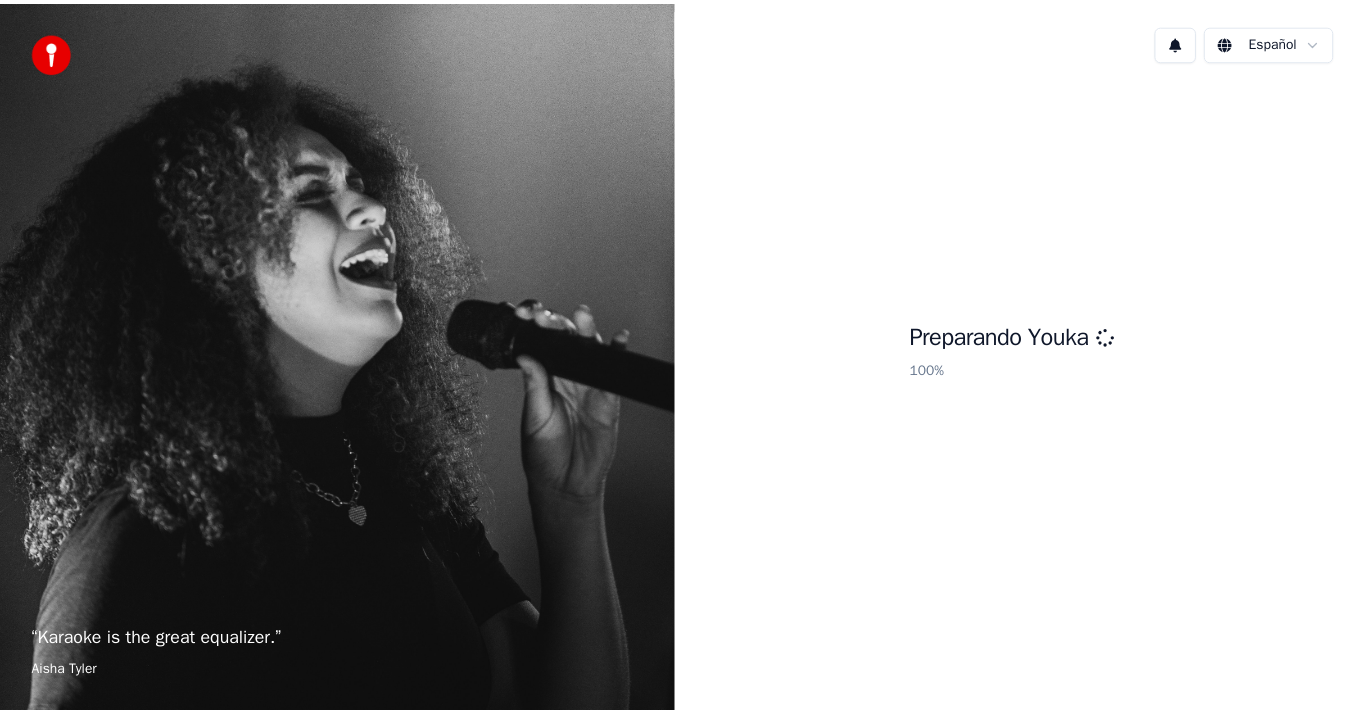 scroll, scrollTop: 0, scrollLeft: 0, axis: both 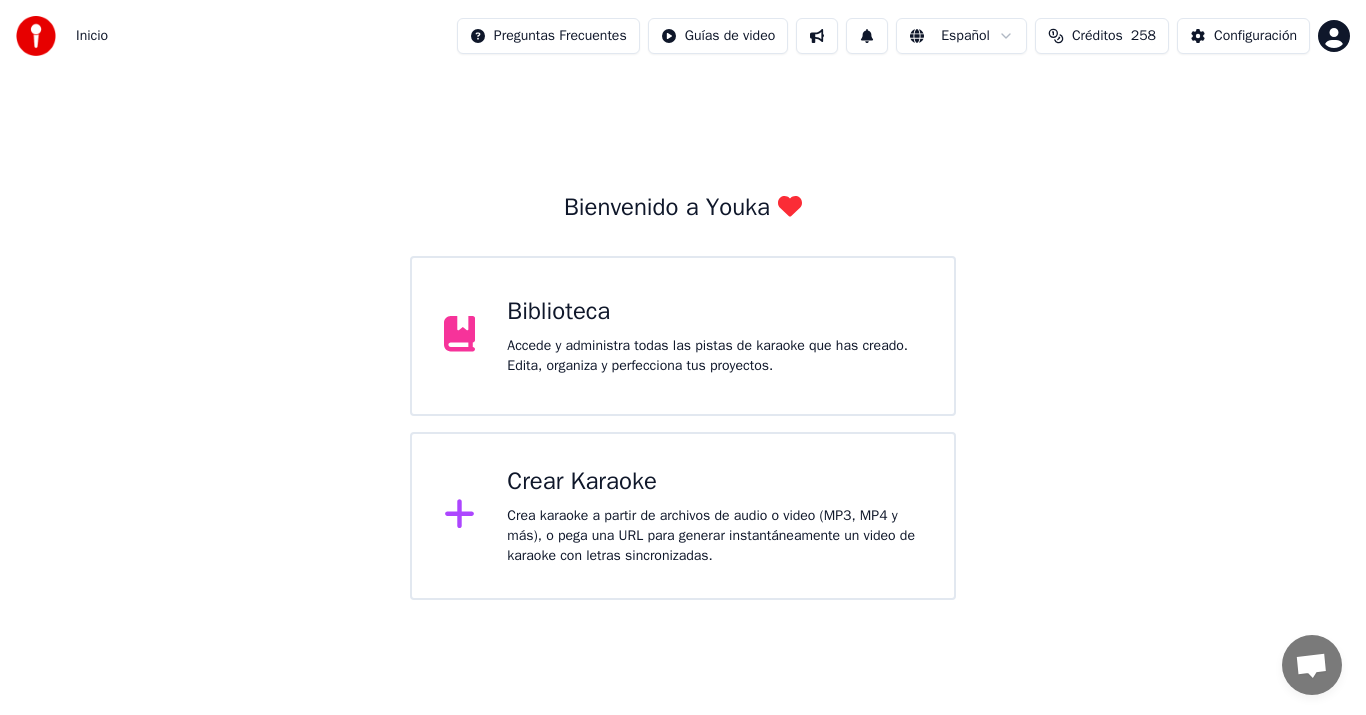 click on "Crear Karaoke" at bounding box center (714, 482) 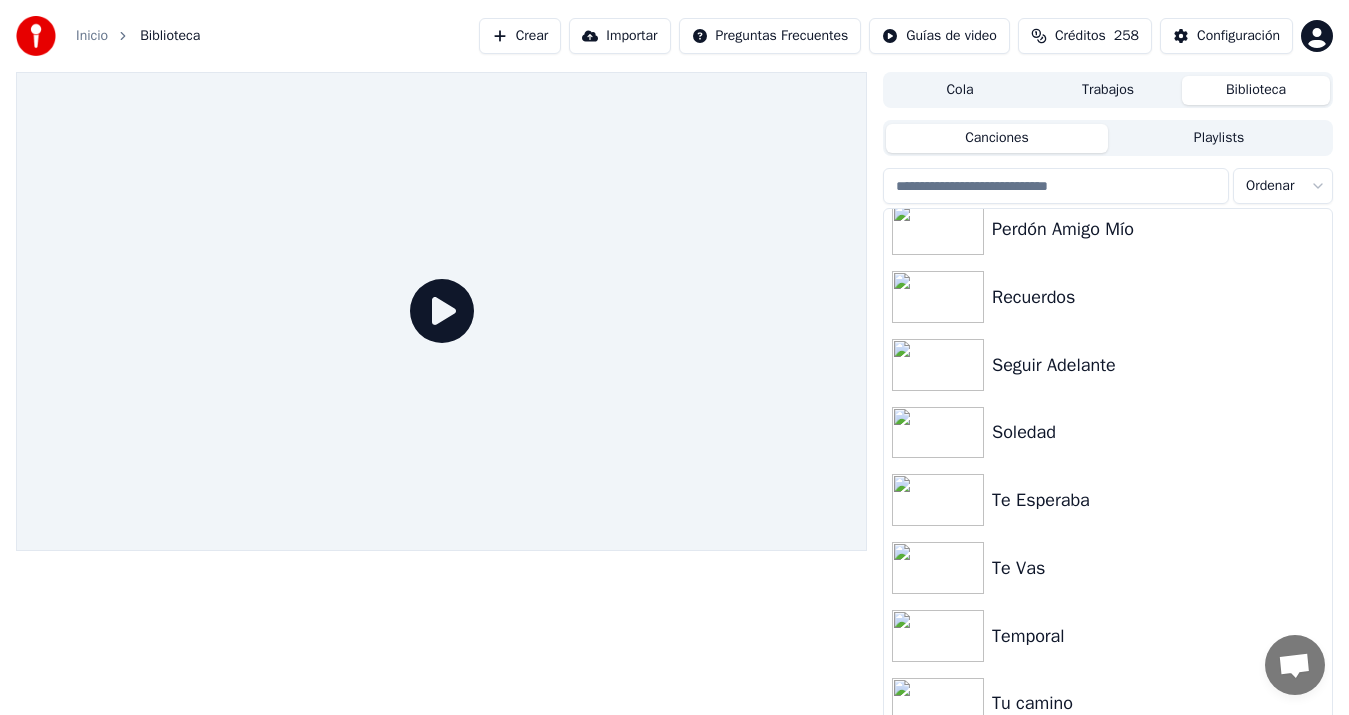 scroll, scrollTop: 2794, scrollLeft: 0, axis: vertical 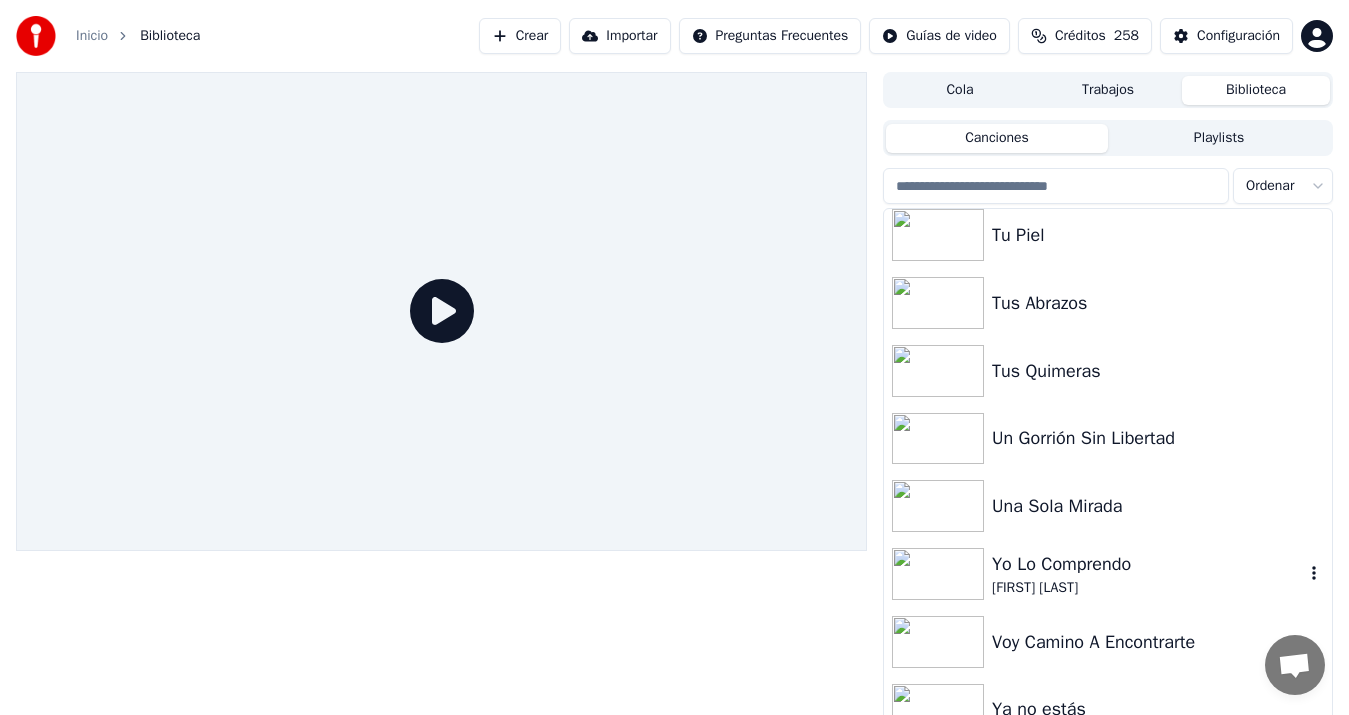 click on "Yo Lo Comprendo" at bounding box center [1148, 564] 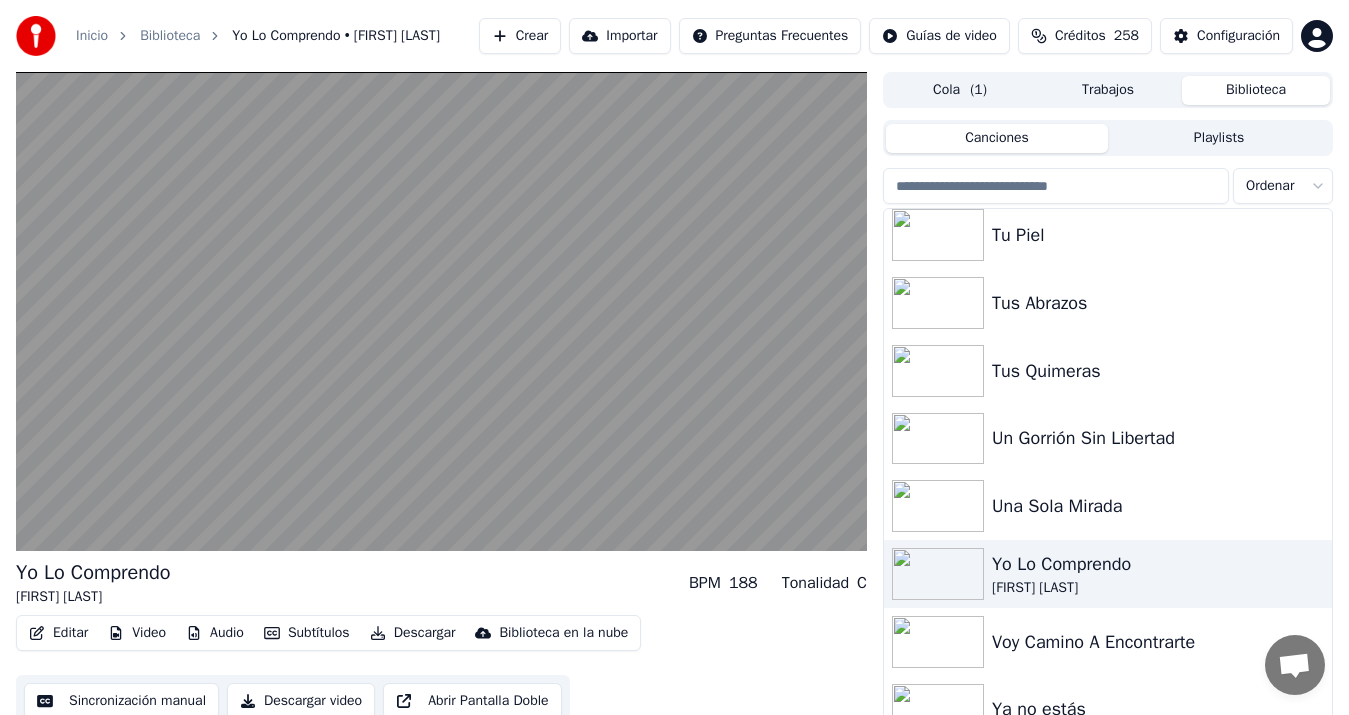 click on "Sincronización manual" at bounding box center (121, 701) 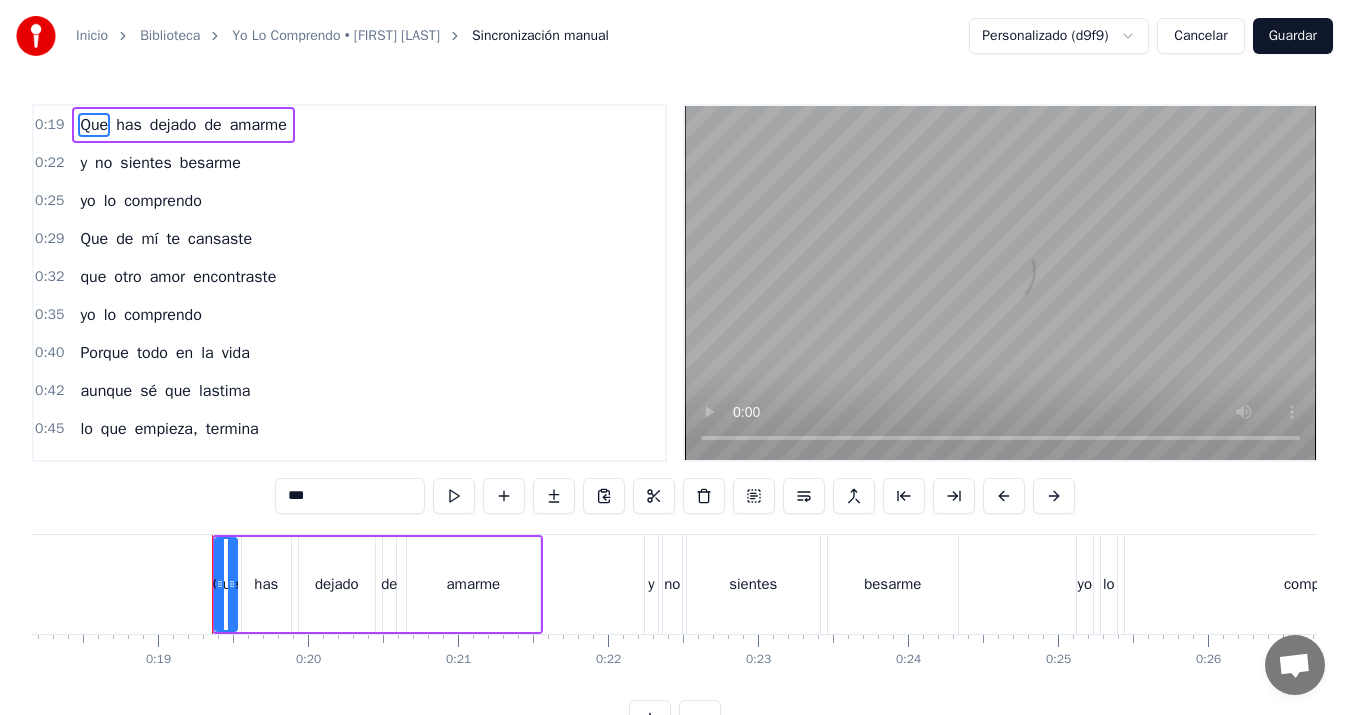 scroll, scrollTop: 0, scrollLeft: 2803, axis: horizontal 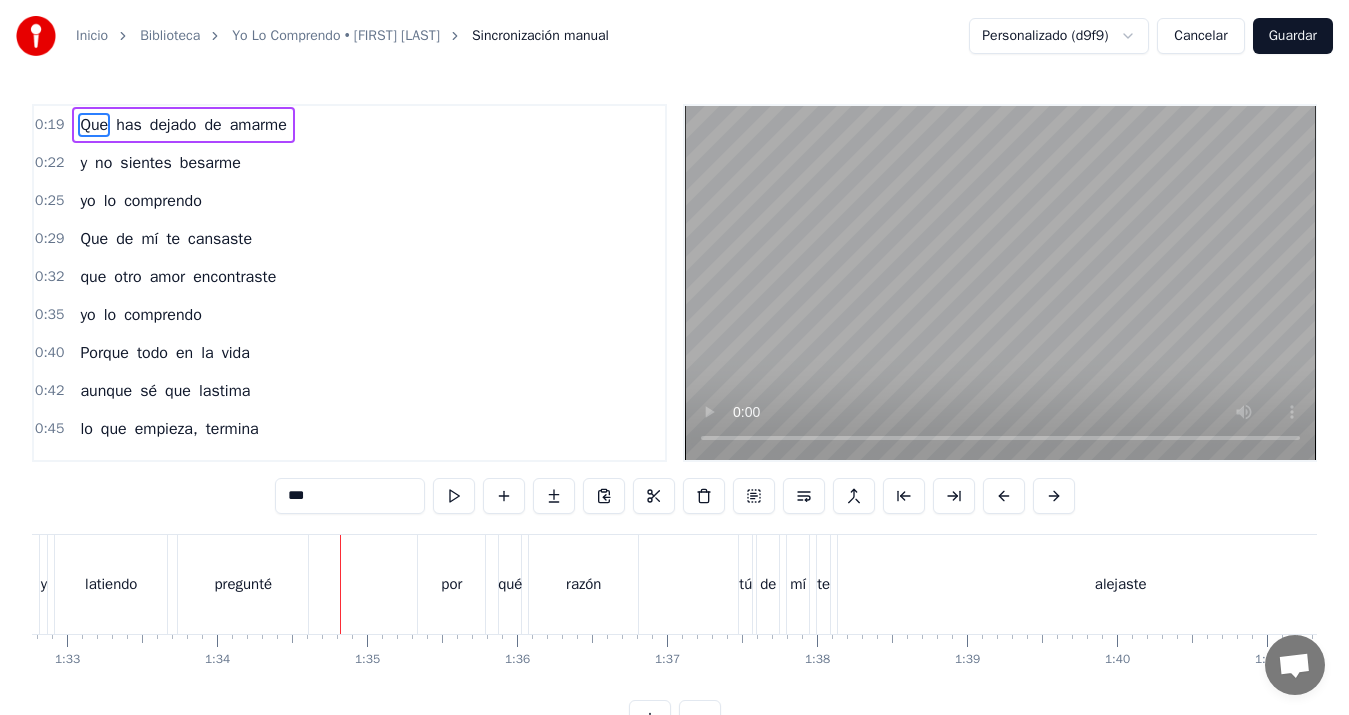 click on "pregunté" at bounding box center (244, 584) 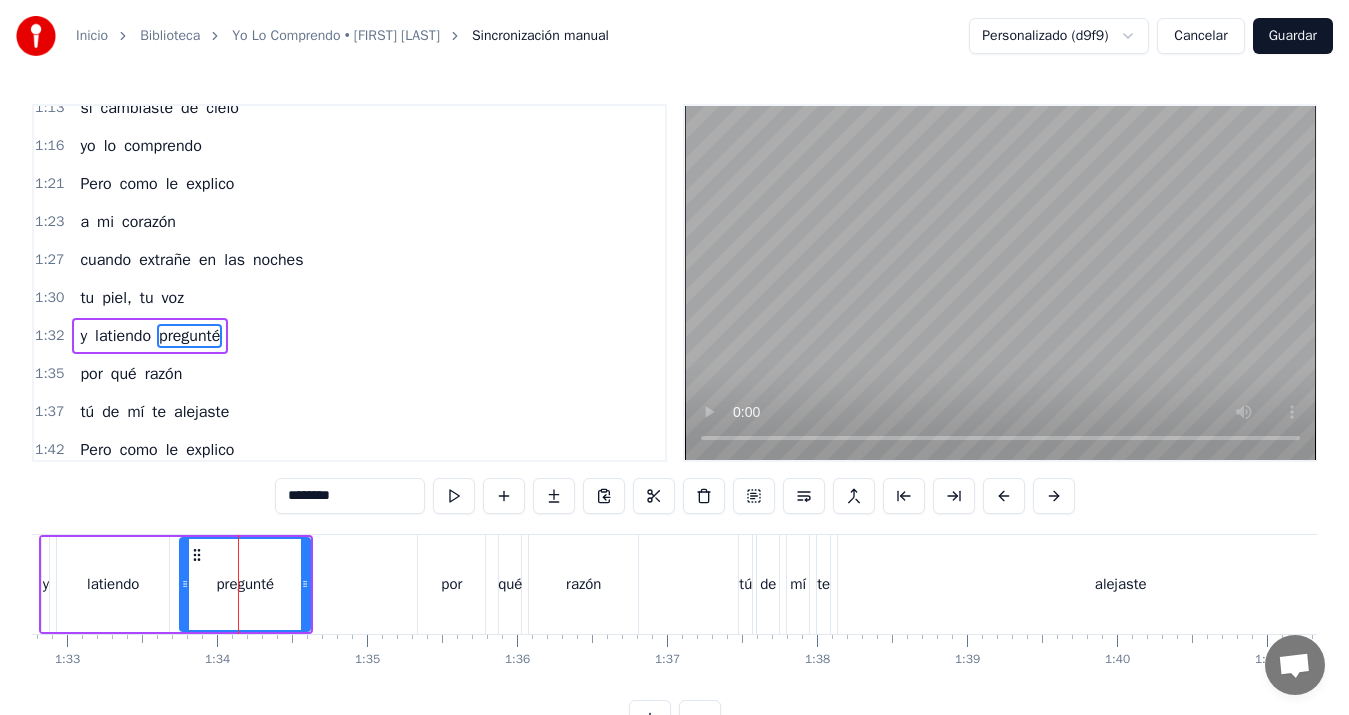scroll, scrollTop: 678, scrollLeft: 0, axis: vertical 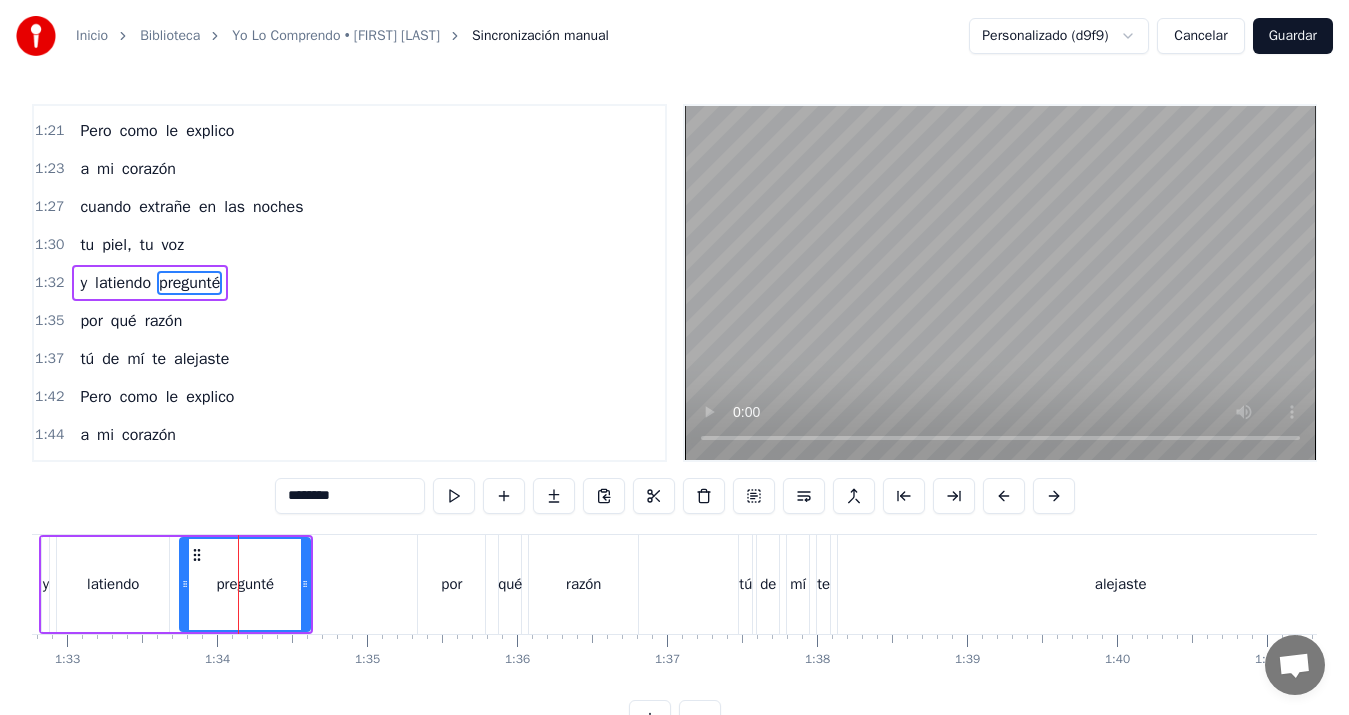 click on "********" at bounding box center [350, 496] 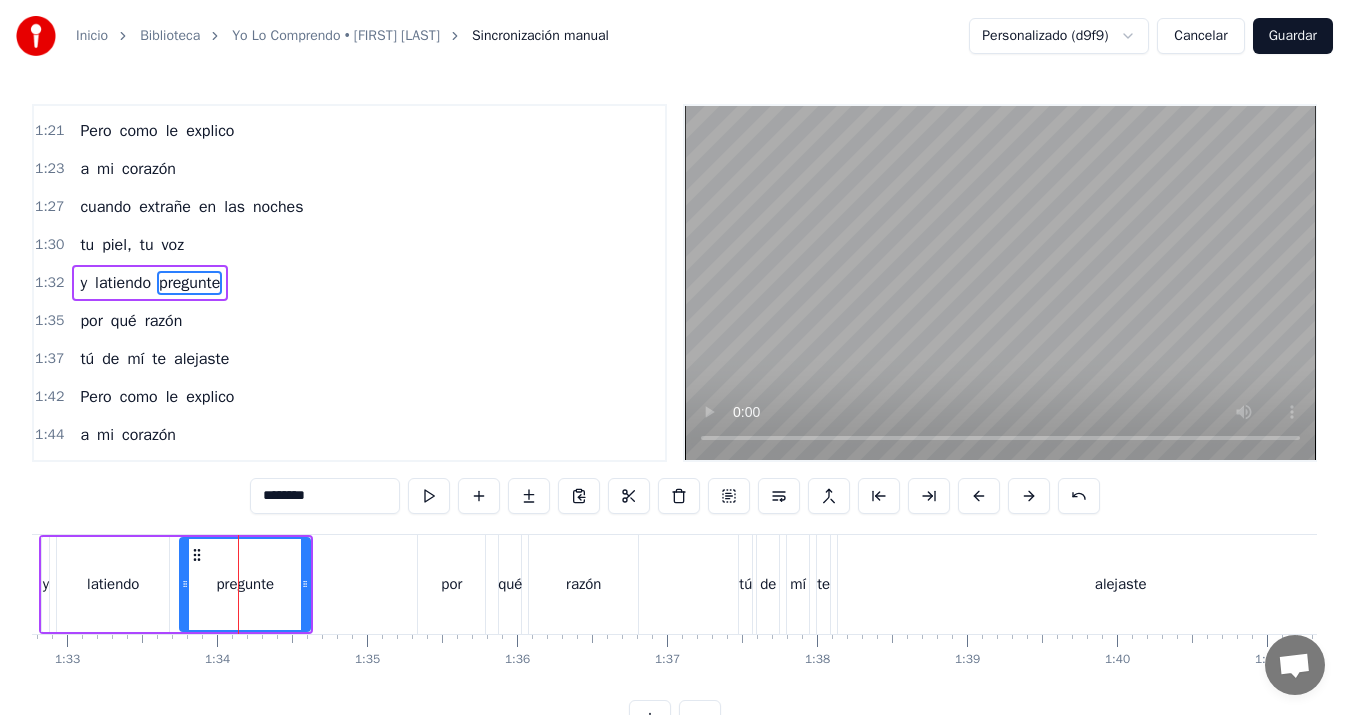 type on "********" 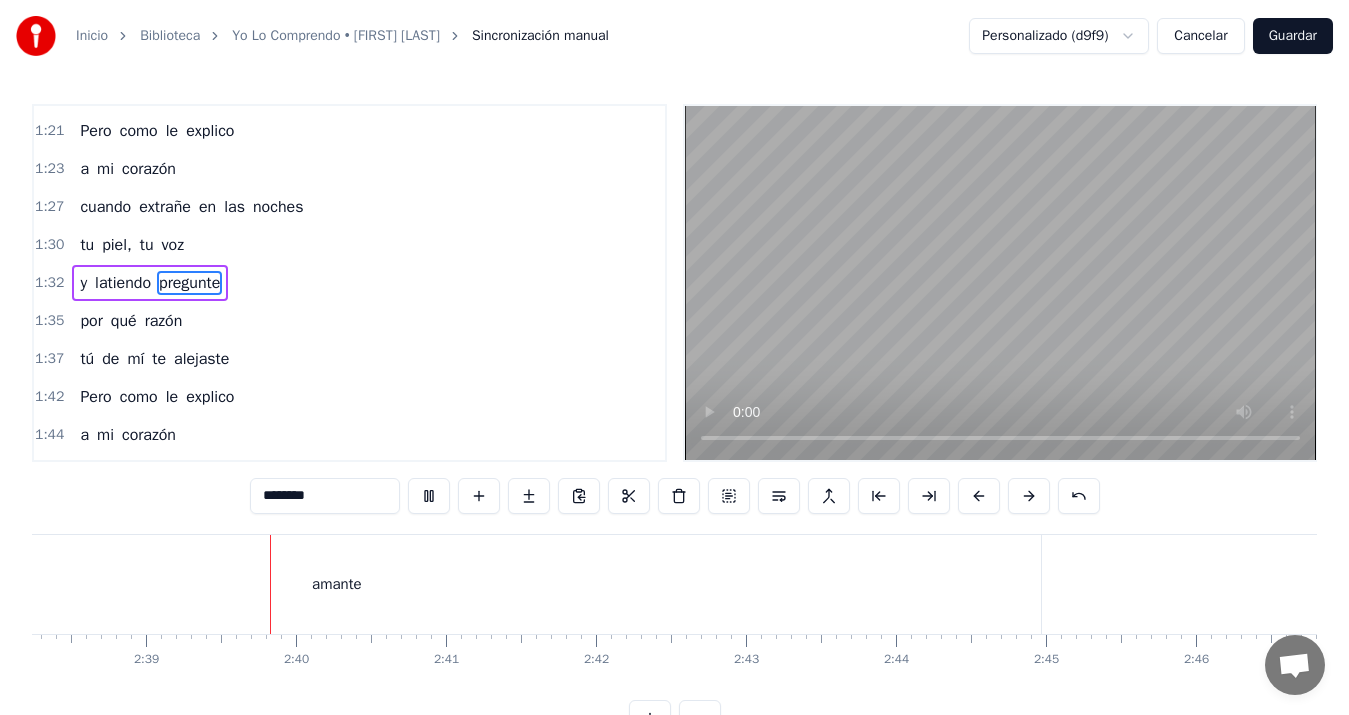 scroll, scrollTop: 0, scrollLeft: 23809, axis: horizontal 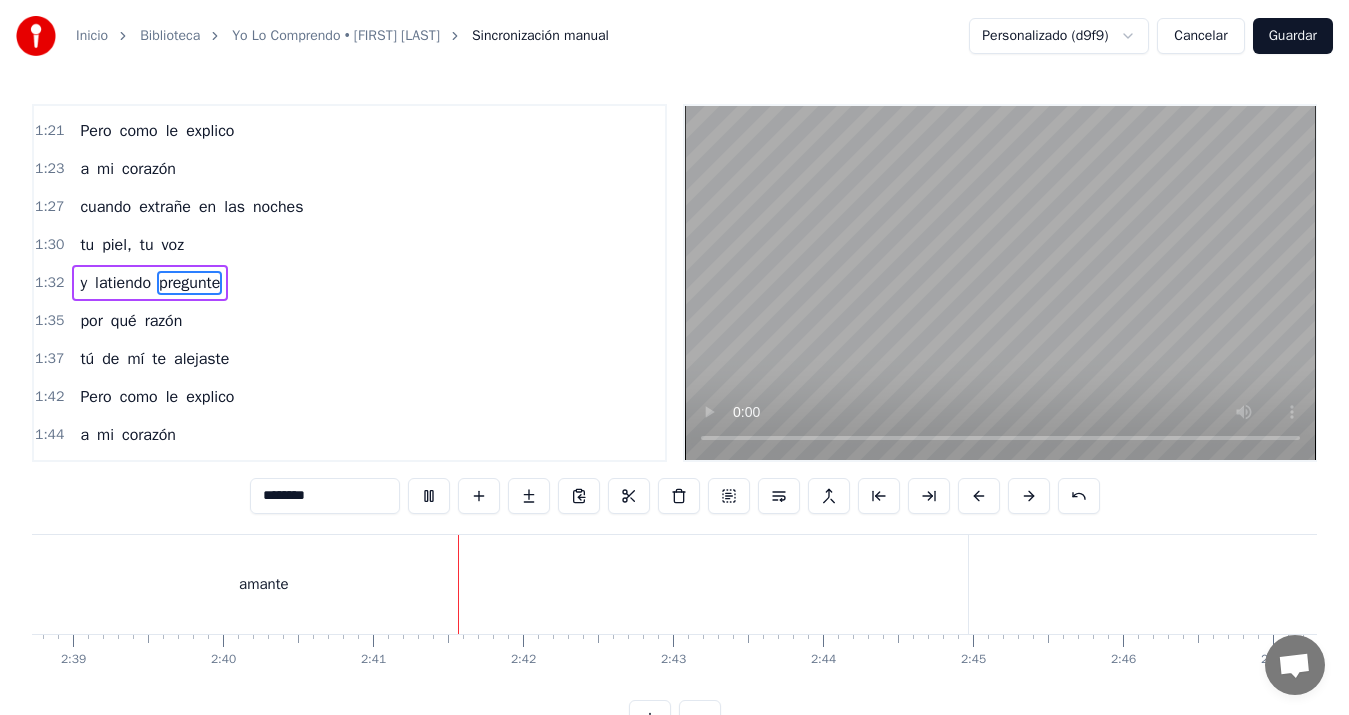 click on "Guardar" at bounding box center [1293, 36] 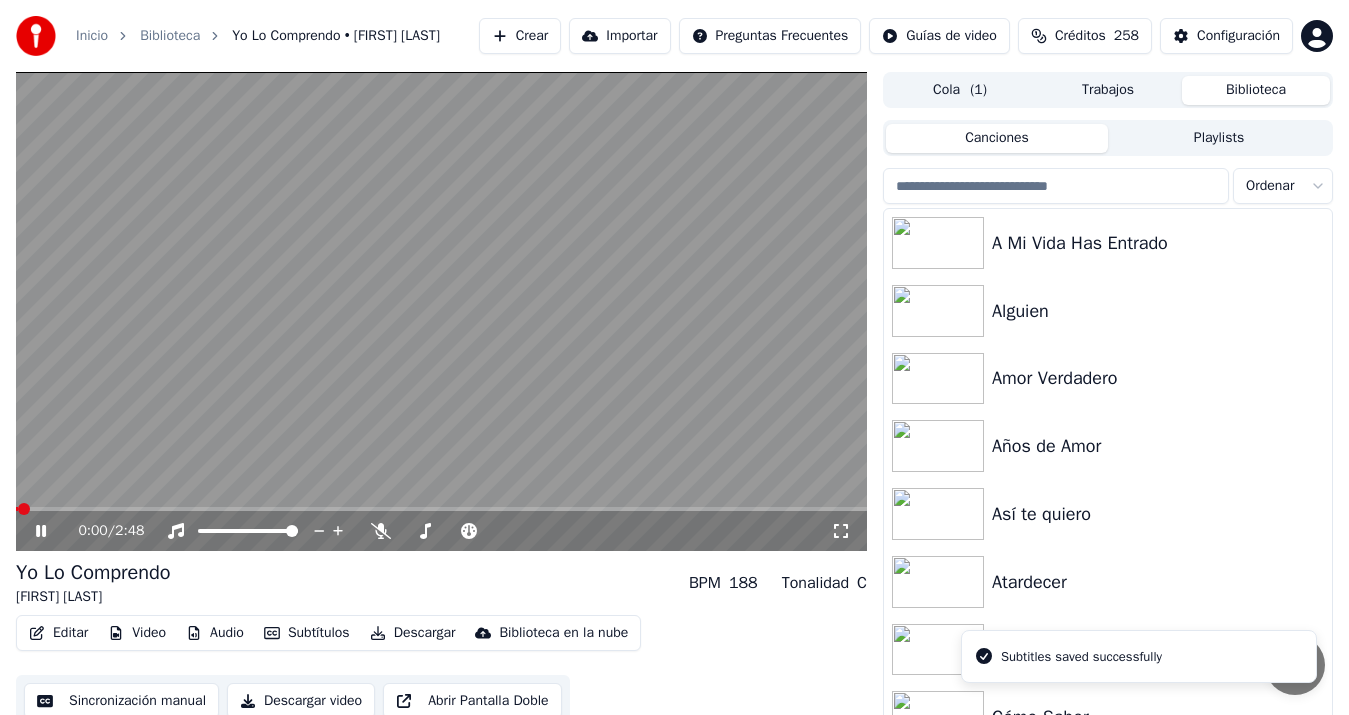 click on "Descargar video" at bounding box center (301, 701) 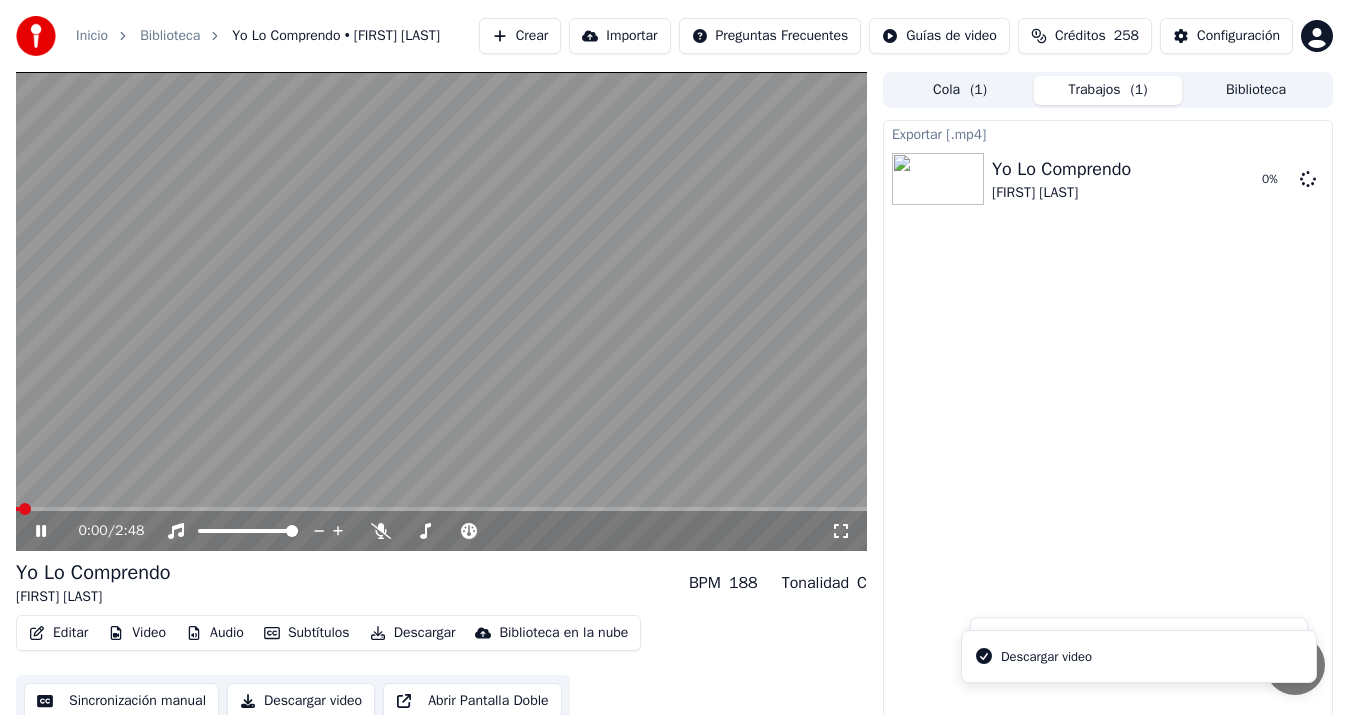 click 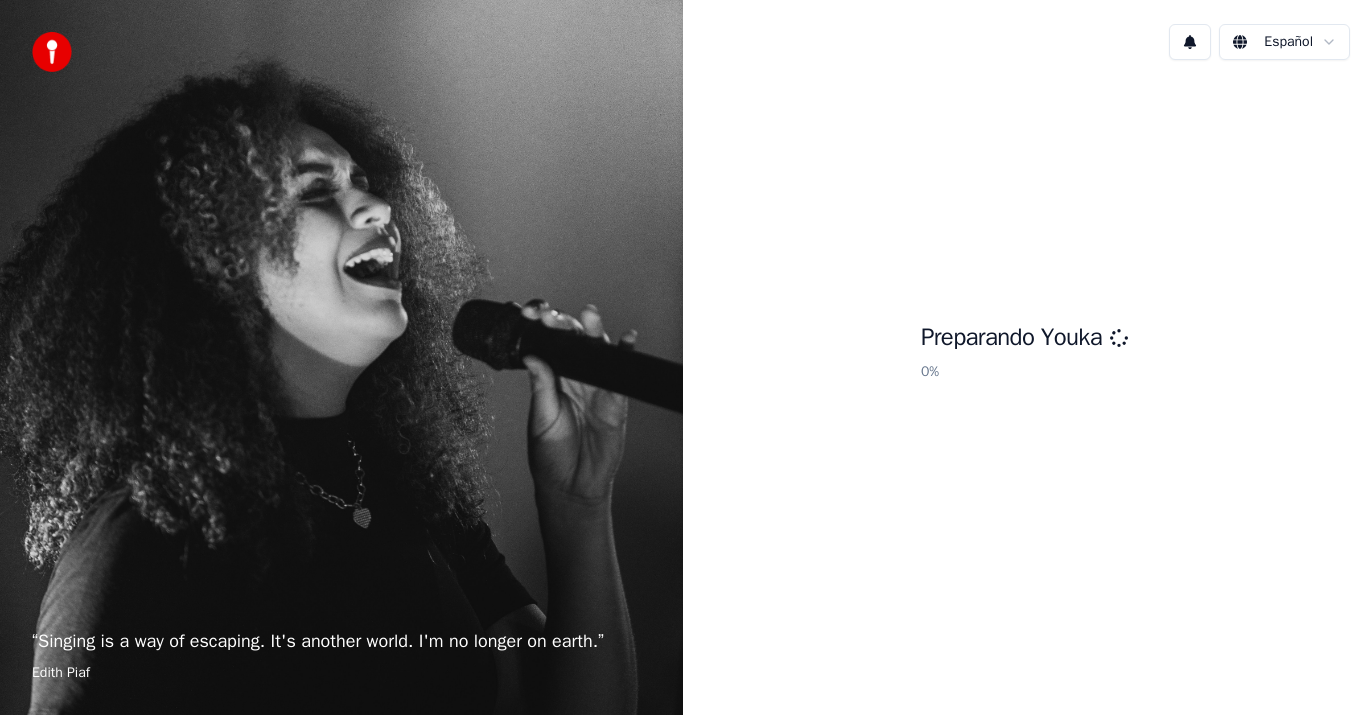 scroll, scrollTop: 0, scrollLeft: 0, axis: both 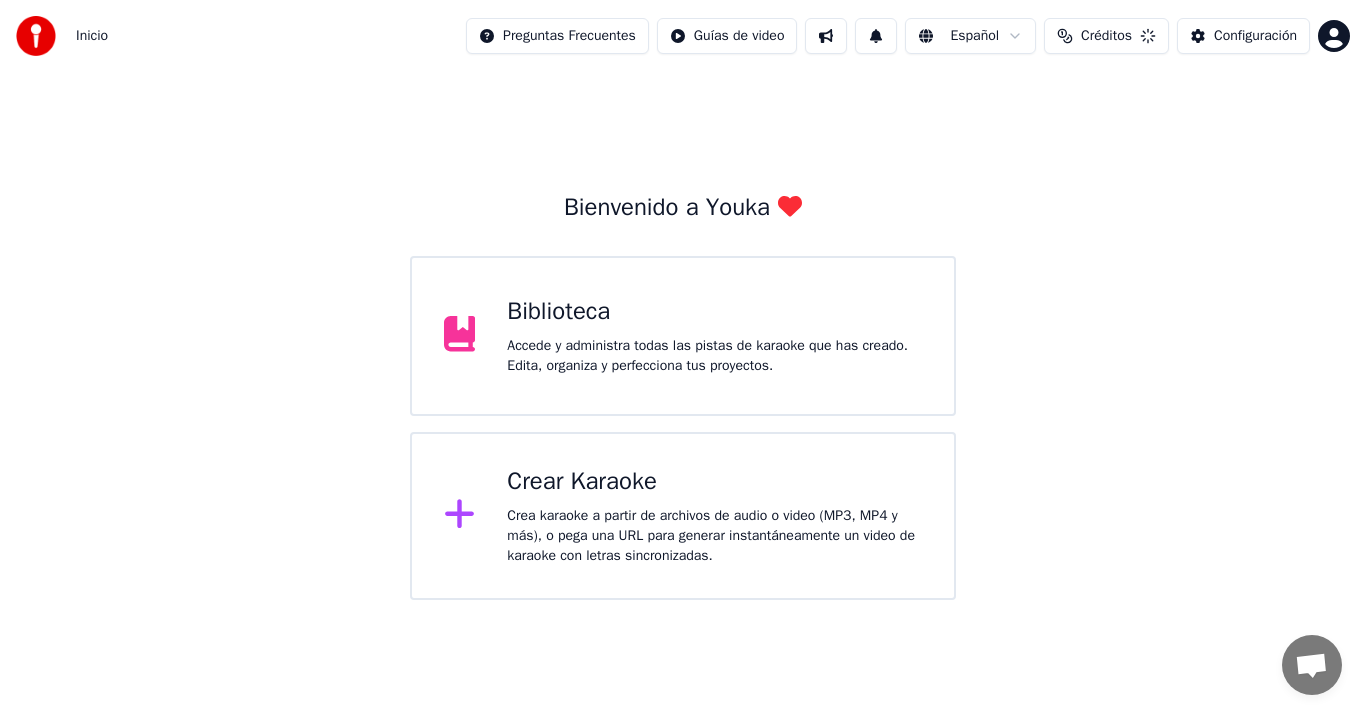 click on "Crear Karaoke Crea karaoke a partir de archivos de audio o video (MP3, MP4 y más), o pega una URL para generar instantáneamente un video de karaoke con letras sincronizadas." at bounding box center (683, 516) 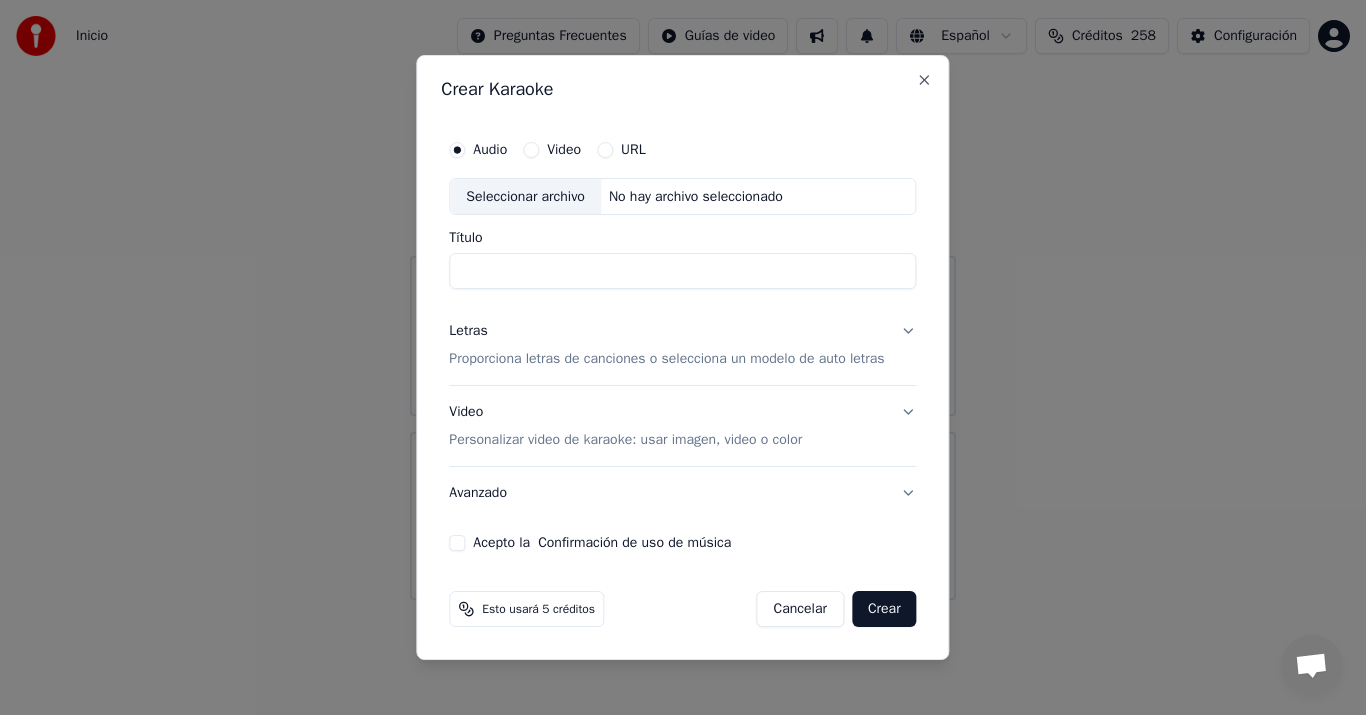 click on "Seleccionar archivo" at bounding box center [525, 197] 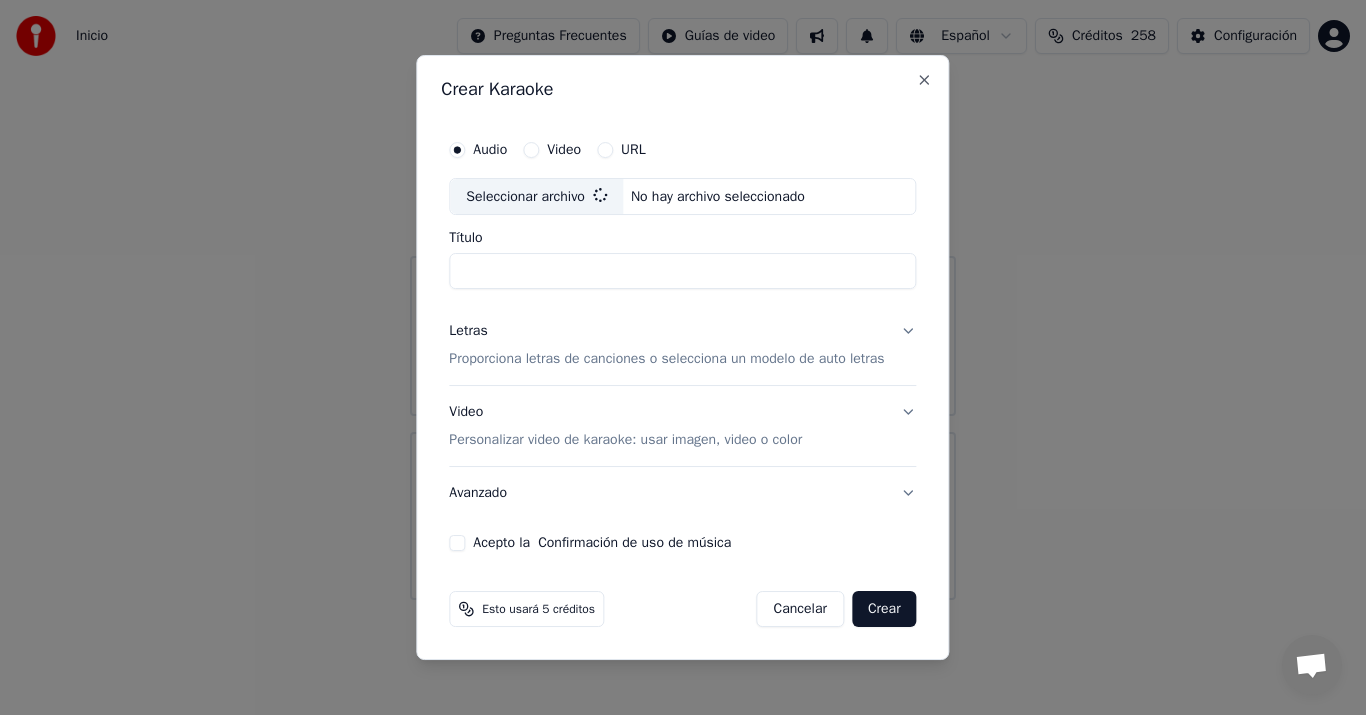 type on "**********" 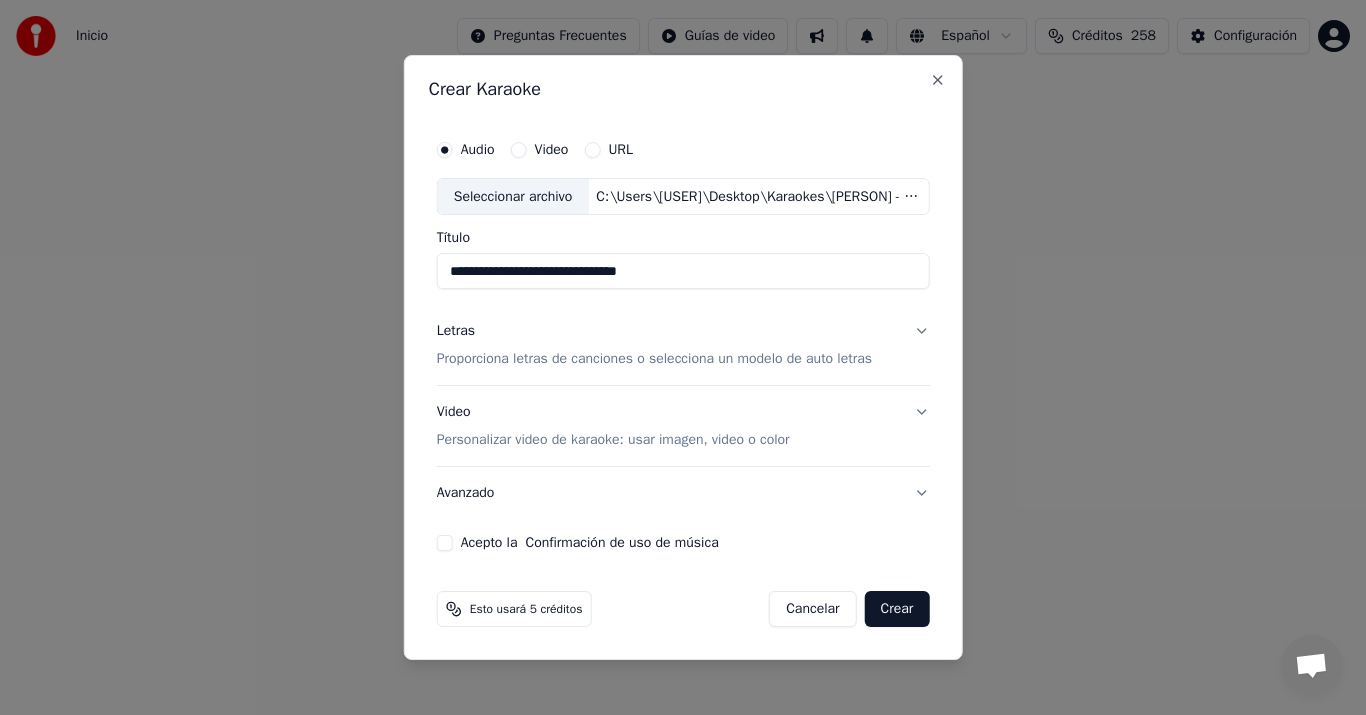 click on "Proporciona letras de canciones o selecciona un modelo de auto letras" at bounding box center (654, 360) 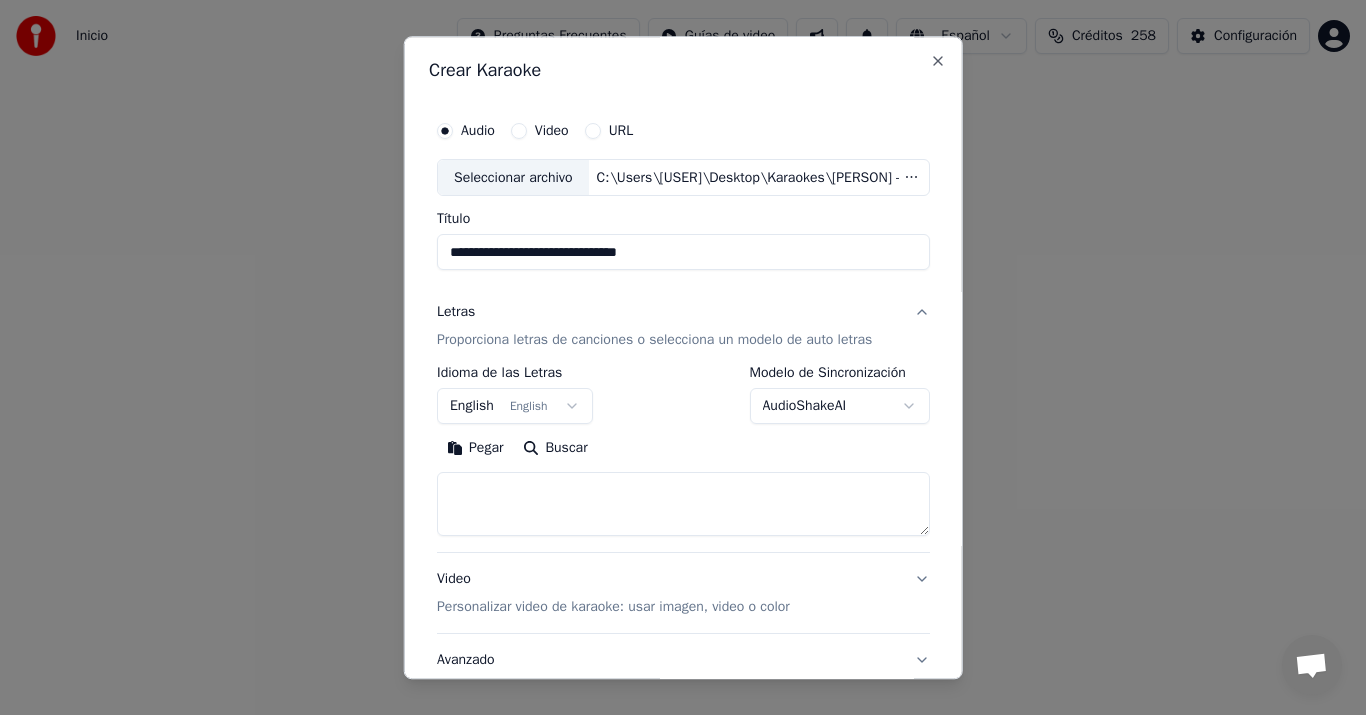 click on "Pegar" at bounding box center (475, 449) 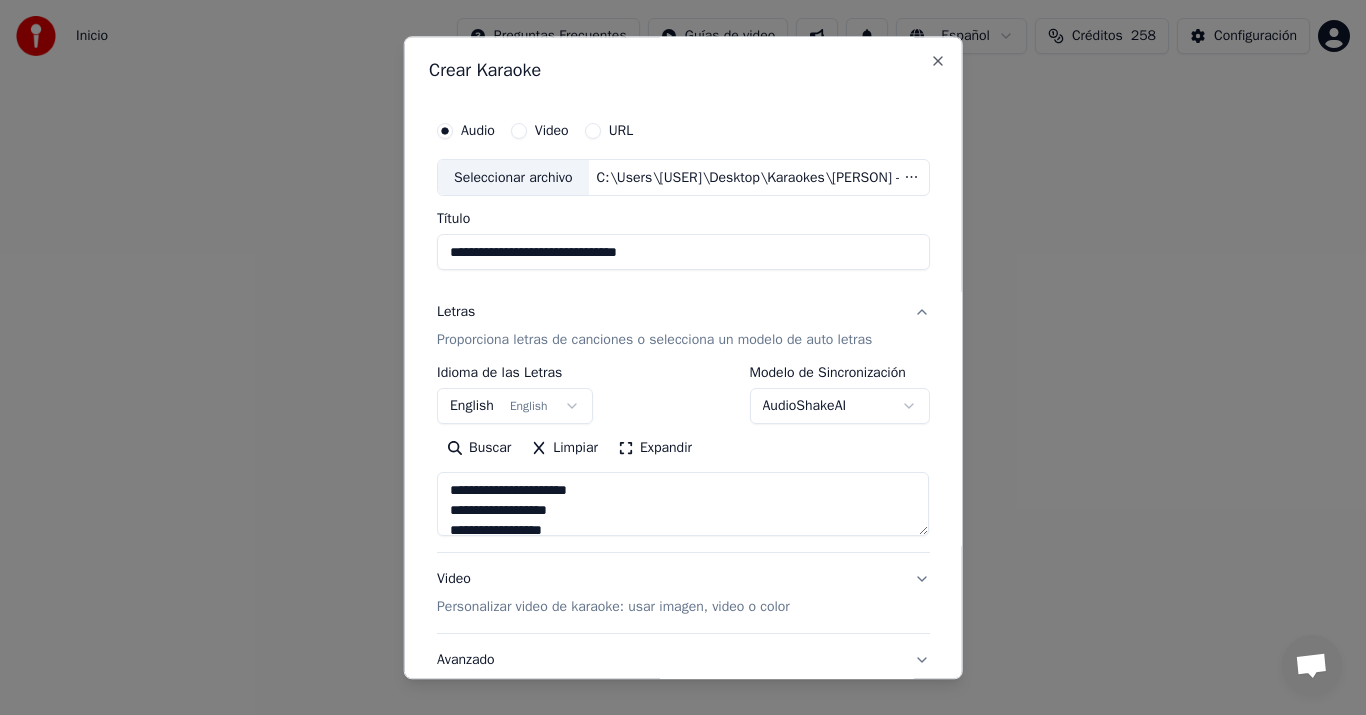 click on "English English" at bounding box center [515, 407] 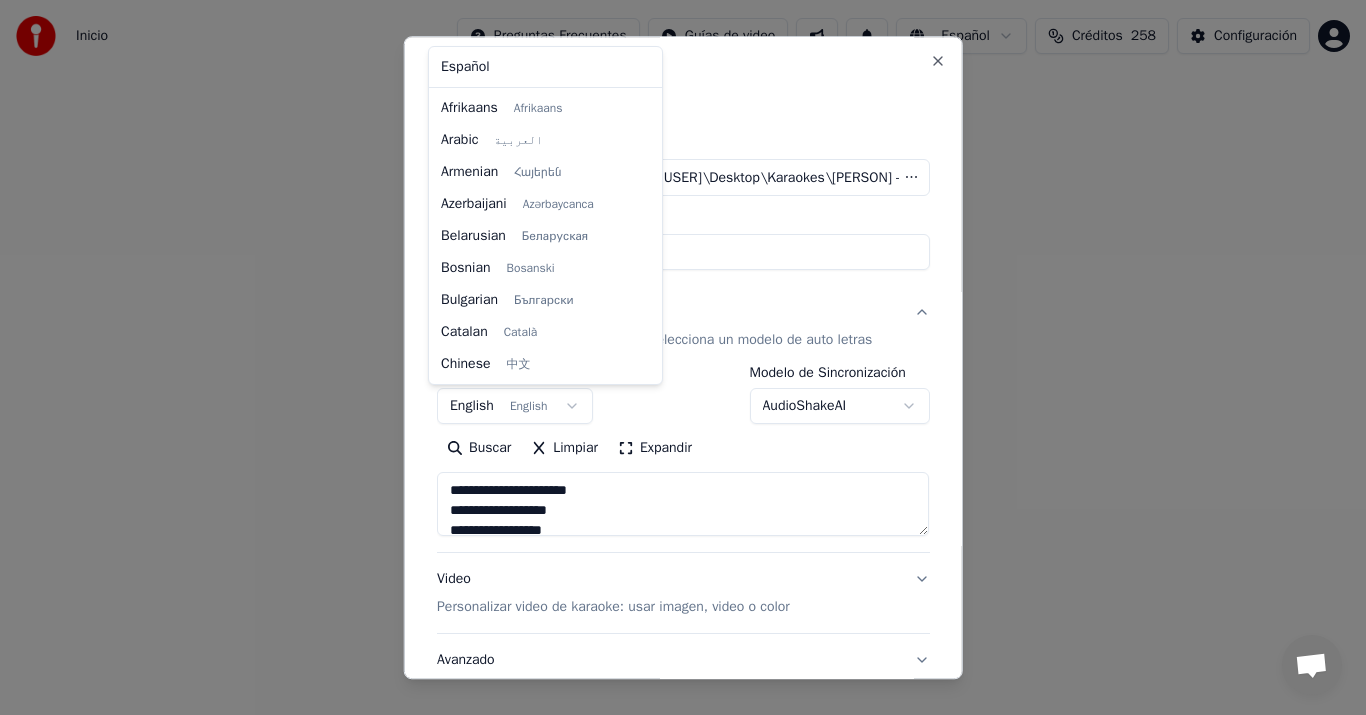 scroll, scrollTop: 160, scrollLeft: 0, axis: vertical 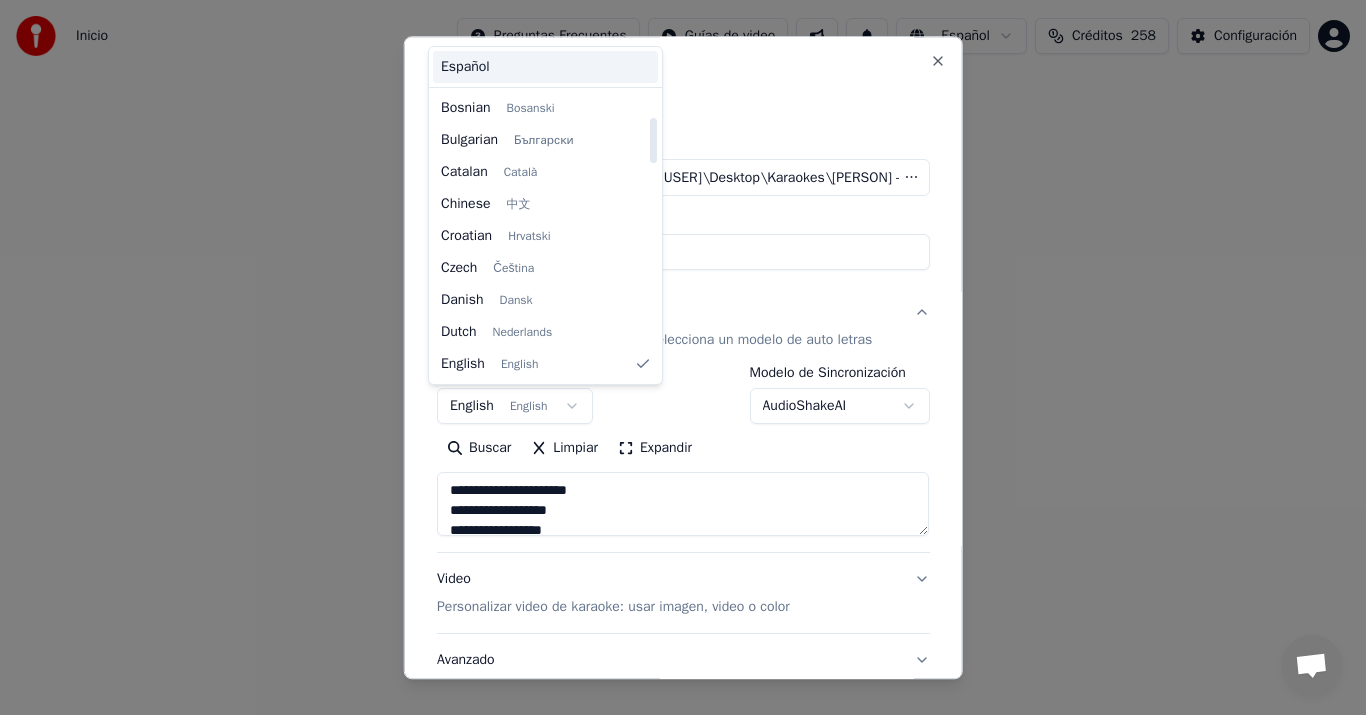 type on "**********" 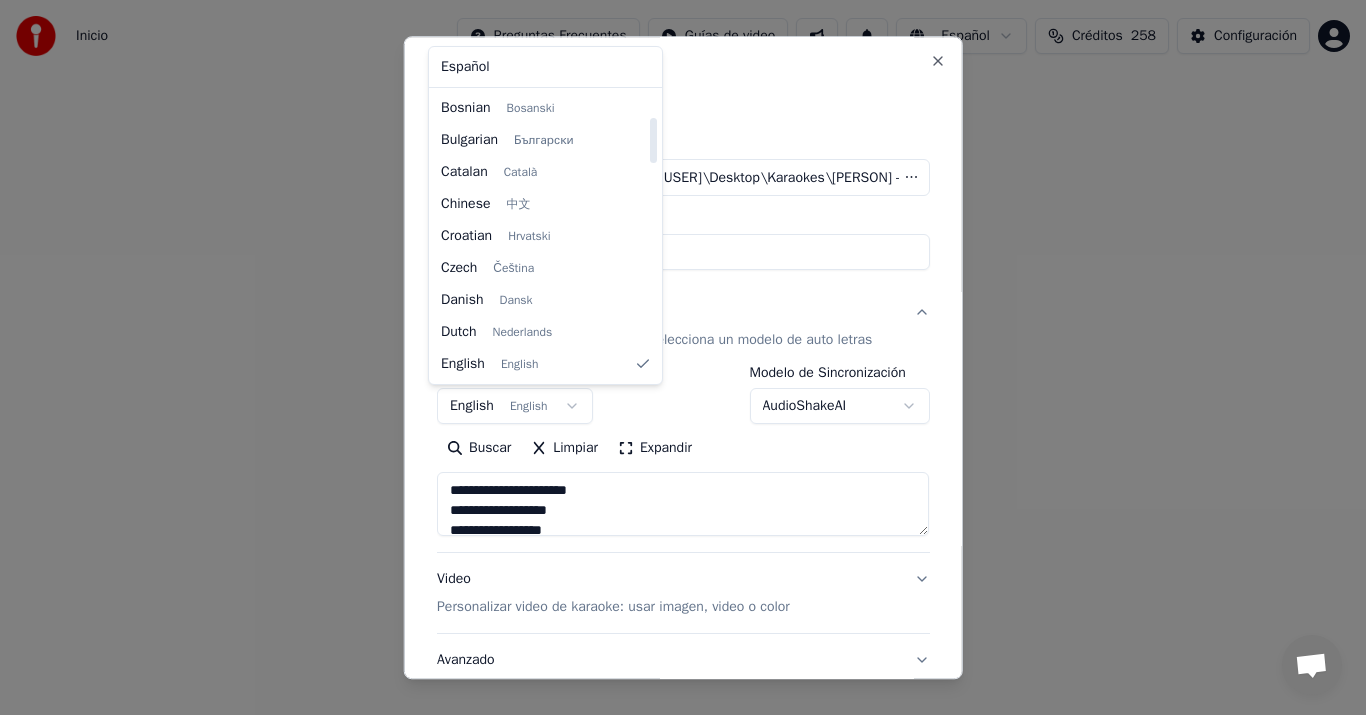 select on "**" 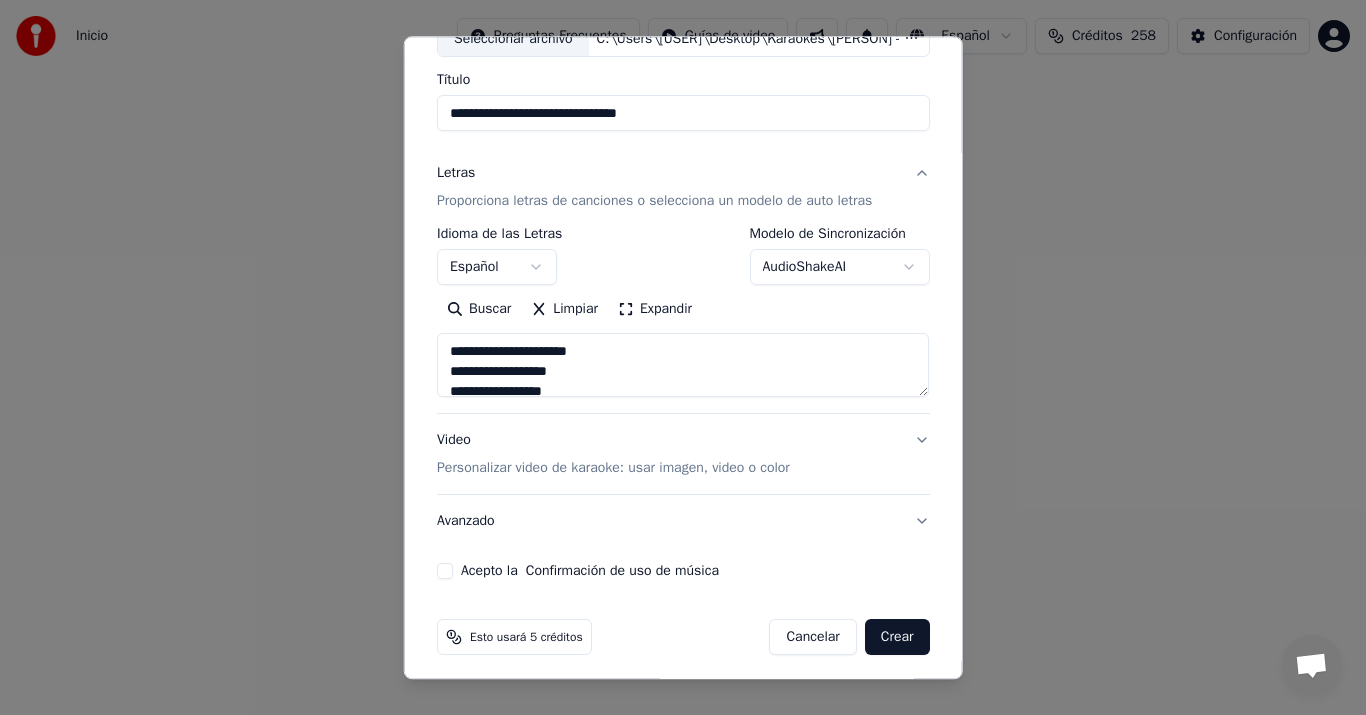 scroll, scrollTop: 148, scrollLeft: 0, axis: vertical 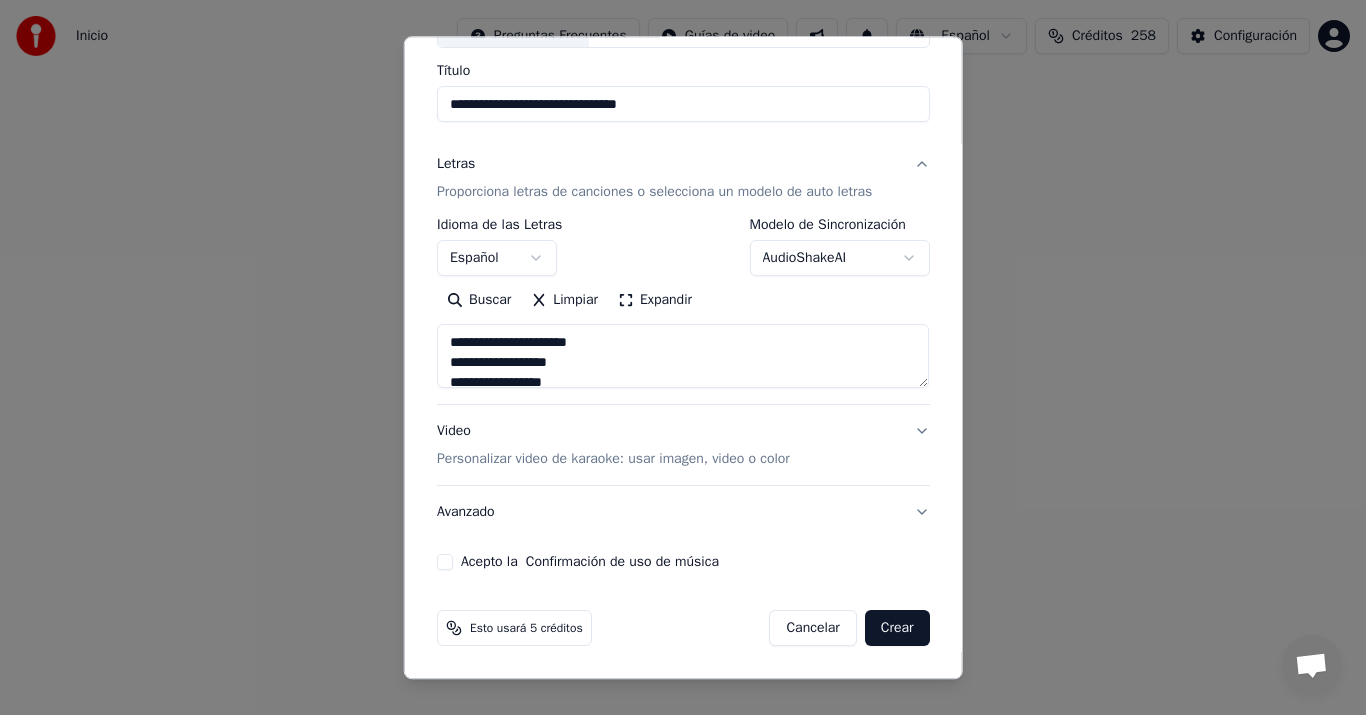 click on "Video Personalizar video de karaoke: usar imagen, video o color" at bounding box center [613, 446] 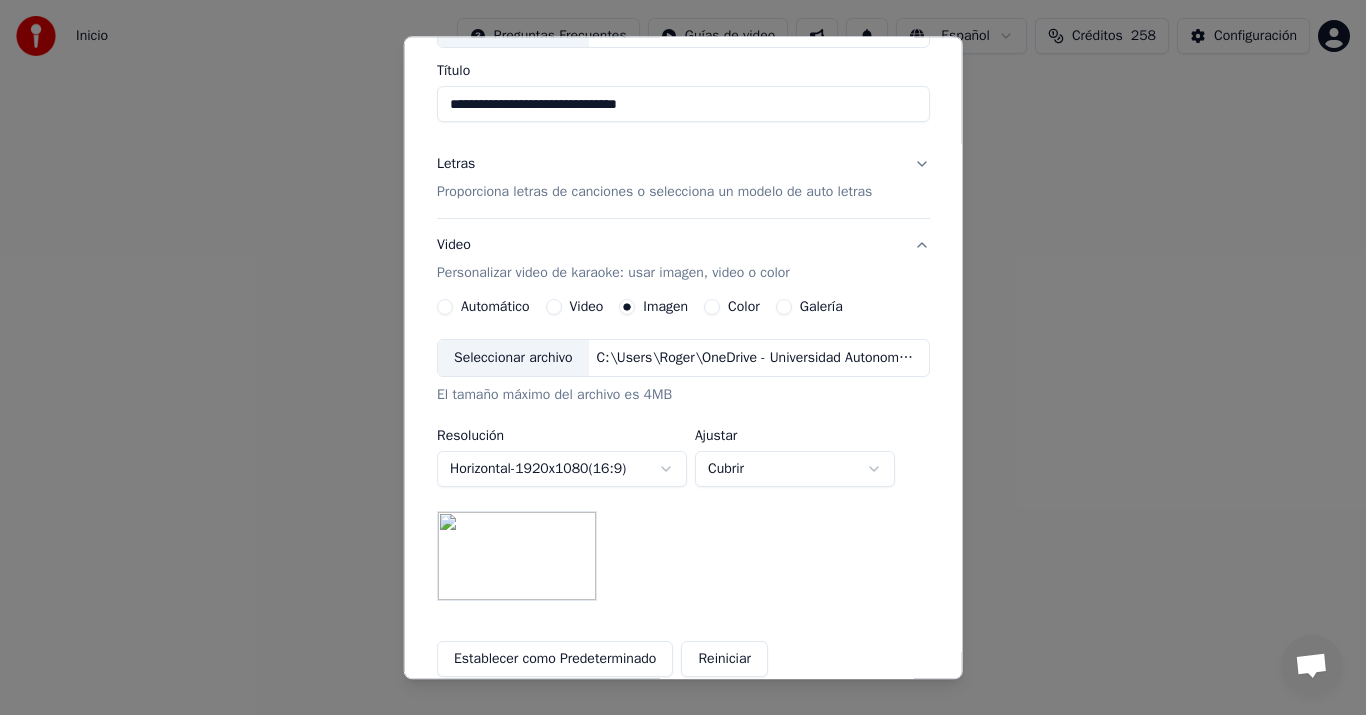 click on "C:\Users\Roger\OneDrive - Universidad Autonoma de Yucatan\Documents\Proyecto Musical 08.11.2025\FondoKar.png" at bounding box center [758, 359] 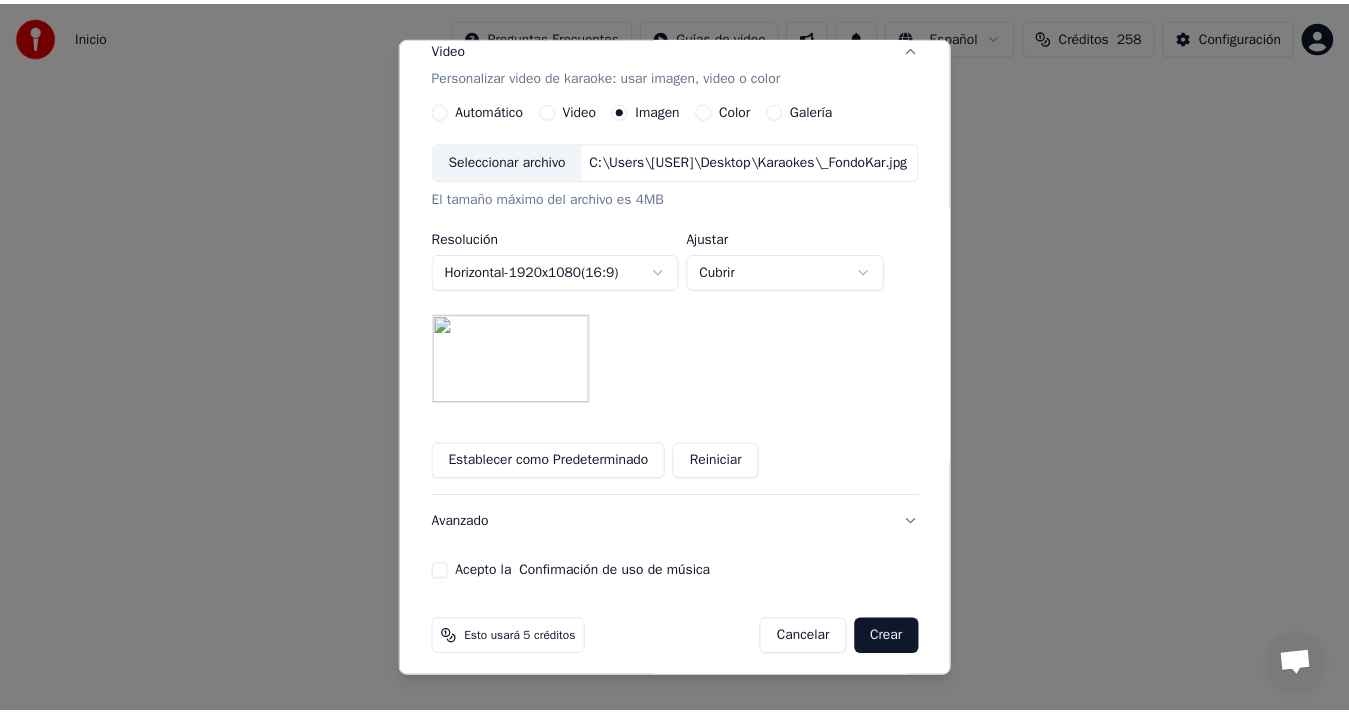 scroll, scrollTop: 352, scrollLeft: 0, axis: vertical 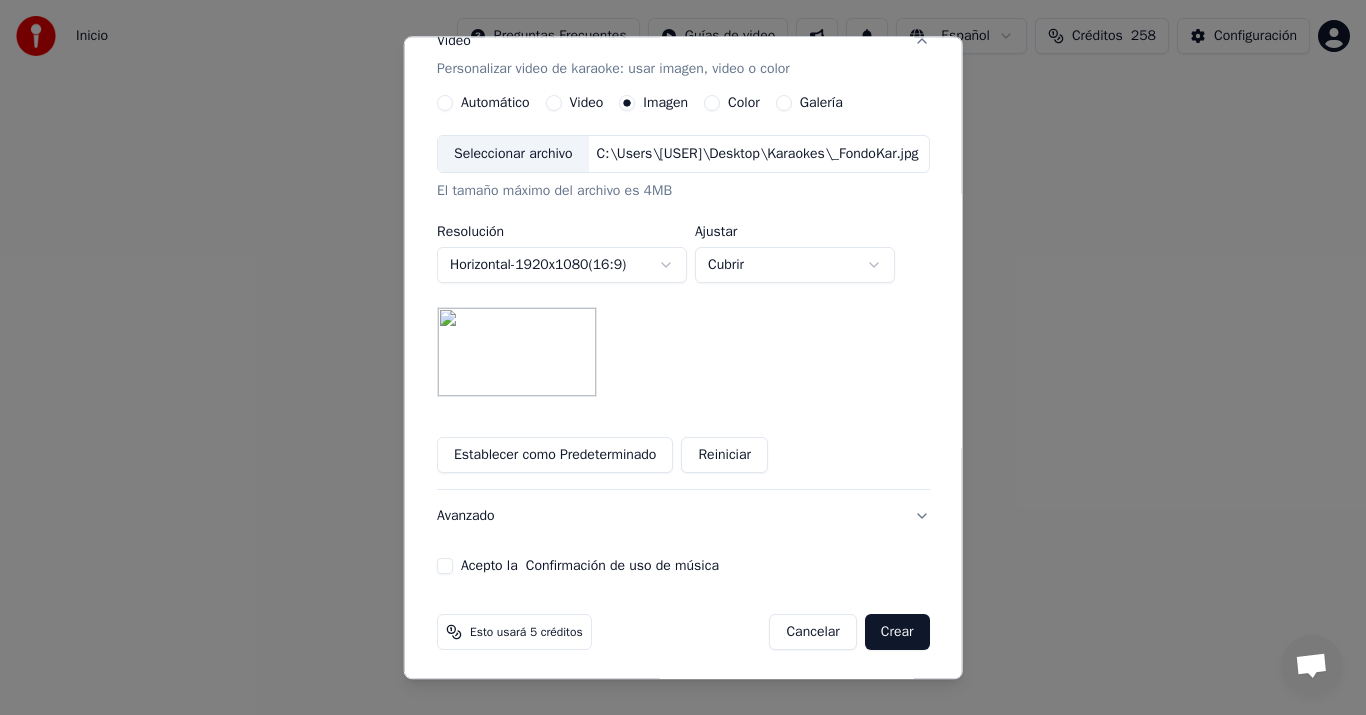 click on "**********" at bounding box center (683, 167) 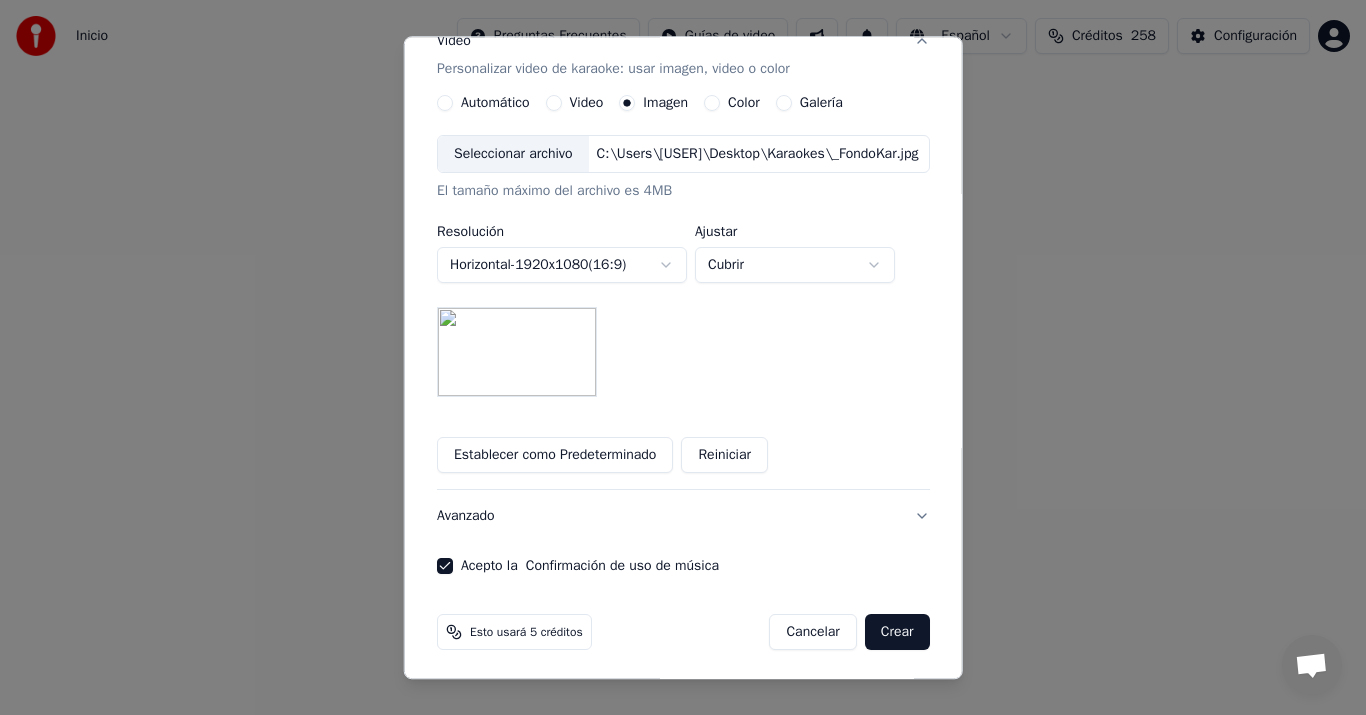 click on "Crear" at bounding box center [897, 633] 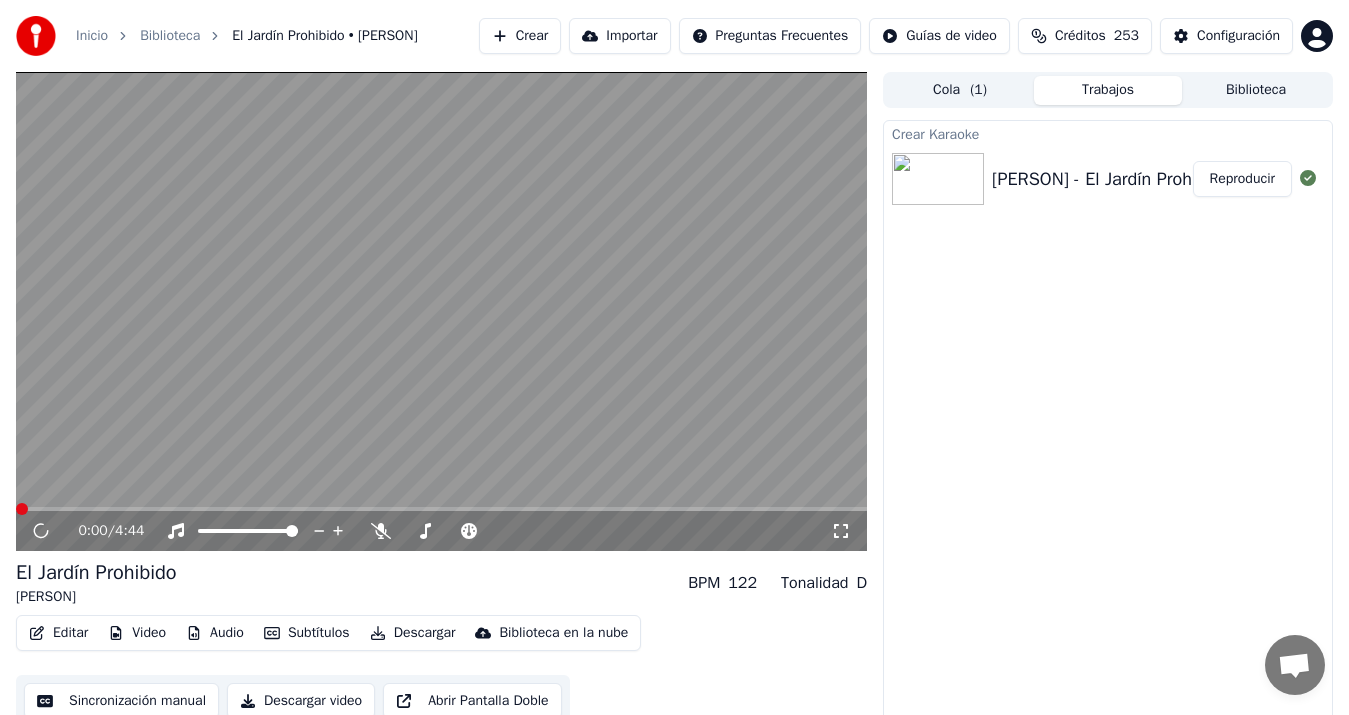 click on "Sincronización manual" at bounding box center [121, 701] 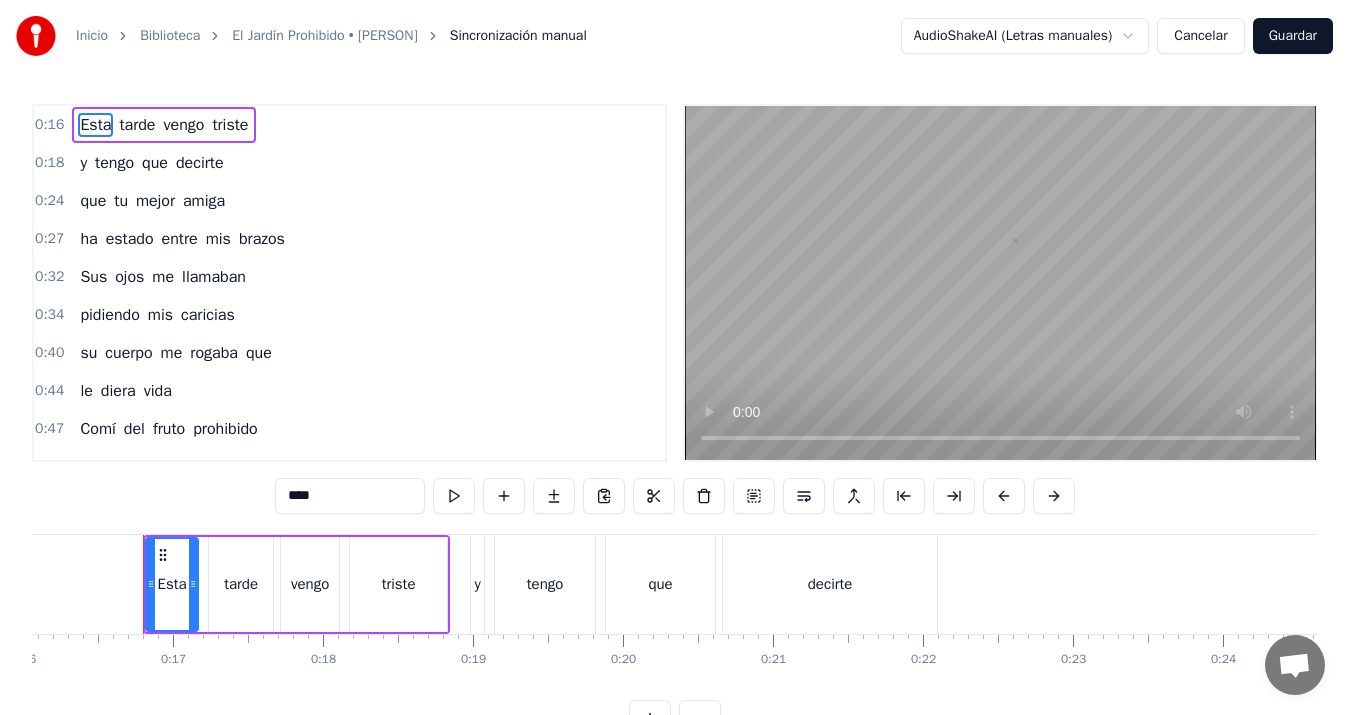 scroll, scrollTop: 0, scrollLeft: 2420, axis: horizontal 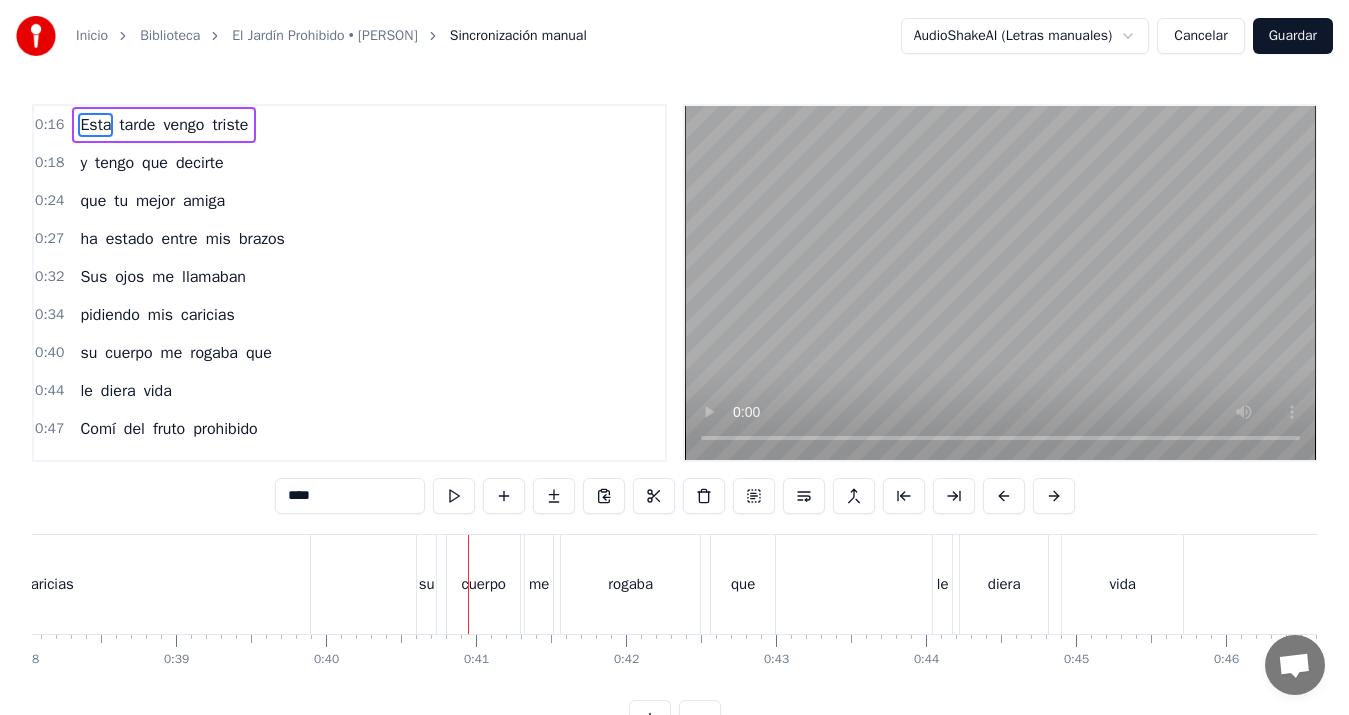click on "caricias" at bounding box center (48, 584) 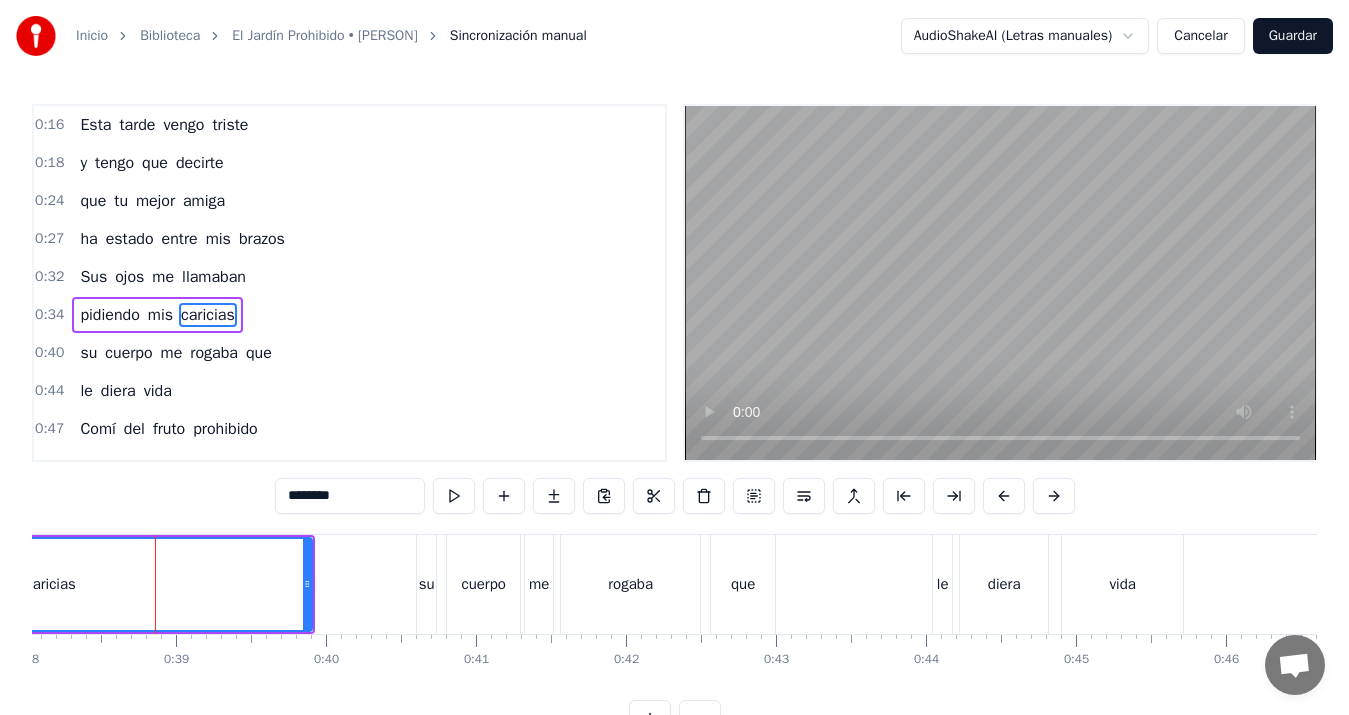 scroll, scrollTop: 32, scrollLeft: 0, axis: vertical 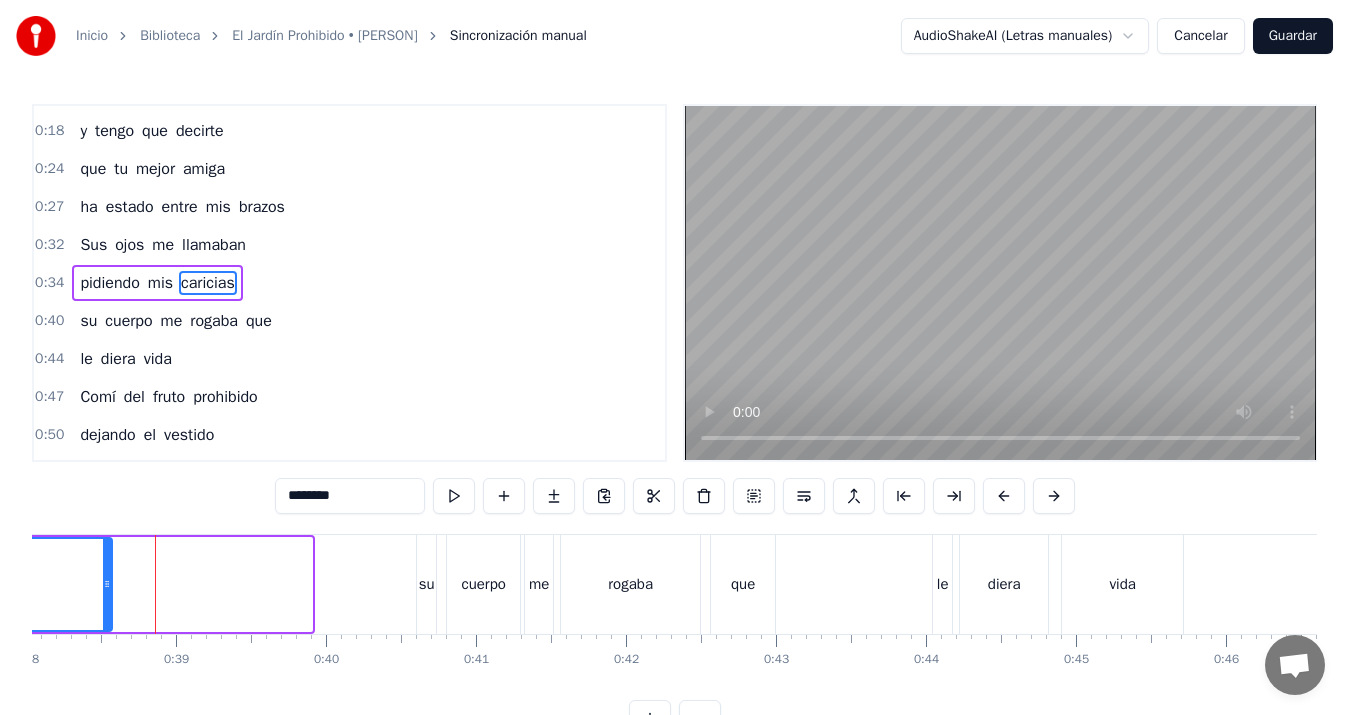 drag, startPoint x: 306, startPoint y: 580, endPoint x: 106, endPoint y: 563, distance: 200.7212 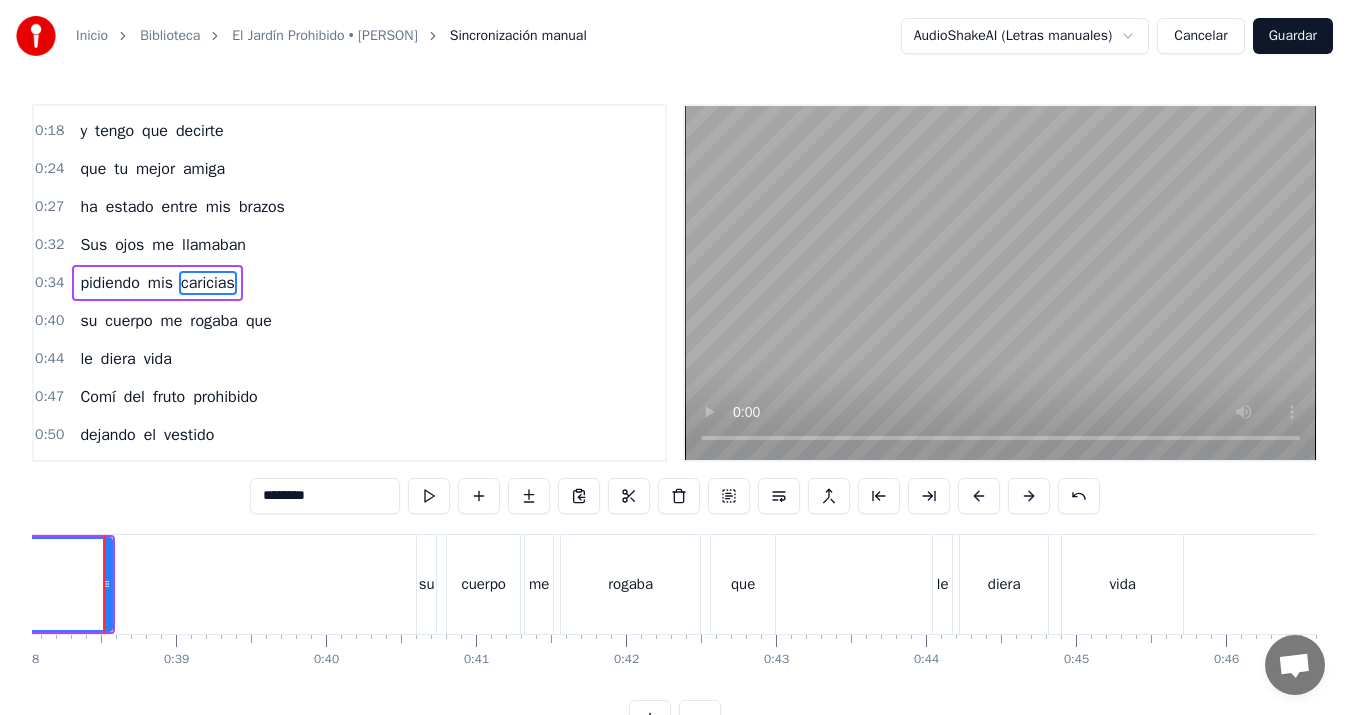 scroll, scrollTop: 0, scrollLeft: 5678, axis: horizontal 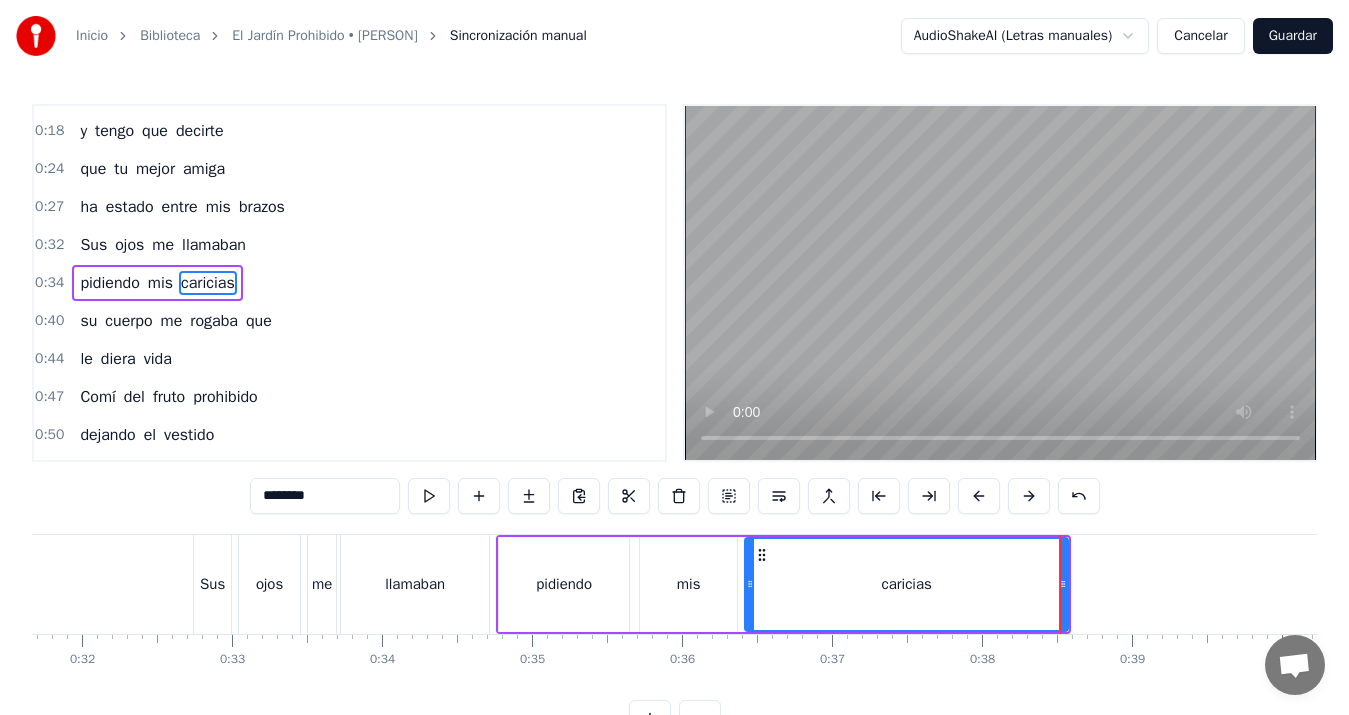 click on "Sus" at bounding box center (212, 584) 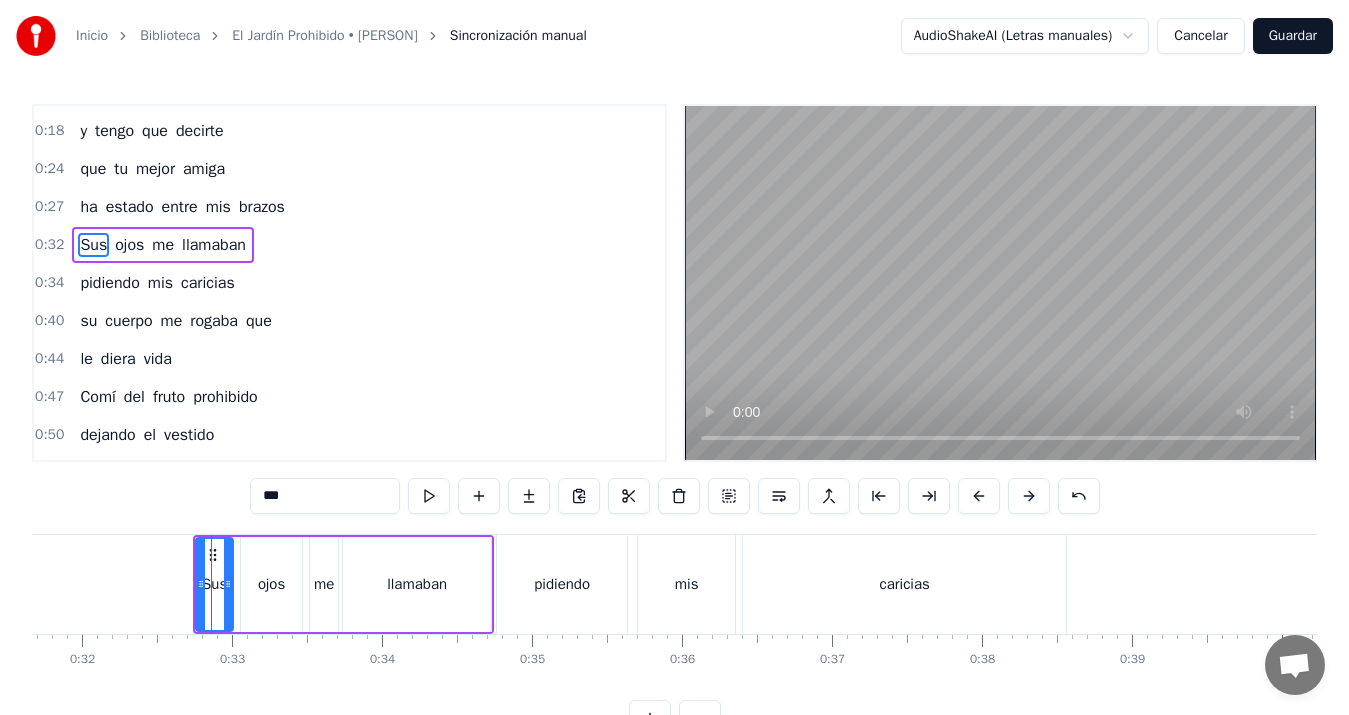 scroll, scrollTop: 0, scrollLeft: 0, axis: both 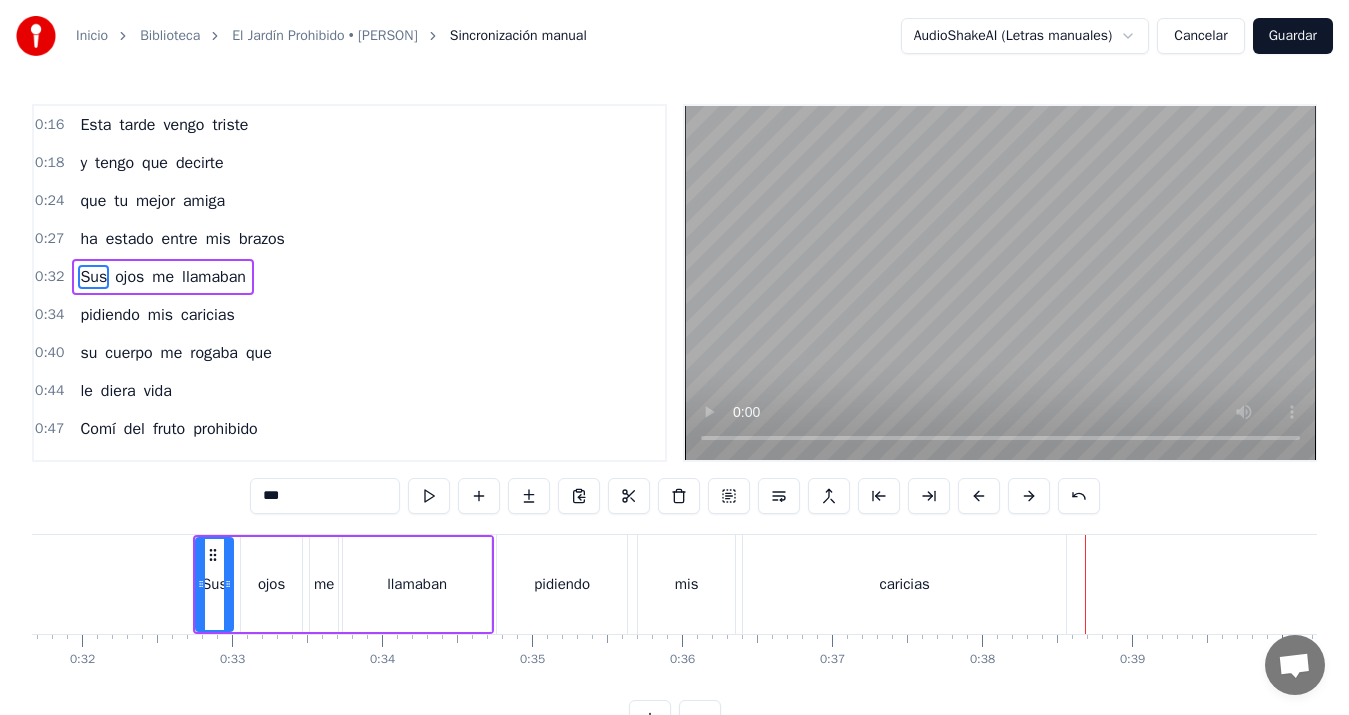 click on "caricias" at bounding box center [904, 584] 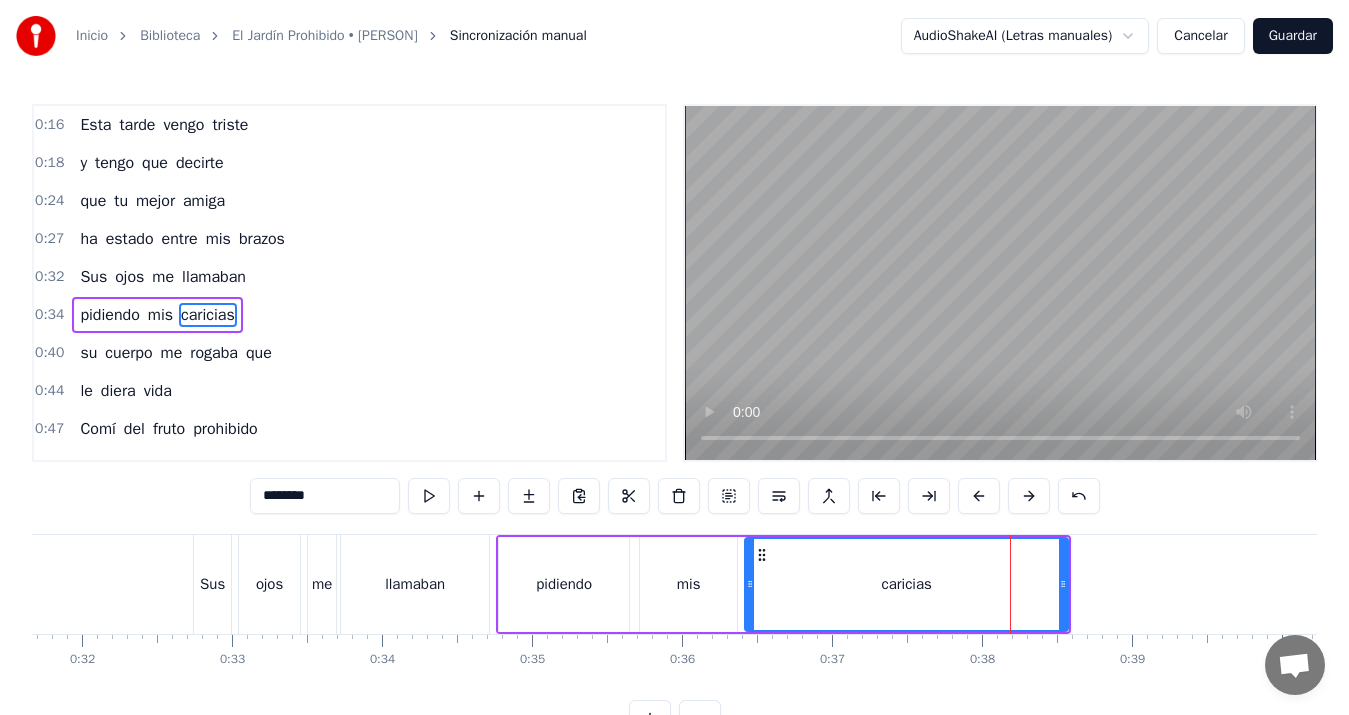 scroll, scrollTop: 32, scrollLeft: 0, axis: vertical 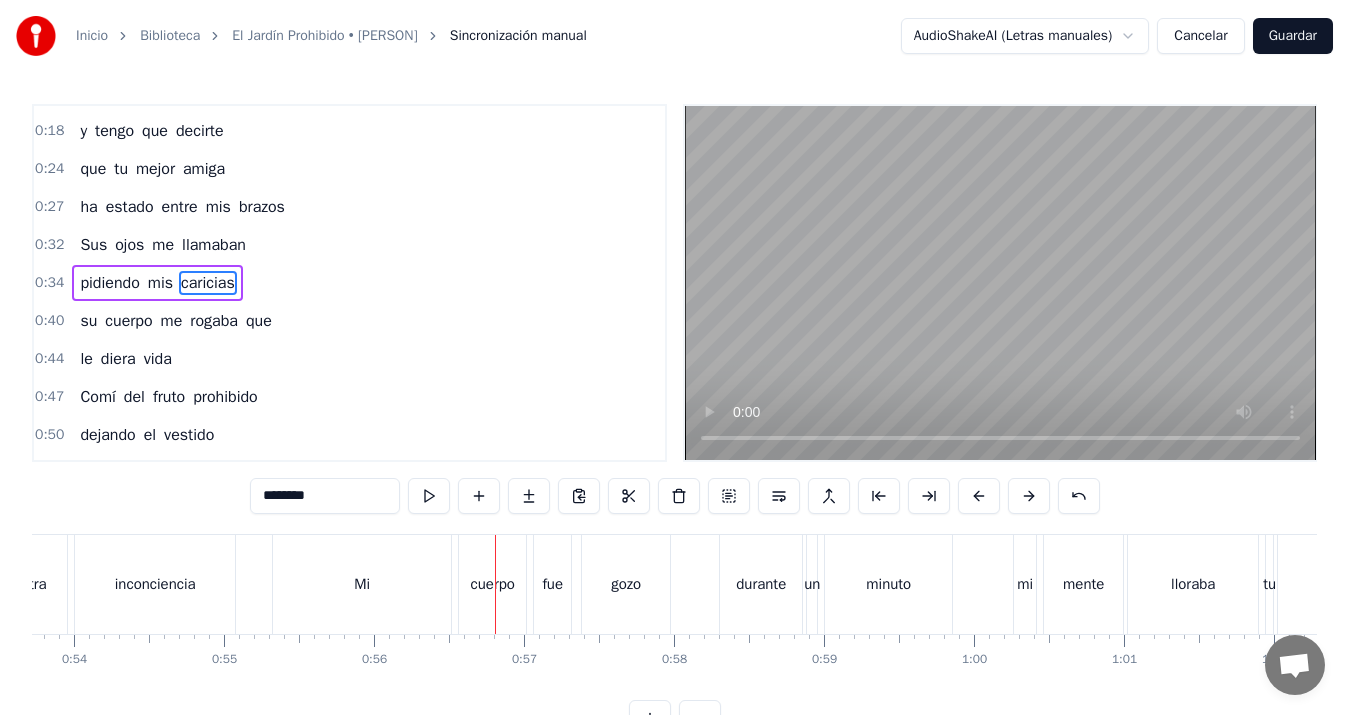 click on "Mi" at bounding box center [362, 584] 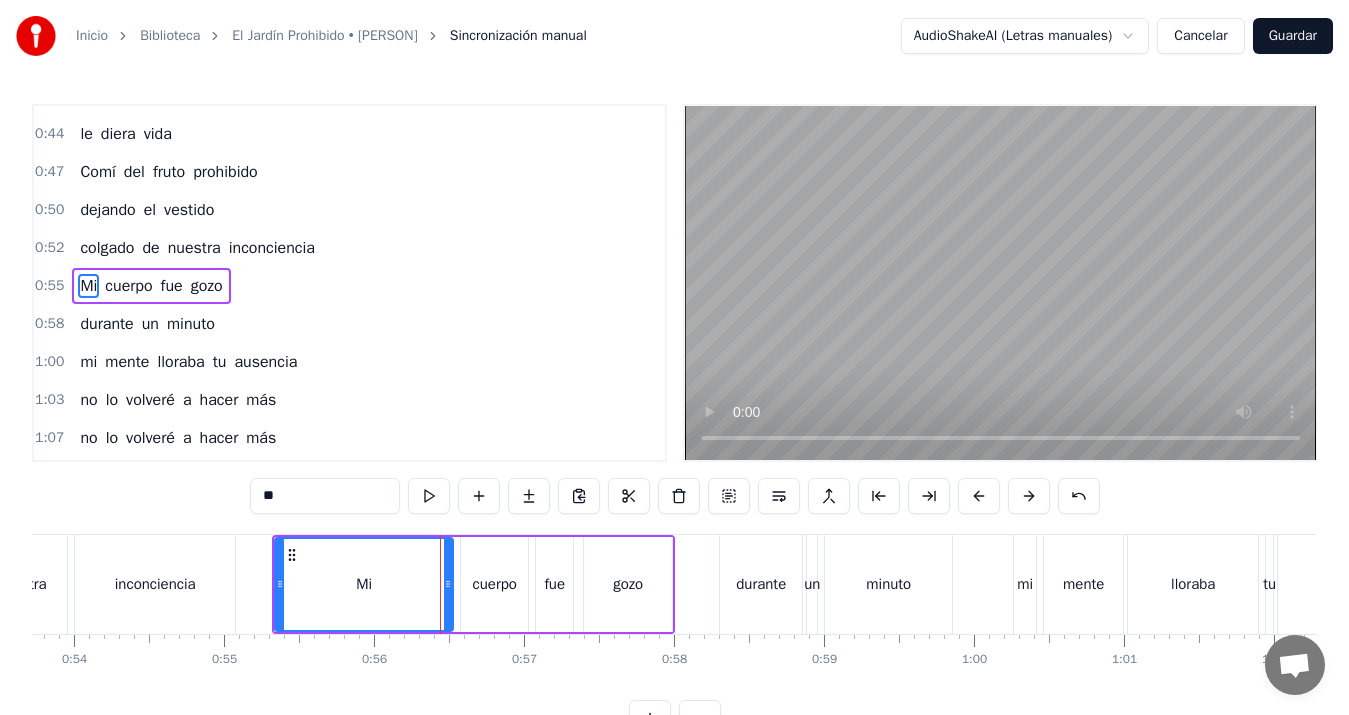 scroll, scrollTop: 260, scrollLeft: 0, axis: vertical 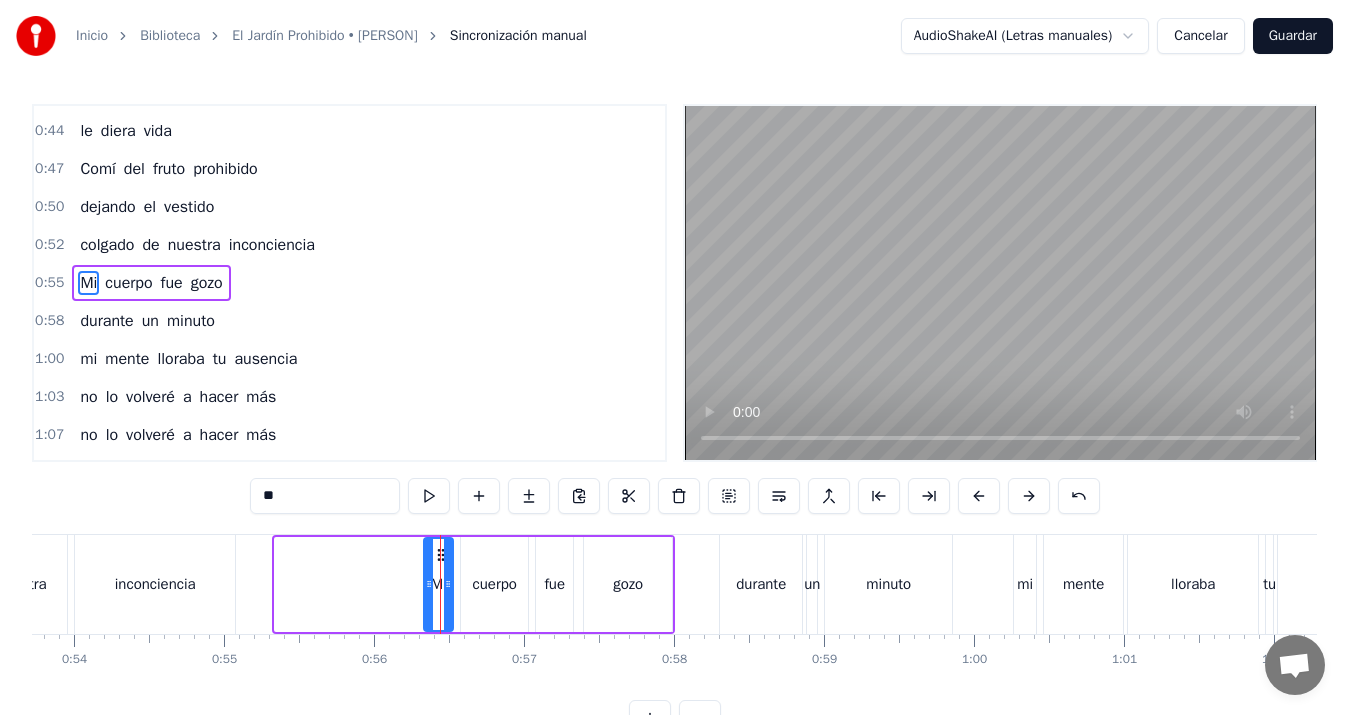 drag, startPoint x: 280, startPoint y: 583, endPoint x: 429, endPoint y: 583, distance: 149 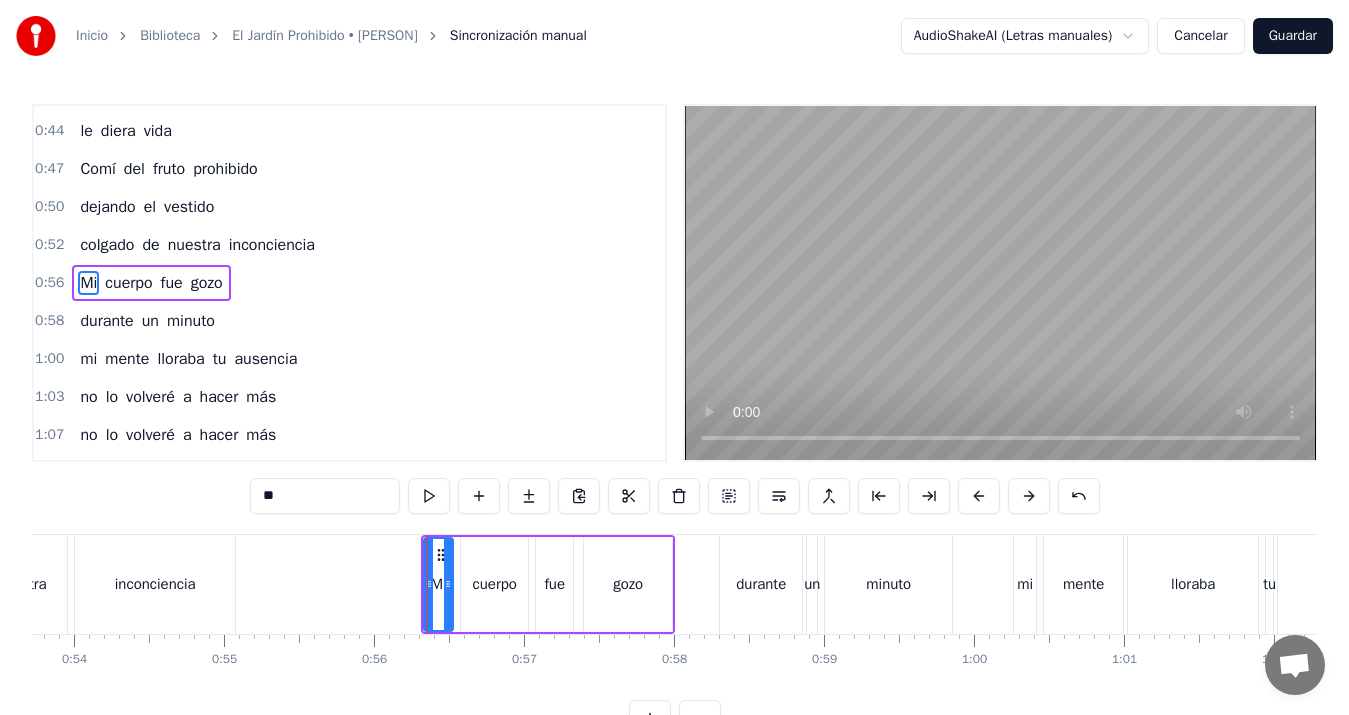 click on "inconciencia" at bounding box center (155, 584) 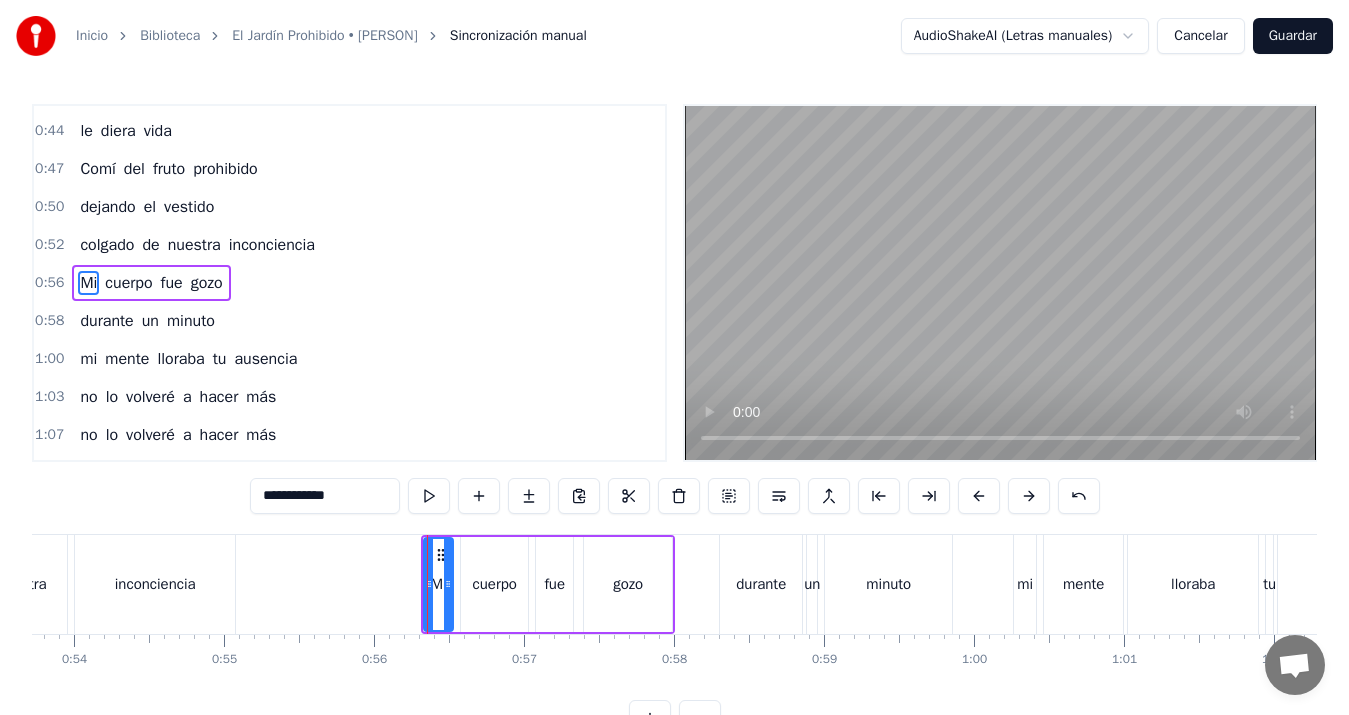 scroll, scrollTop: 222, scrollLeft: 0, axis: vertical 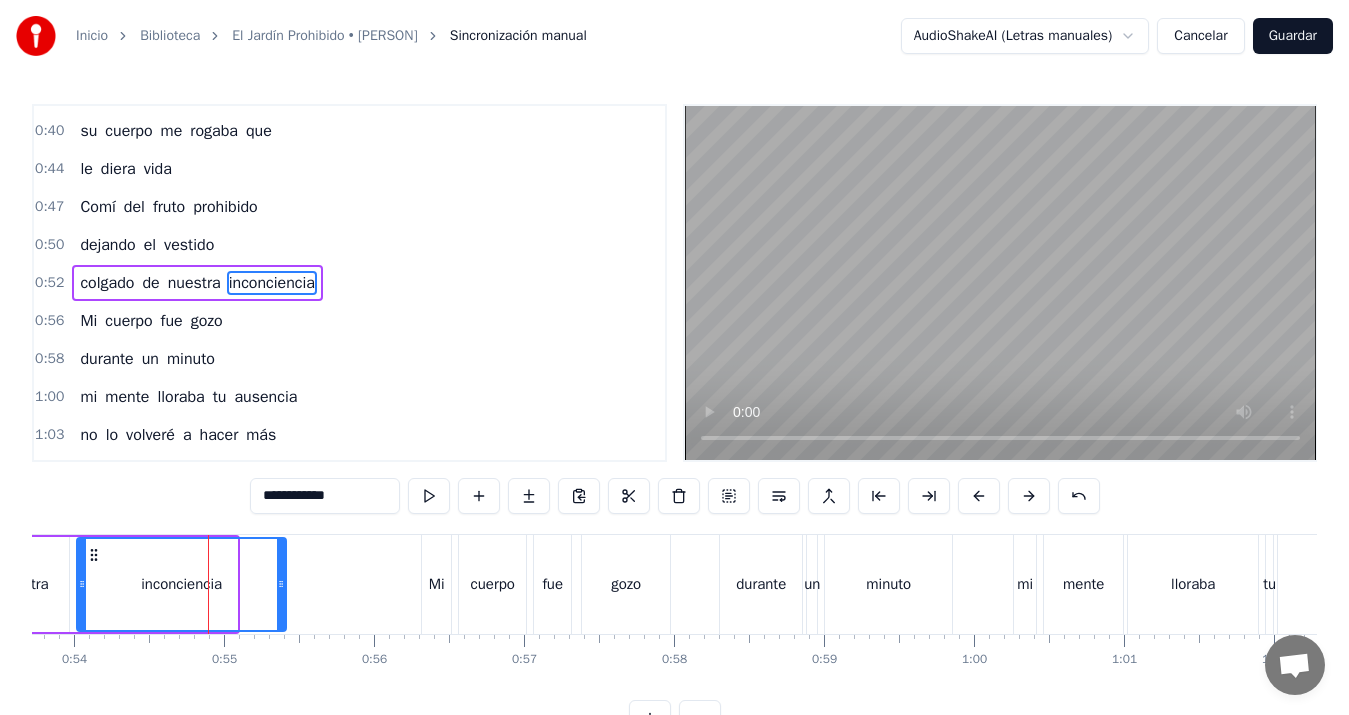 drag, startPoint x: 233, startPoint y: 582, endPoint x: 282, endPoint y: 587, distance: 49.25444 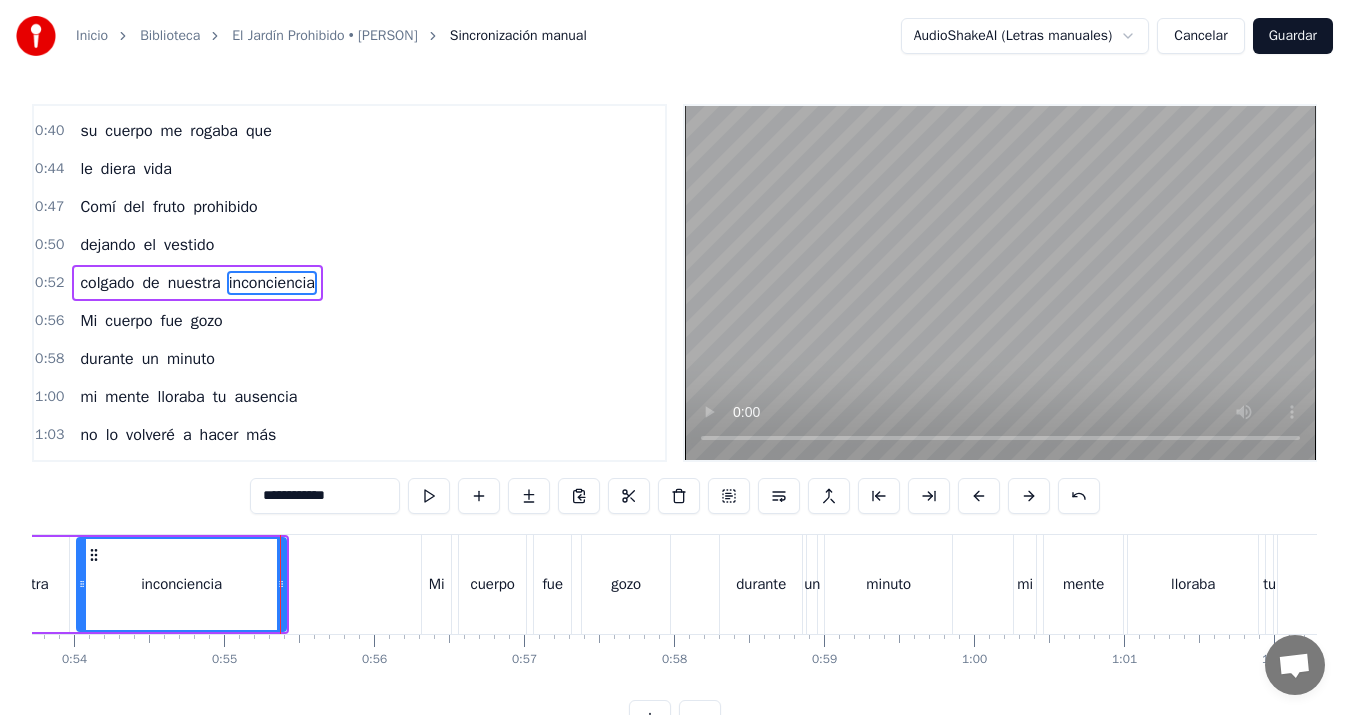 click on "nuestra" at bounding box center (23, 584) 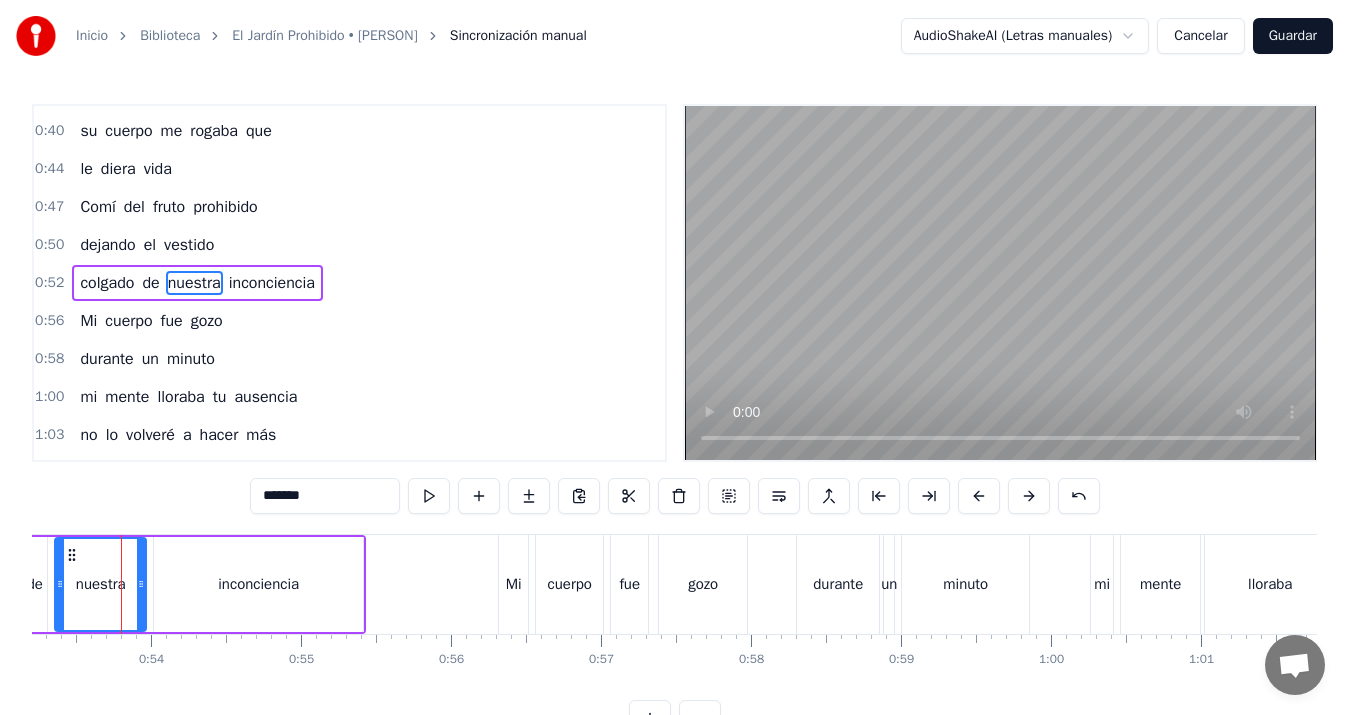 scroll, scrollTop: 0, scrollLeft: 7970, axis: horizontal 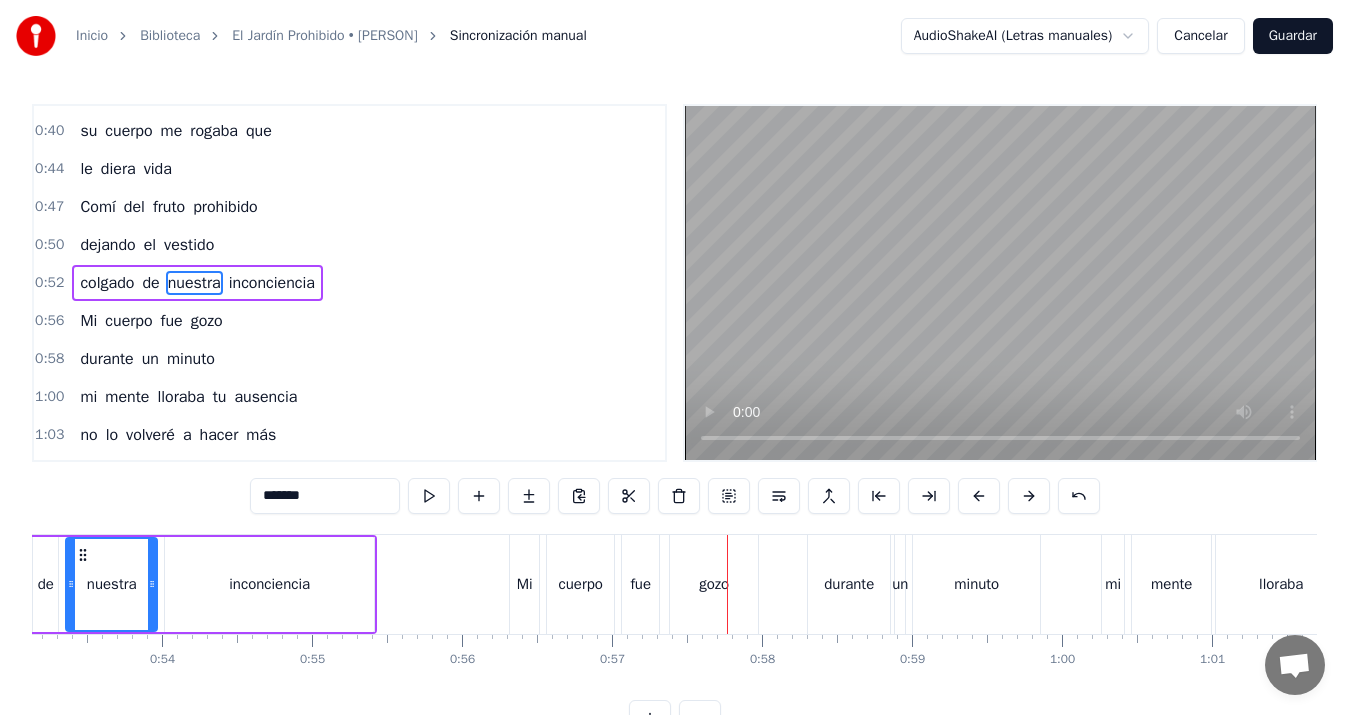 click on "gozo" at bounding box center (714, 584) 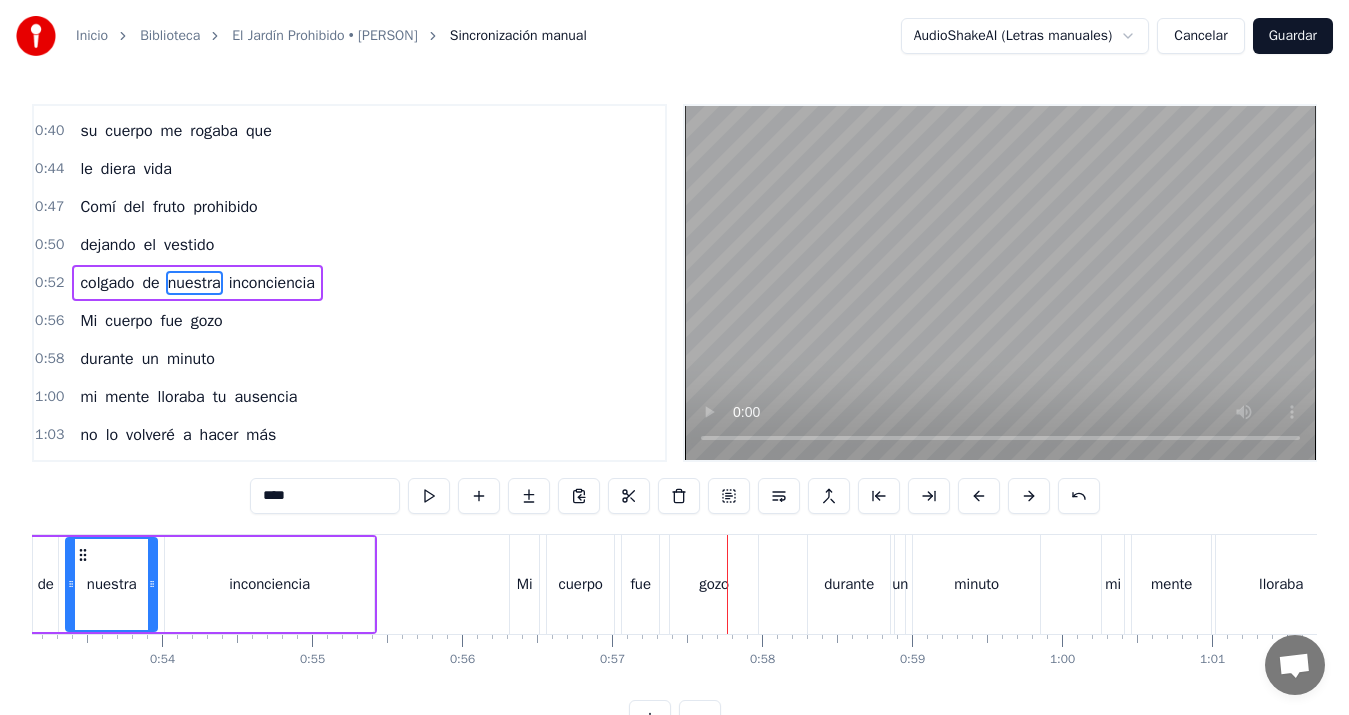 scroll, scrollTop: 260, scrollLeft: 0, axis: vertical 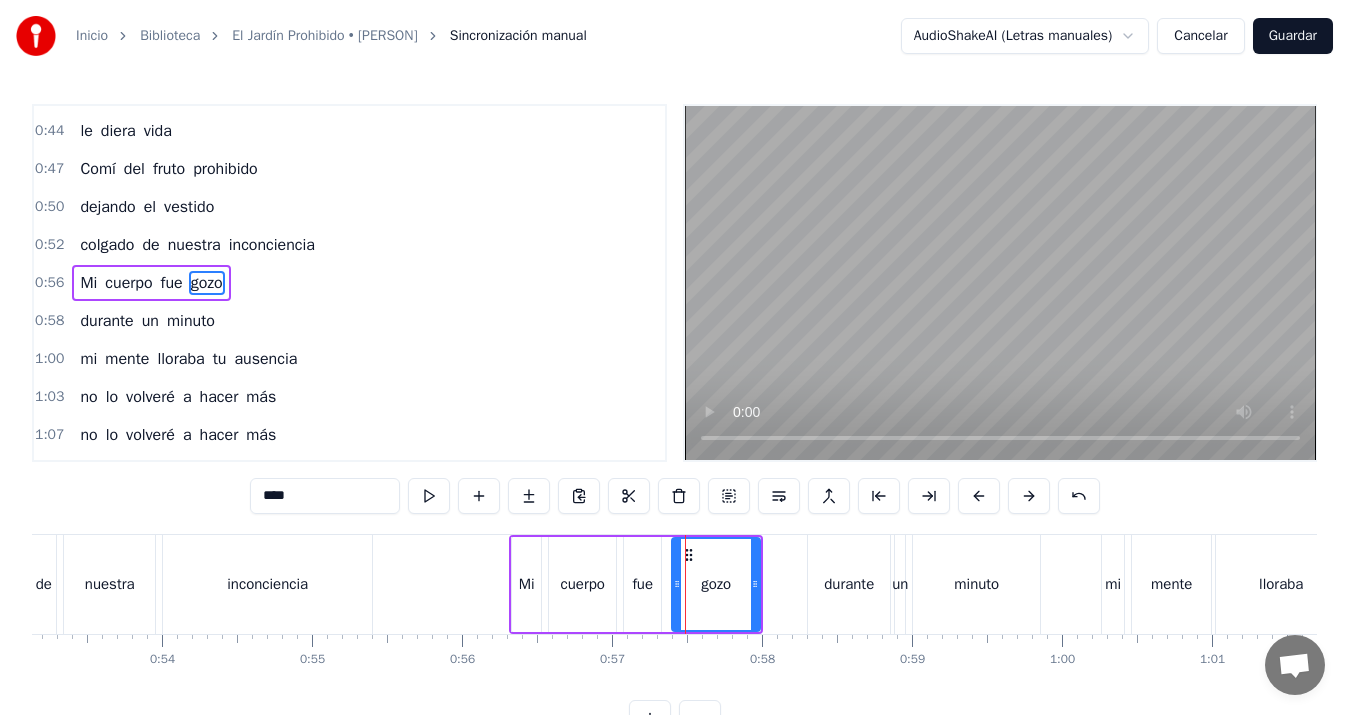 click 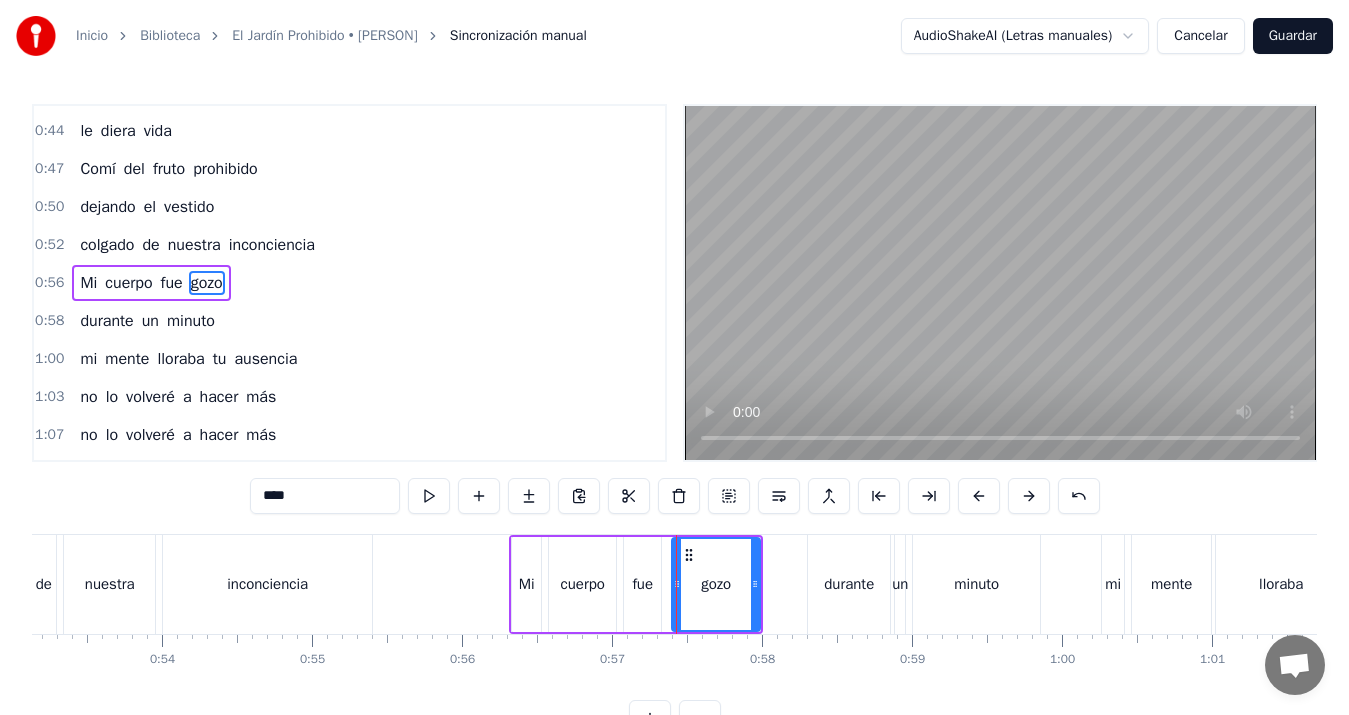 click on "fue" at bounding box center (642, 584) 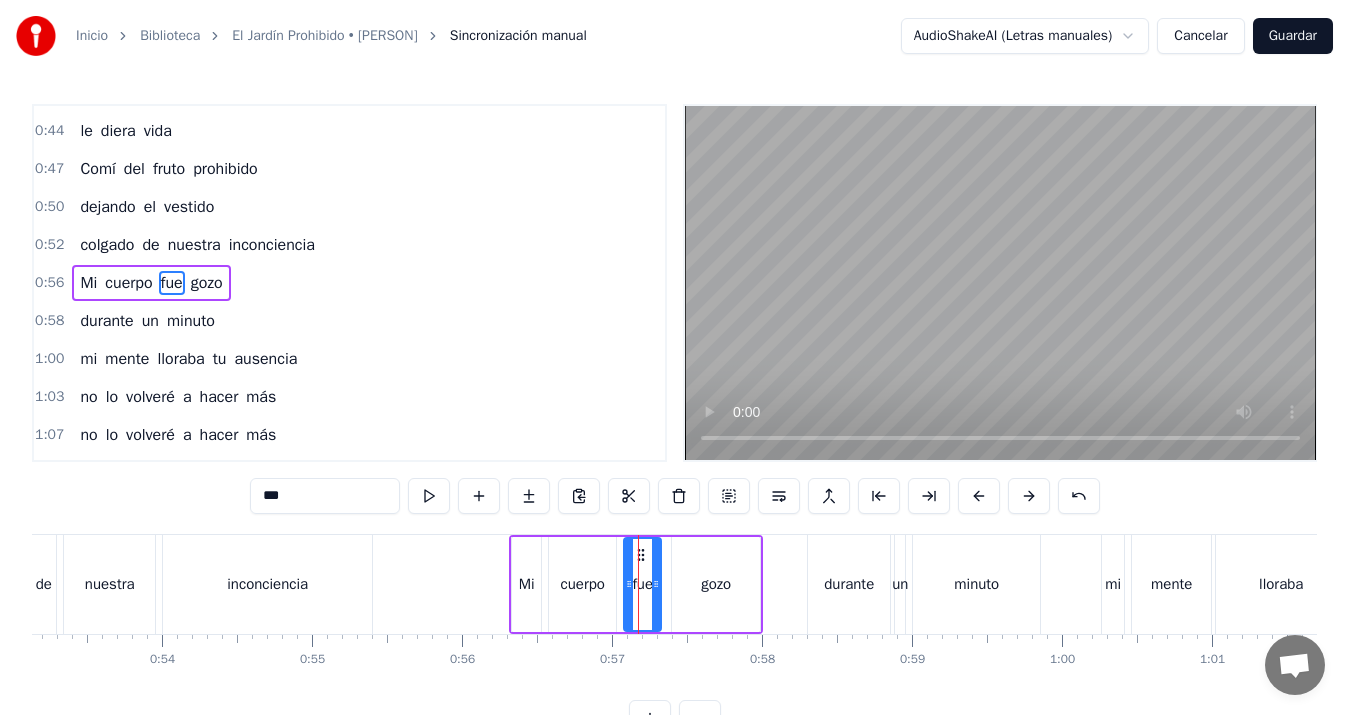 drag, startPoint x: 638, startPoint y: 551, endPoint x: 649, endPoint y: 553, distance: 11.18034 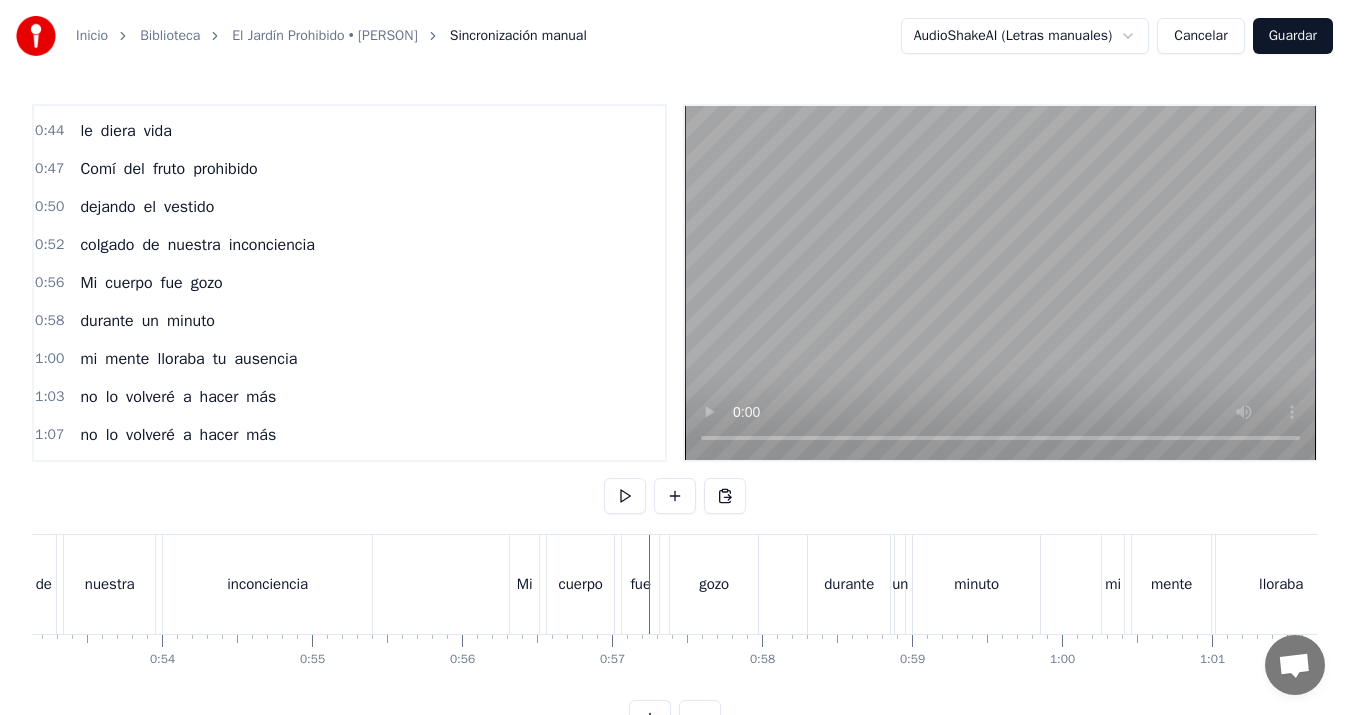 click at bounding box center (649, 584) 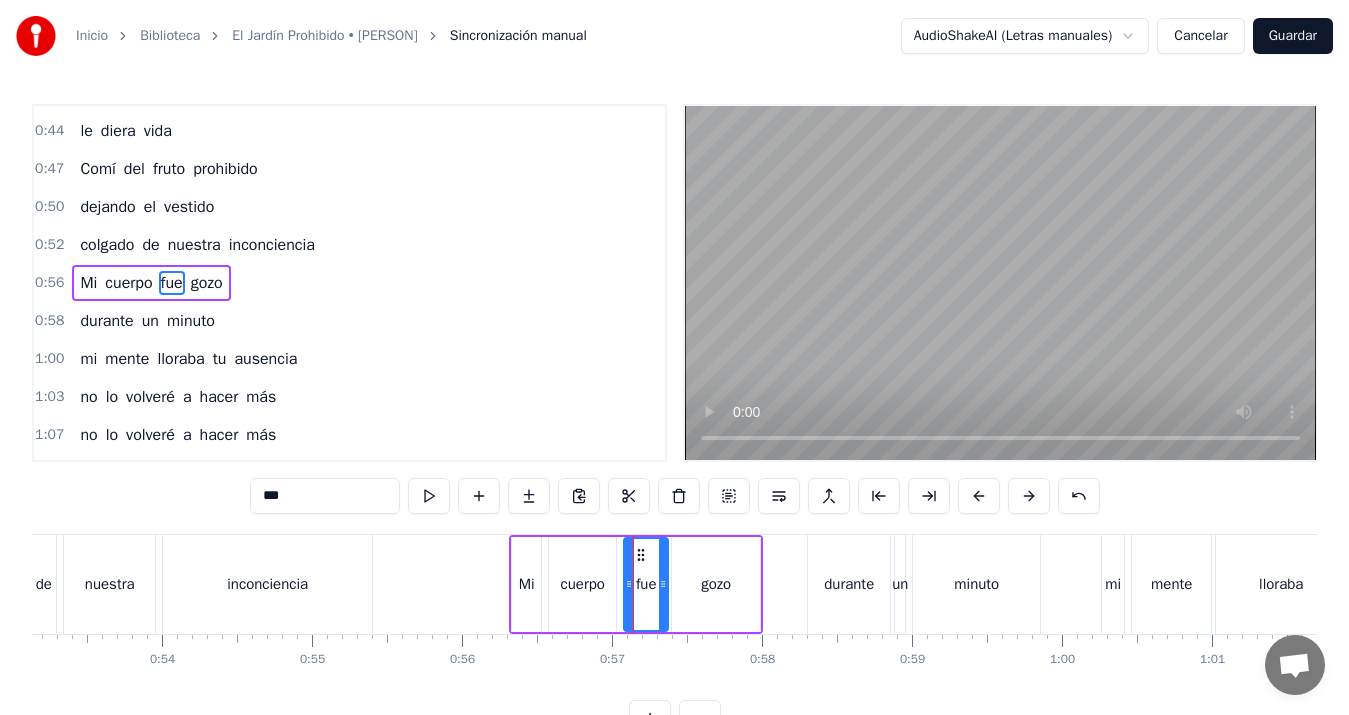 click 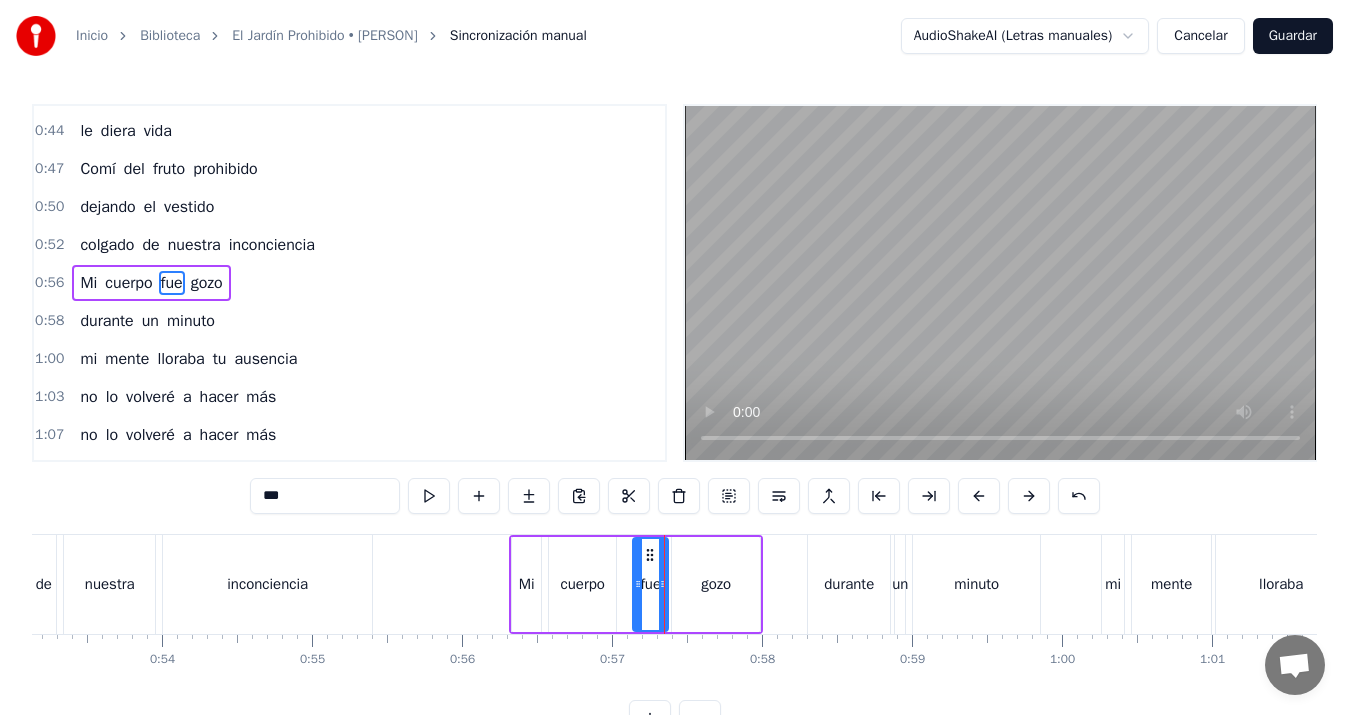 click 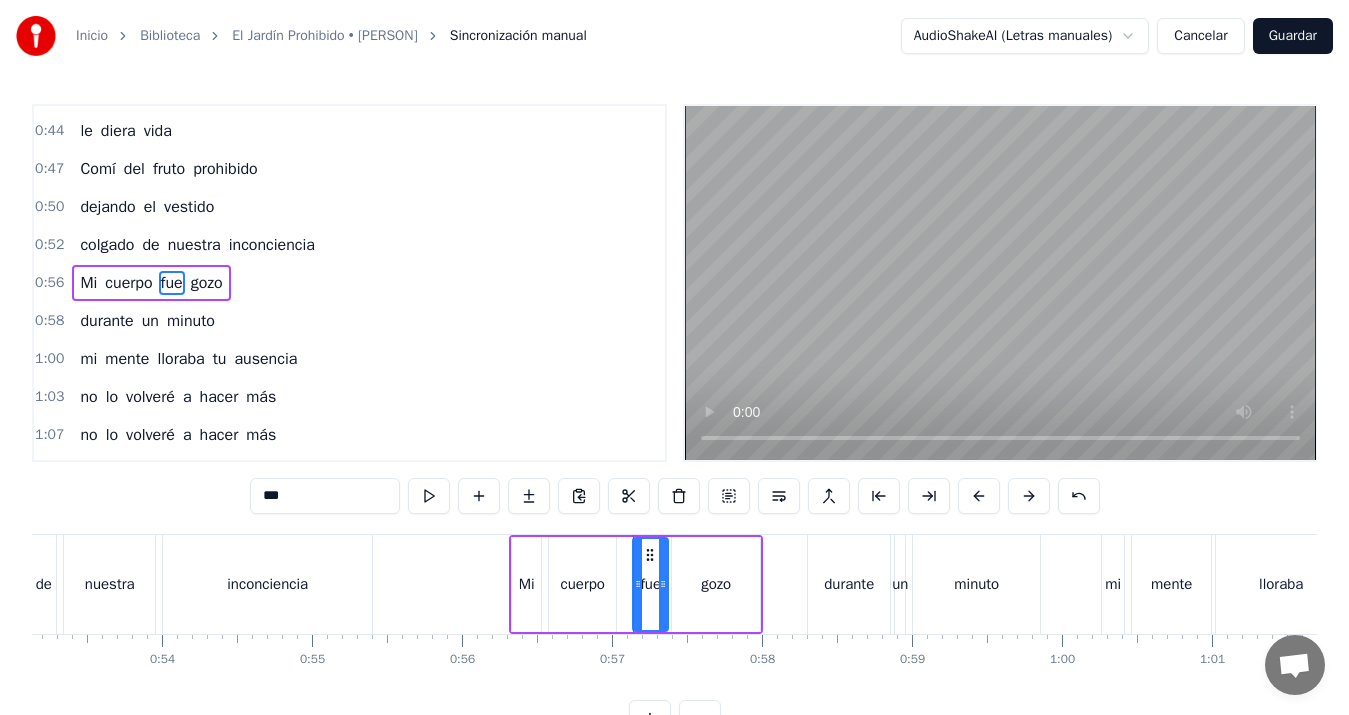 drag, startPoint x: 588, startPoint y: 581, endPoint x: 611, endPoint y: 584, distance: 23.194826 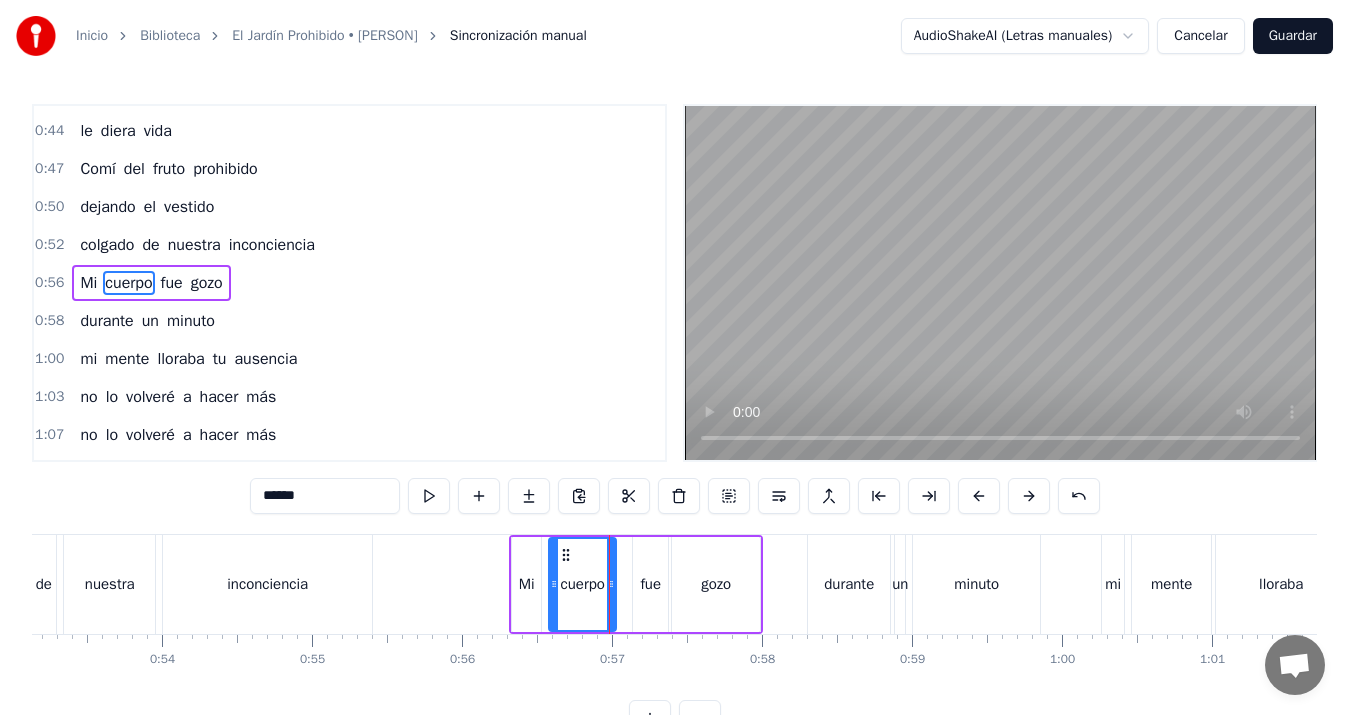 click 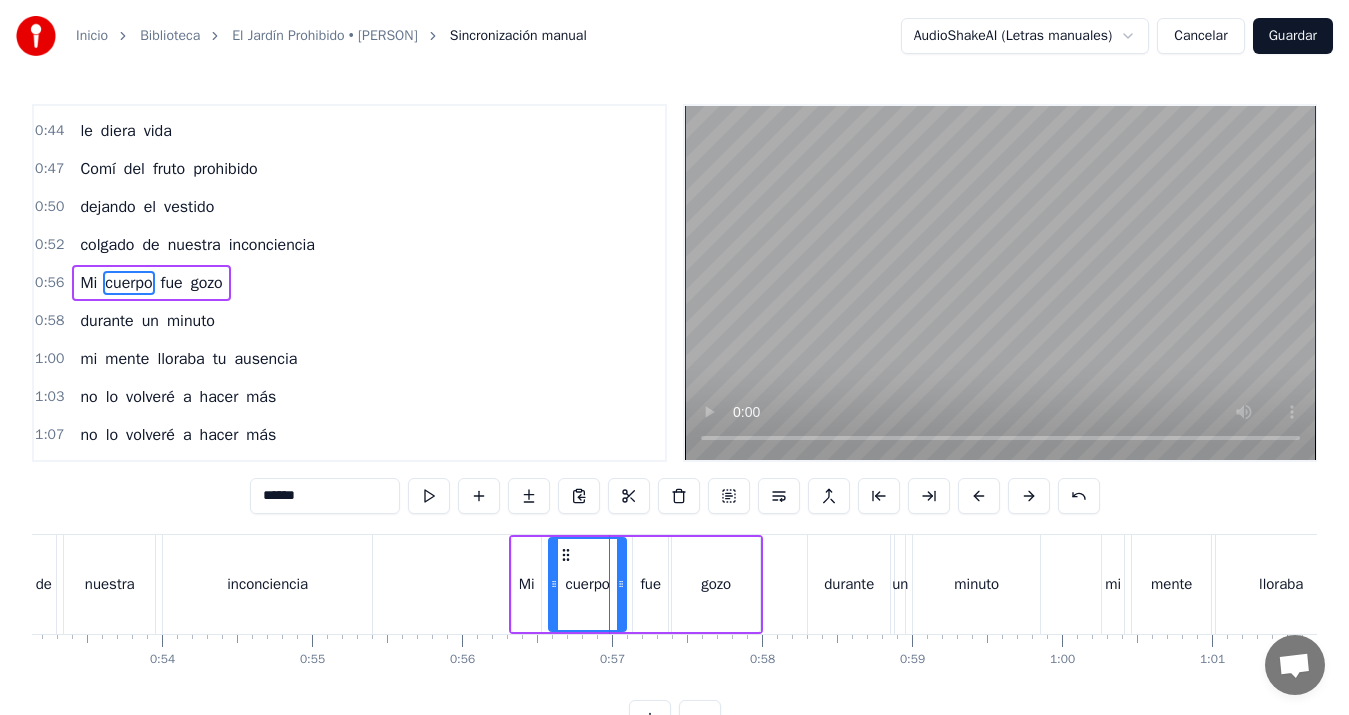drag, startPoint x: 612, startPoint y: 584, endPoint x: 622, endPoint y: 586, distance: 10.198039 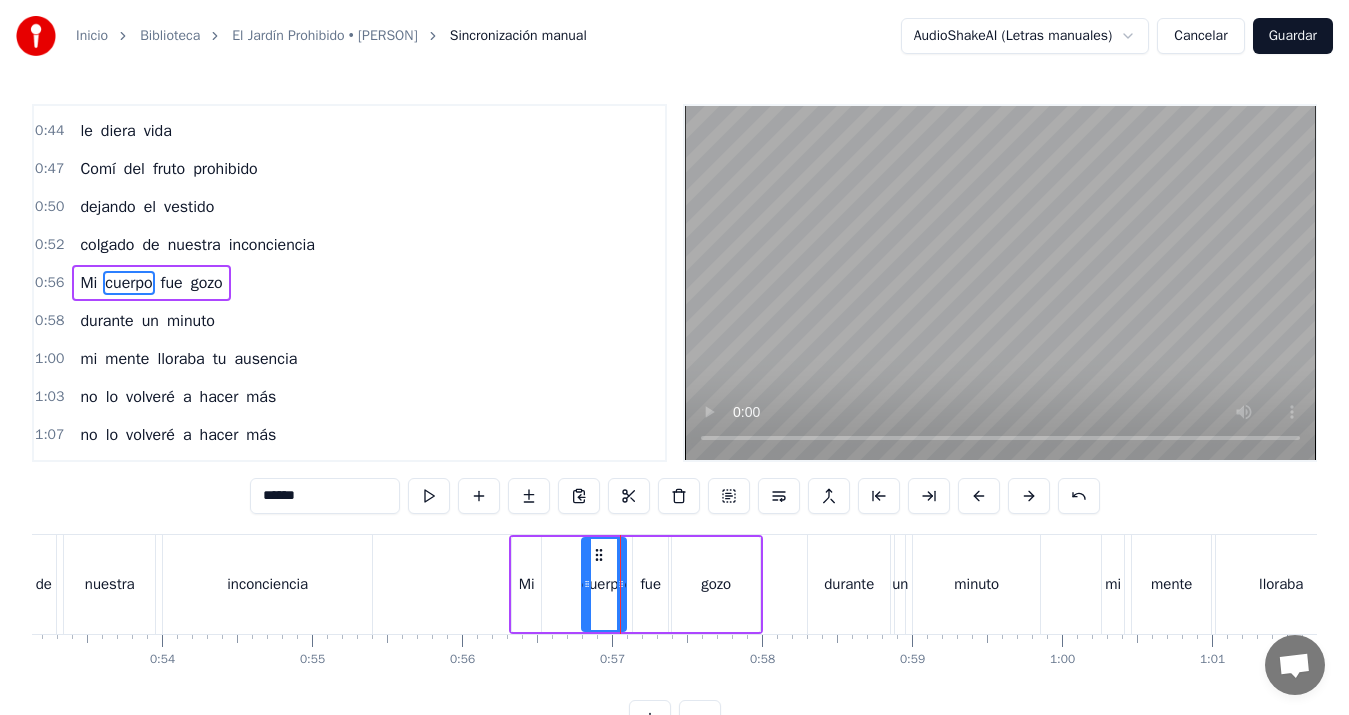 drag, startPoint x: 556, startPoint y: 584, endPoint x: 589, endPoint y: 582, distance: 33.06055 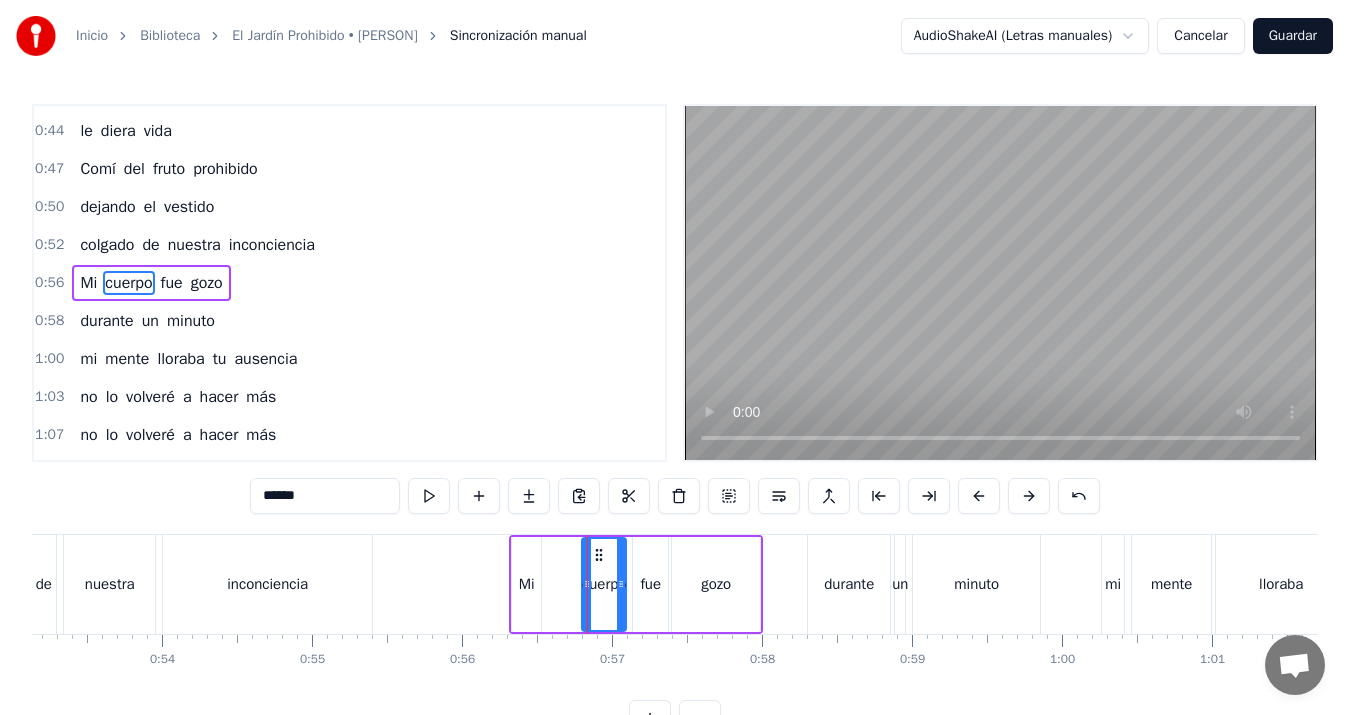 click on "Mi" at bounding box center [527, 584] 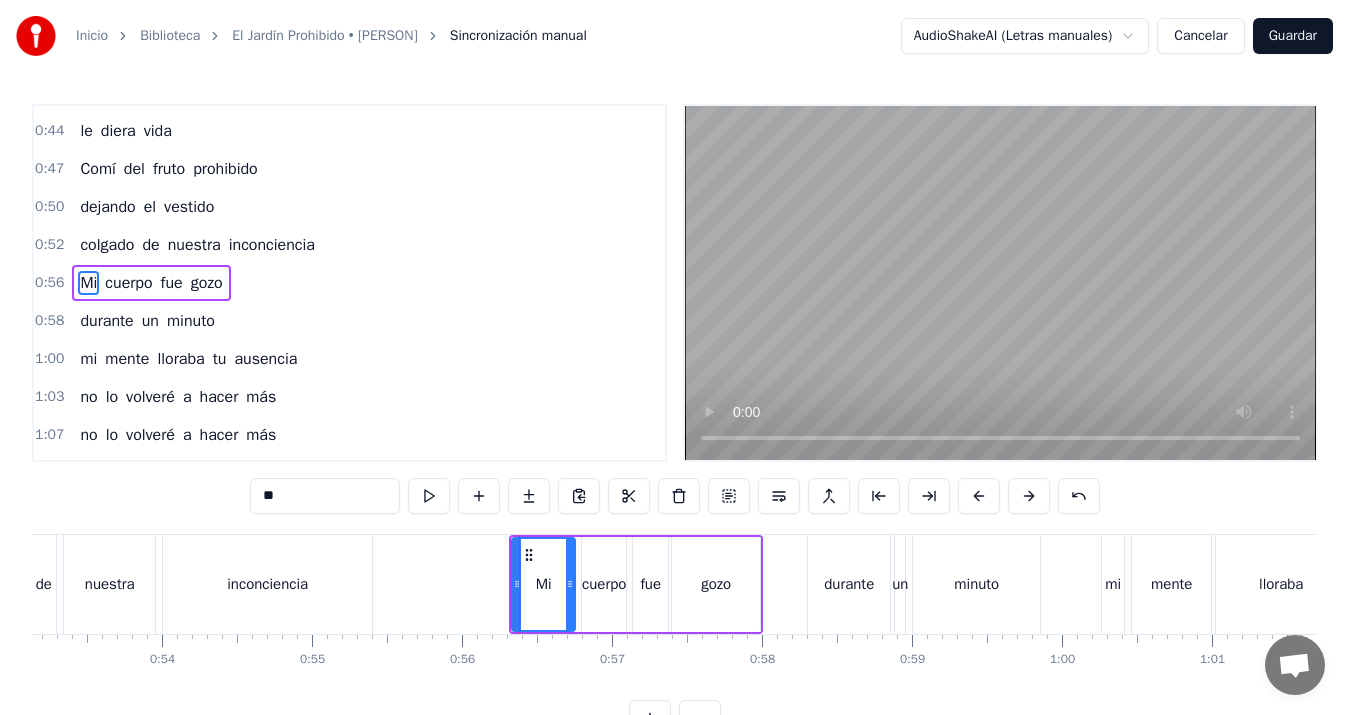 drag, startPoint x: 538, startPoint y: 580, endPoint x: 572, endPoint y: 585, distance: 34.36568 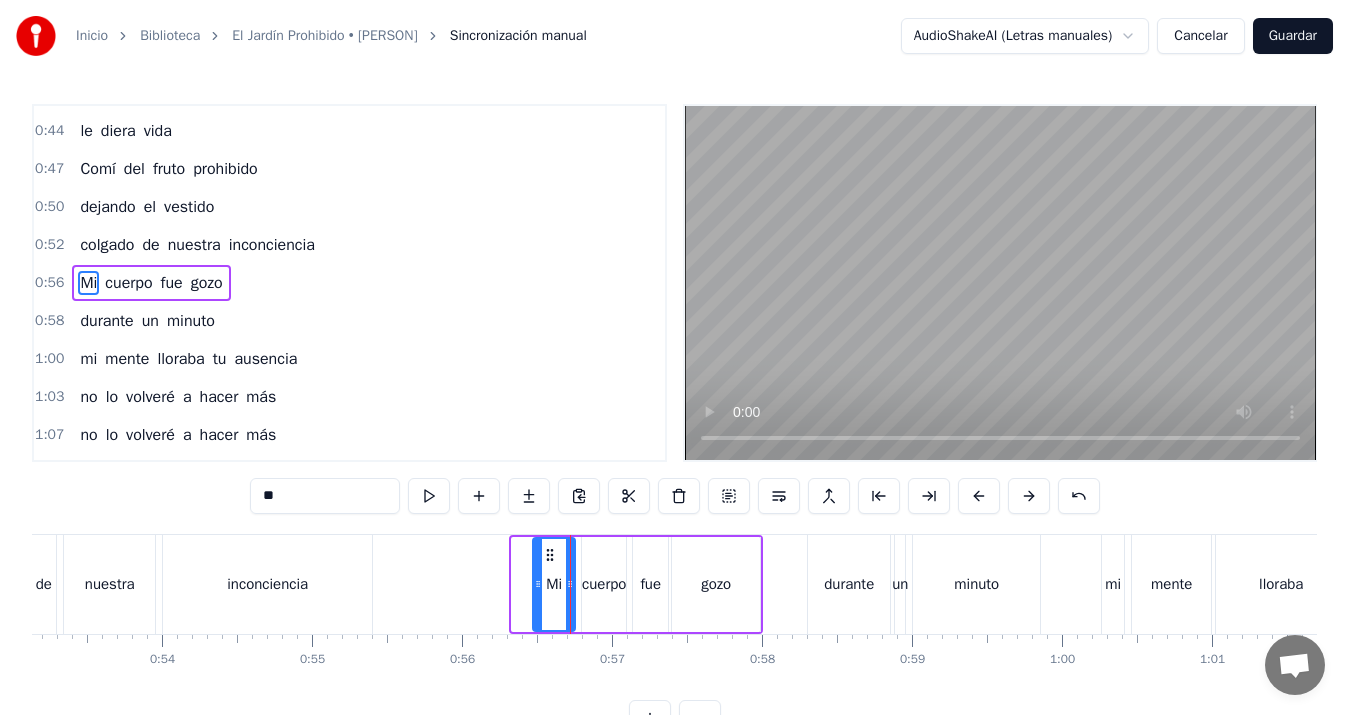 drag, startPoint x: 515, startPoint y: 584, endPoint x: 536, endPoint y: 583, distance: 21.023796 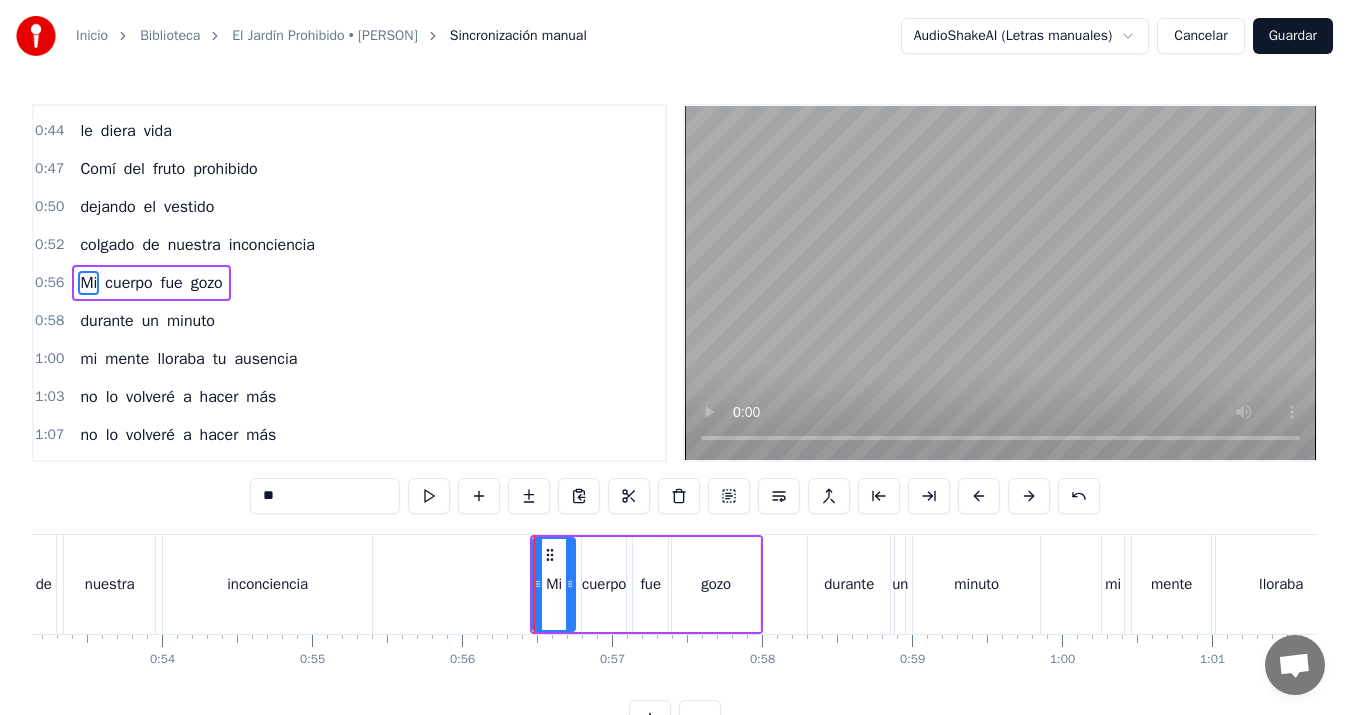 click on "nuestra" at bounding box center [109, 584] 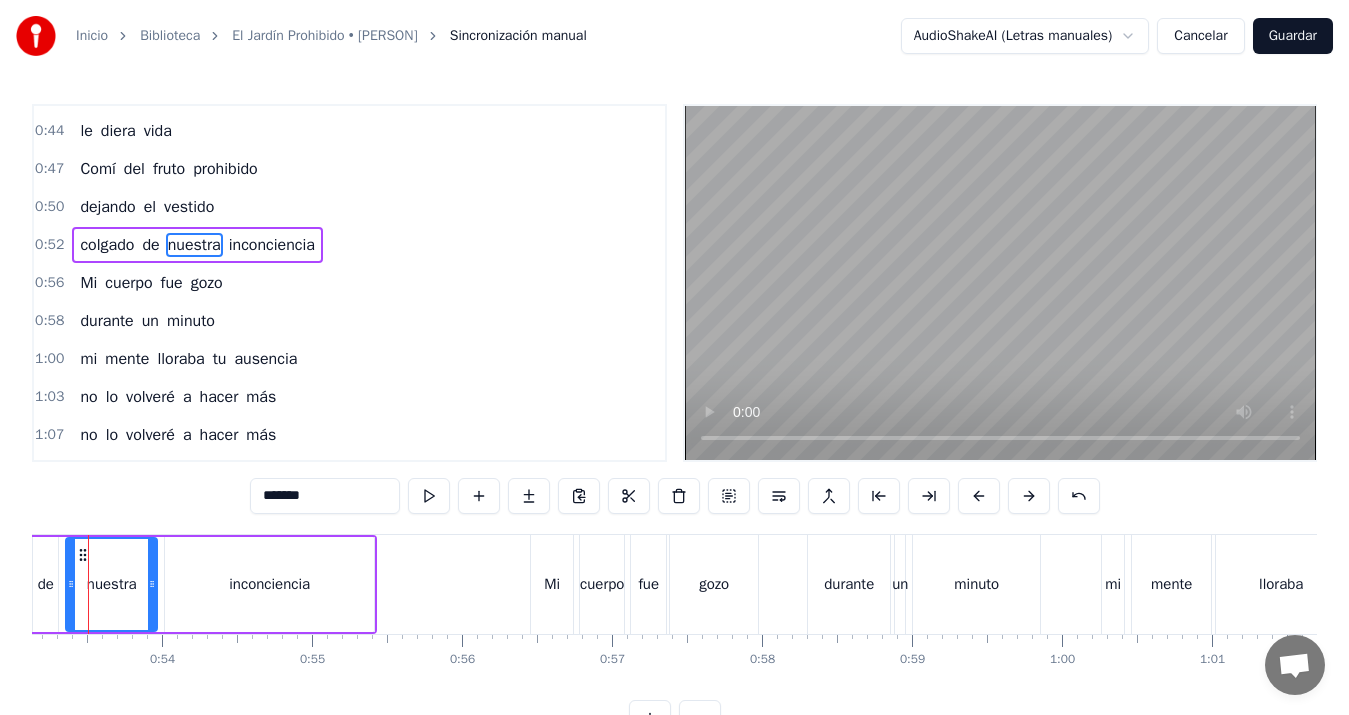 scroll, scrollTop: 222, scrollLeft: 0, axis: vertical 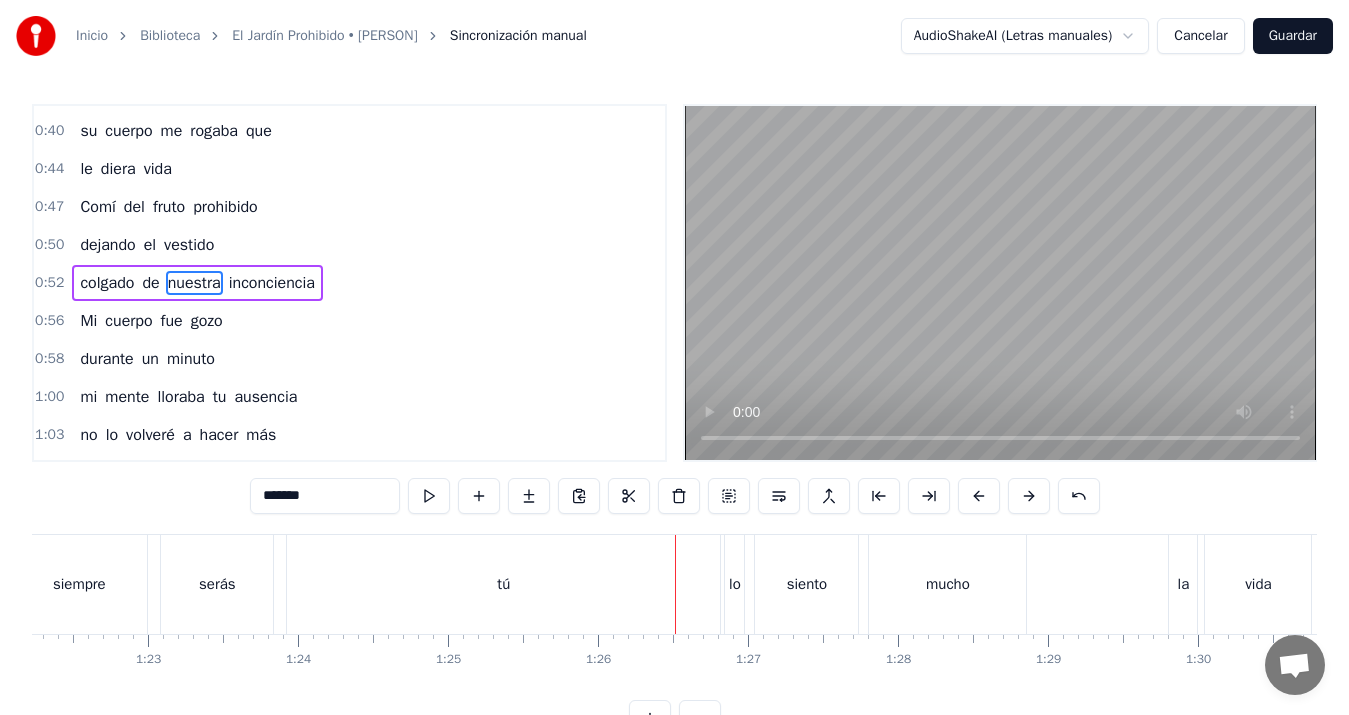 click on "tú" at bounding box center [503, 584] 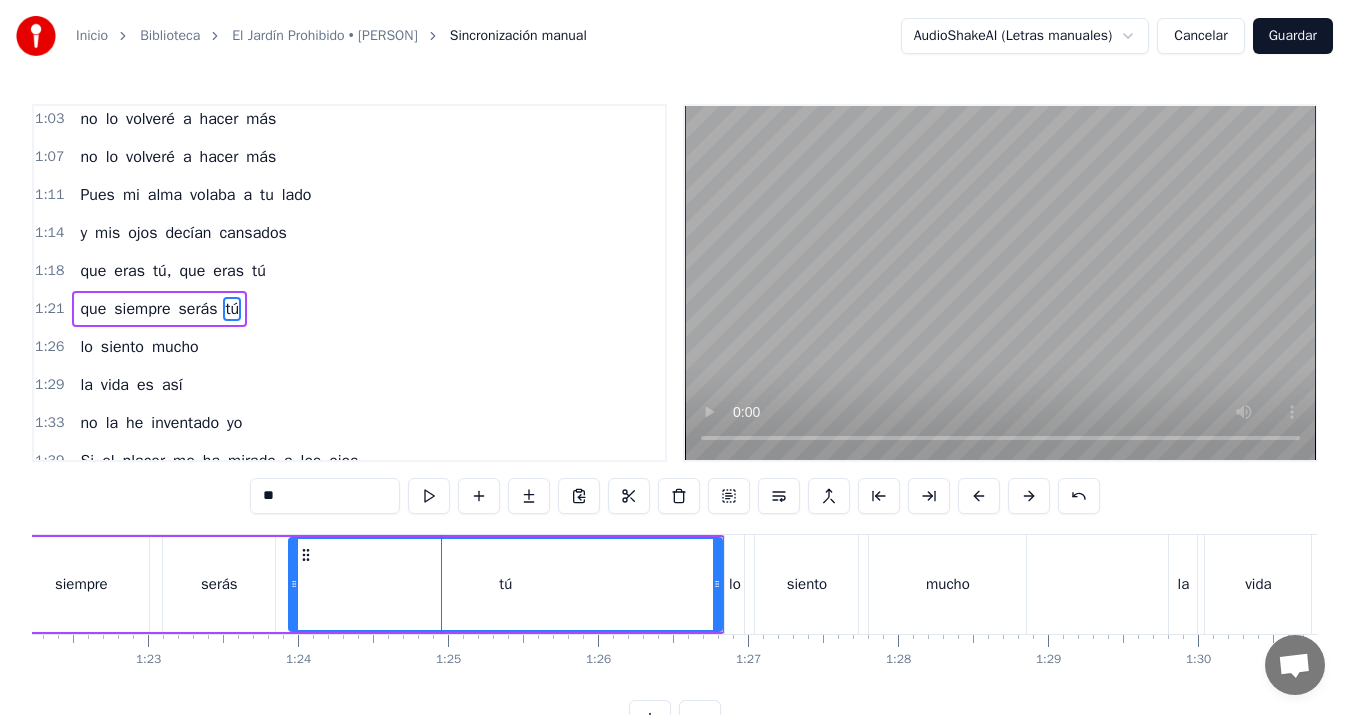 scroll, scrollTop: 564, scrollLeft: 0, axis: vertical 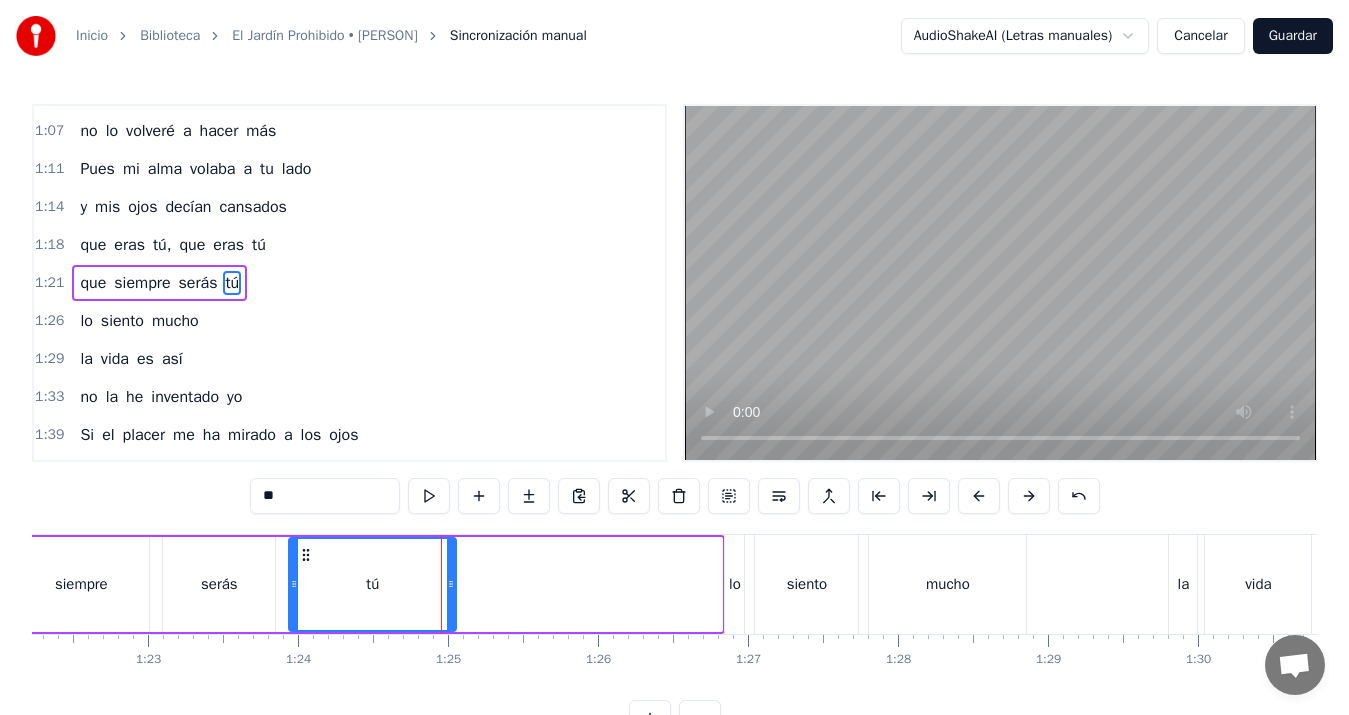drag, startPoint x: 718, startPoint y: 584, endPoint x: 452, endPoint y: 551, distance: 268.03918 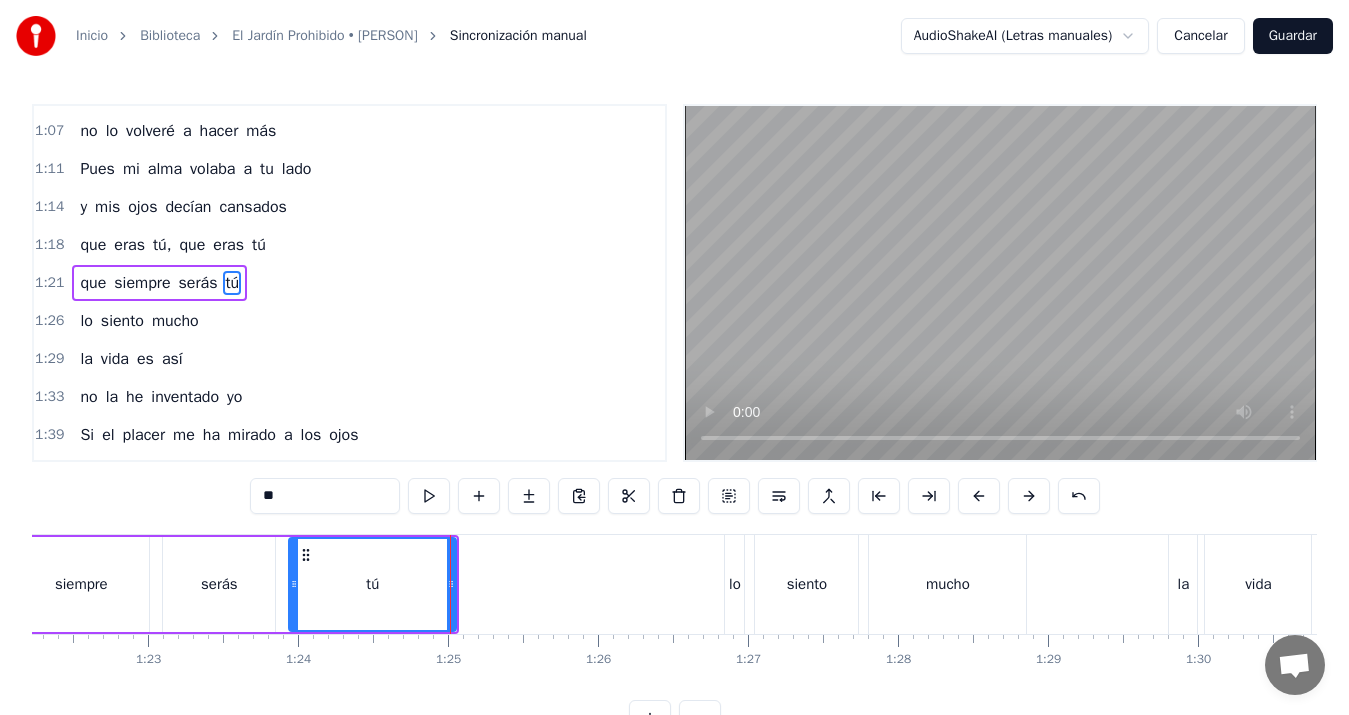 click on "siempre" at bounding box center (81, 584) 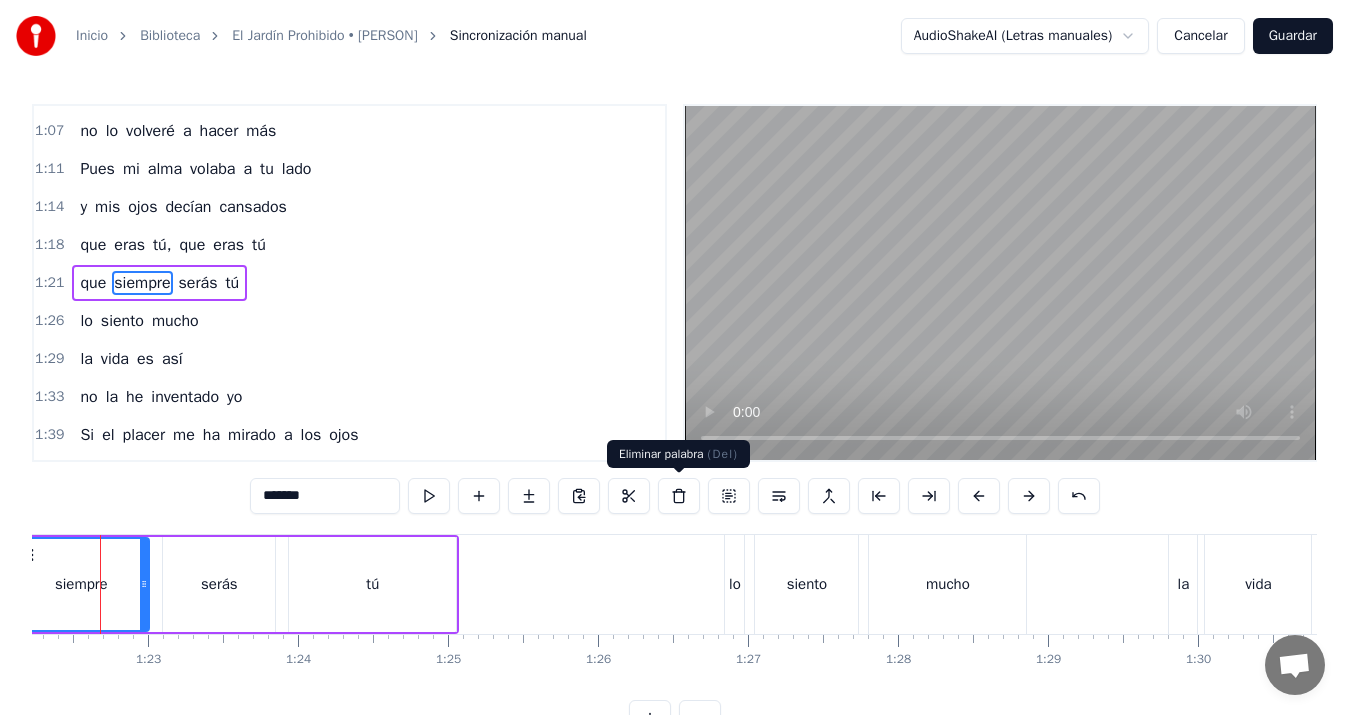 scroll, scrollTop: 0, scrollLeft: 12302, axis: horizontal 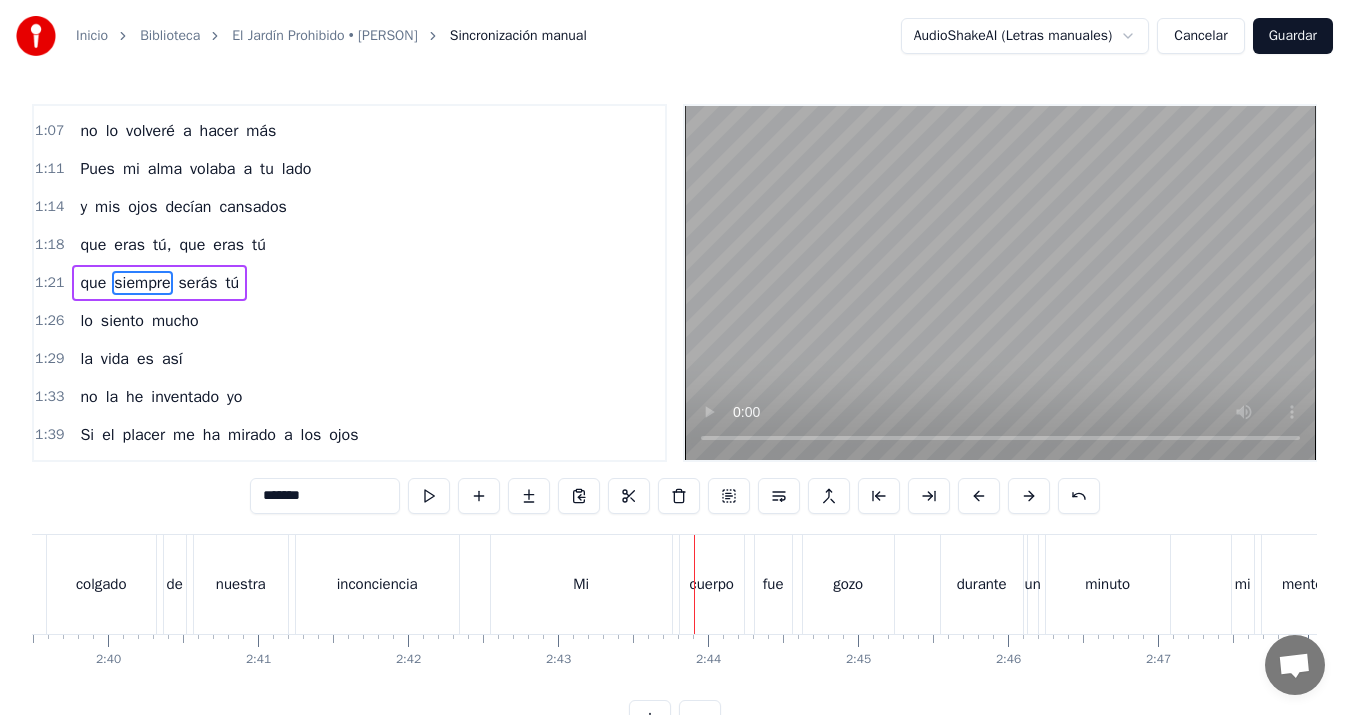 click on "Mi" at bounding box center (581, 584) 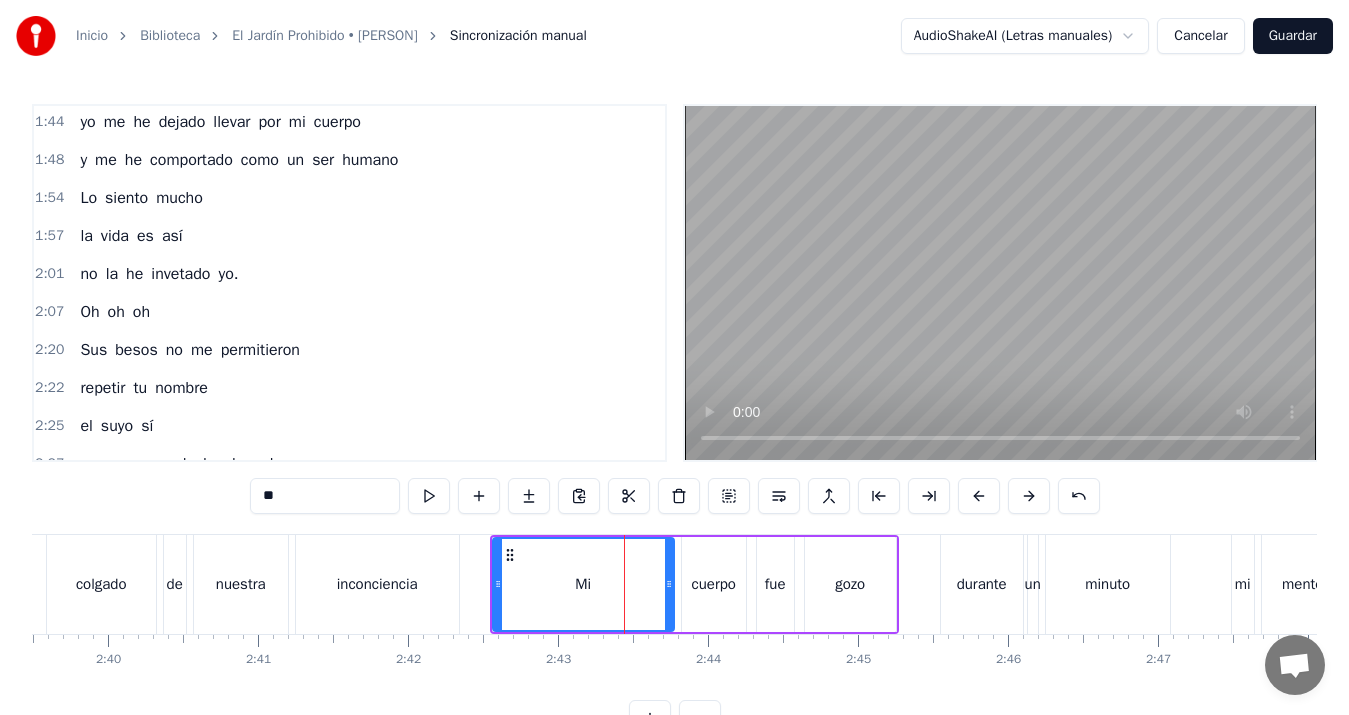 scroll, scrollTop: 1324, scrollLeft: 0, axis: vertical 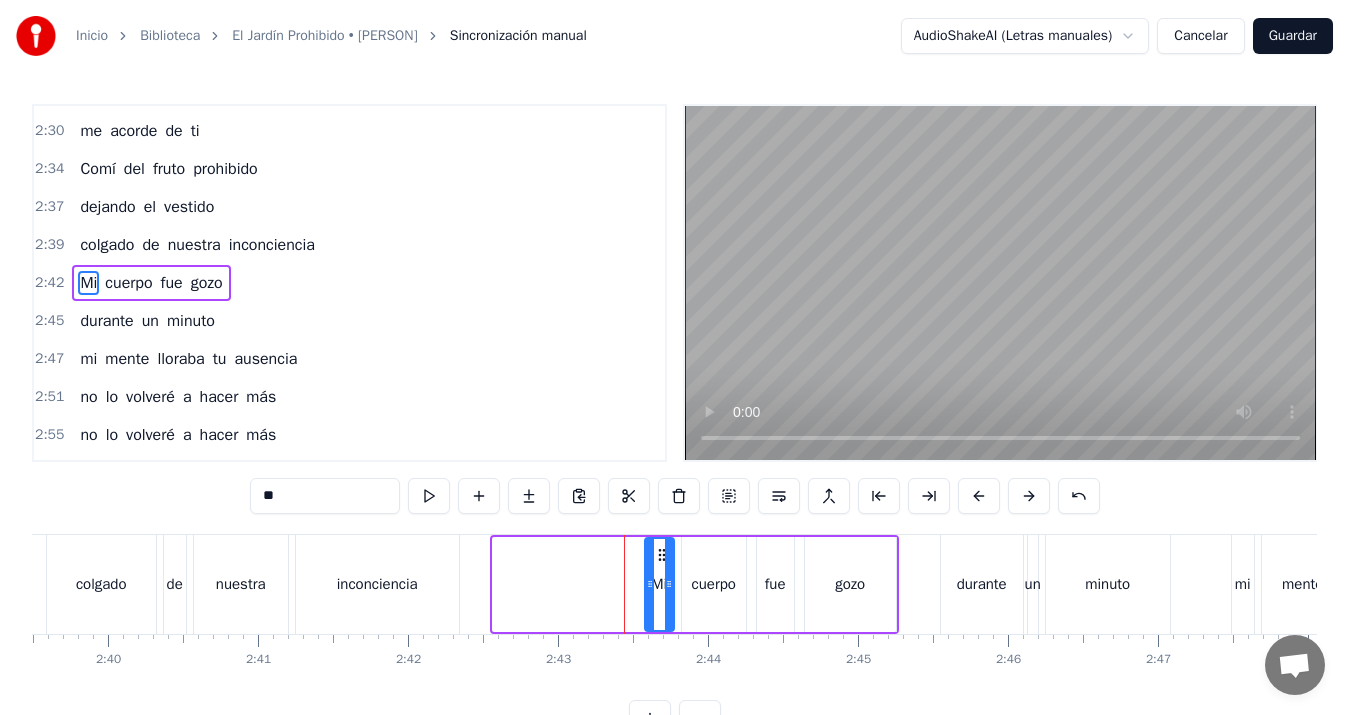 drag, startPoint x: 495, startPoint y: 584, endPoint x: 647, endPoint y: 591, distance: 152.1611 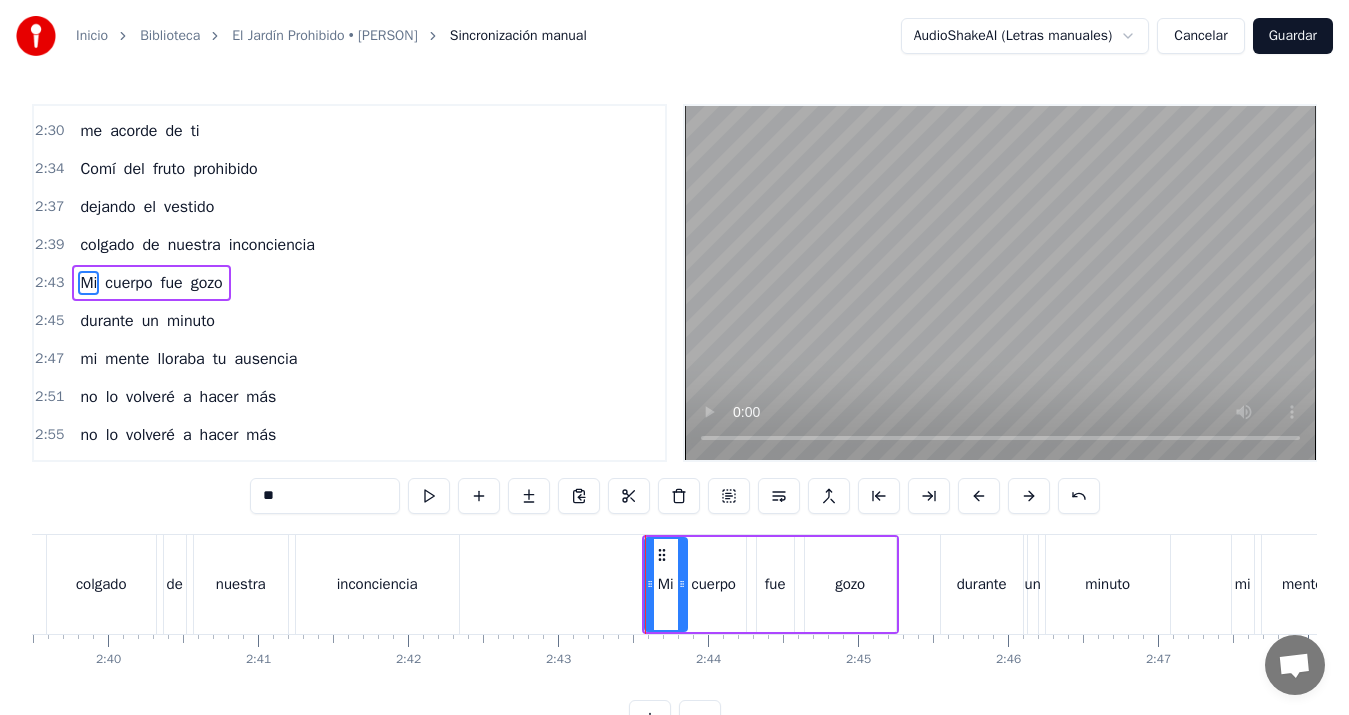 drag, startPoint x: 670, startPoint y: 587, endPoint x: 683, endPoint y: 587, distance: 13 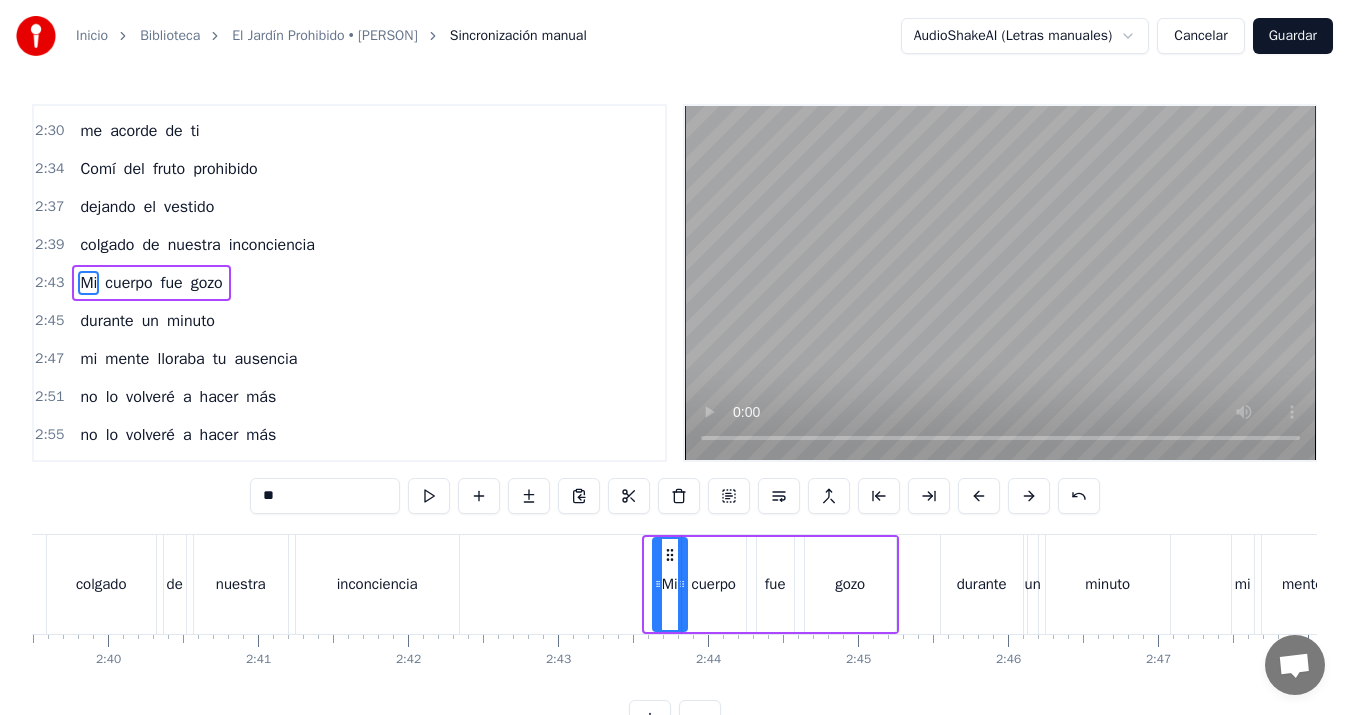 click 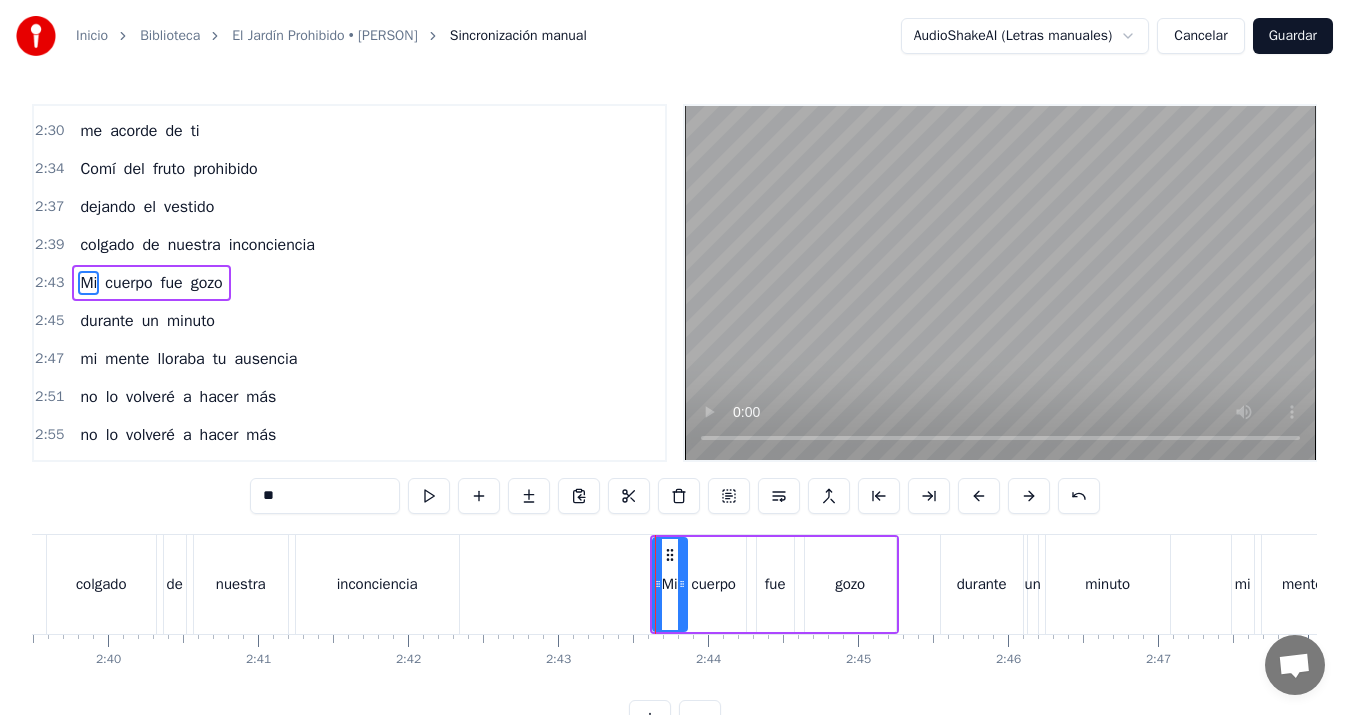 click on "nuestra" at bounding box center [241, 584] 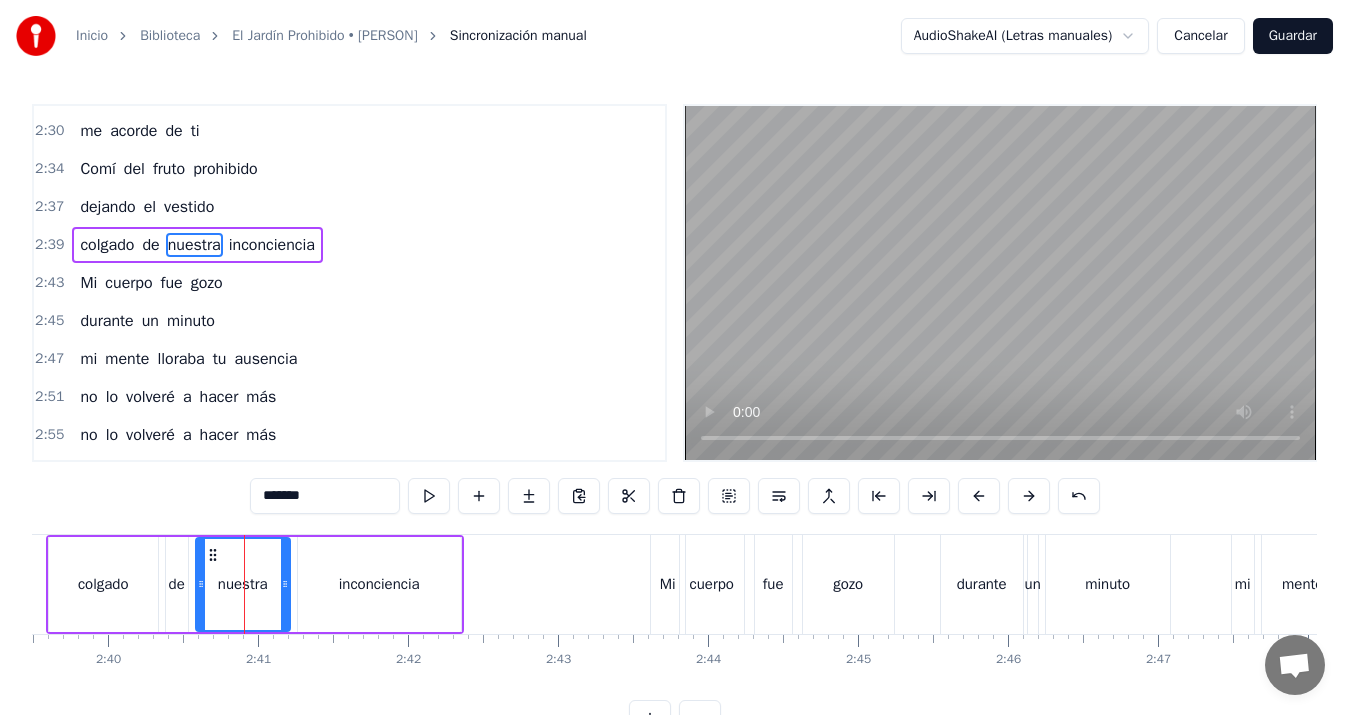 scroll, scrollTop: 1286, scrollLeft: 0, axis: vertical 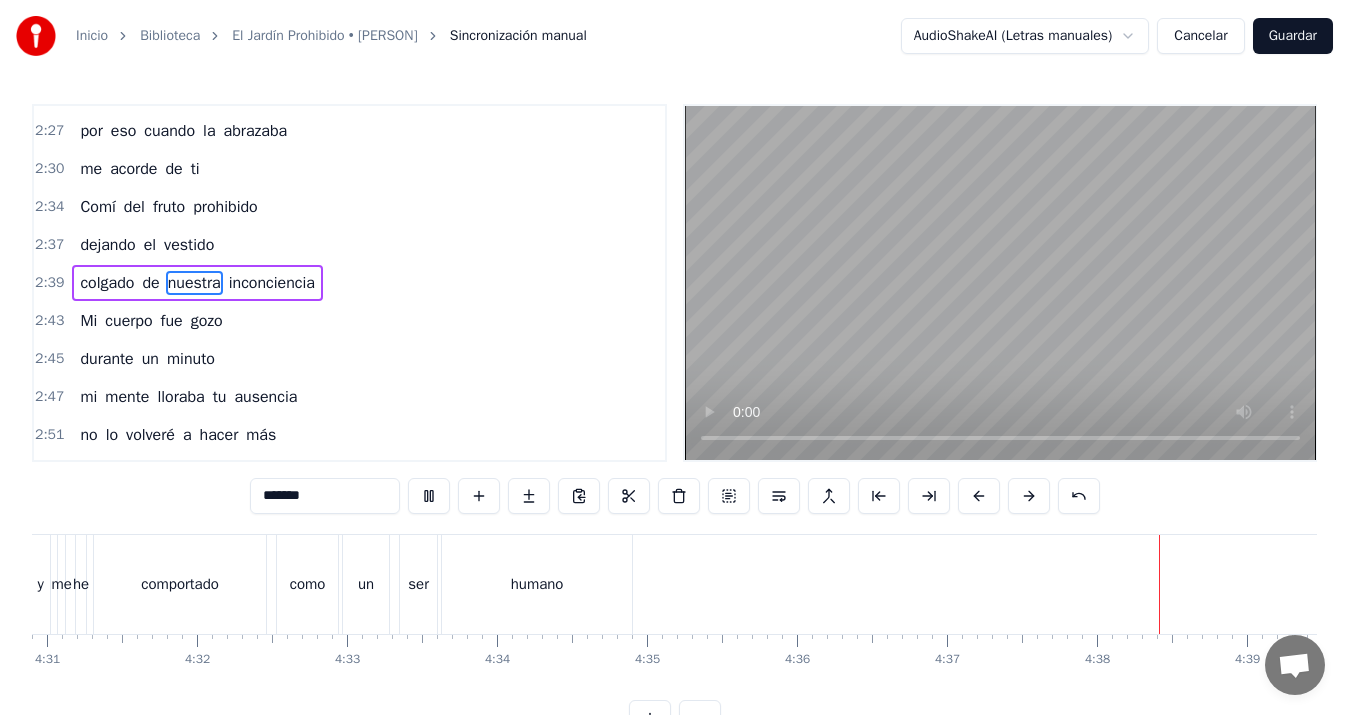 click on "Guardar" at bounding box center [1293, 36] 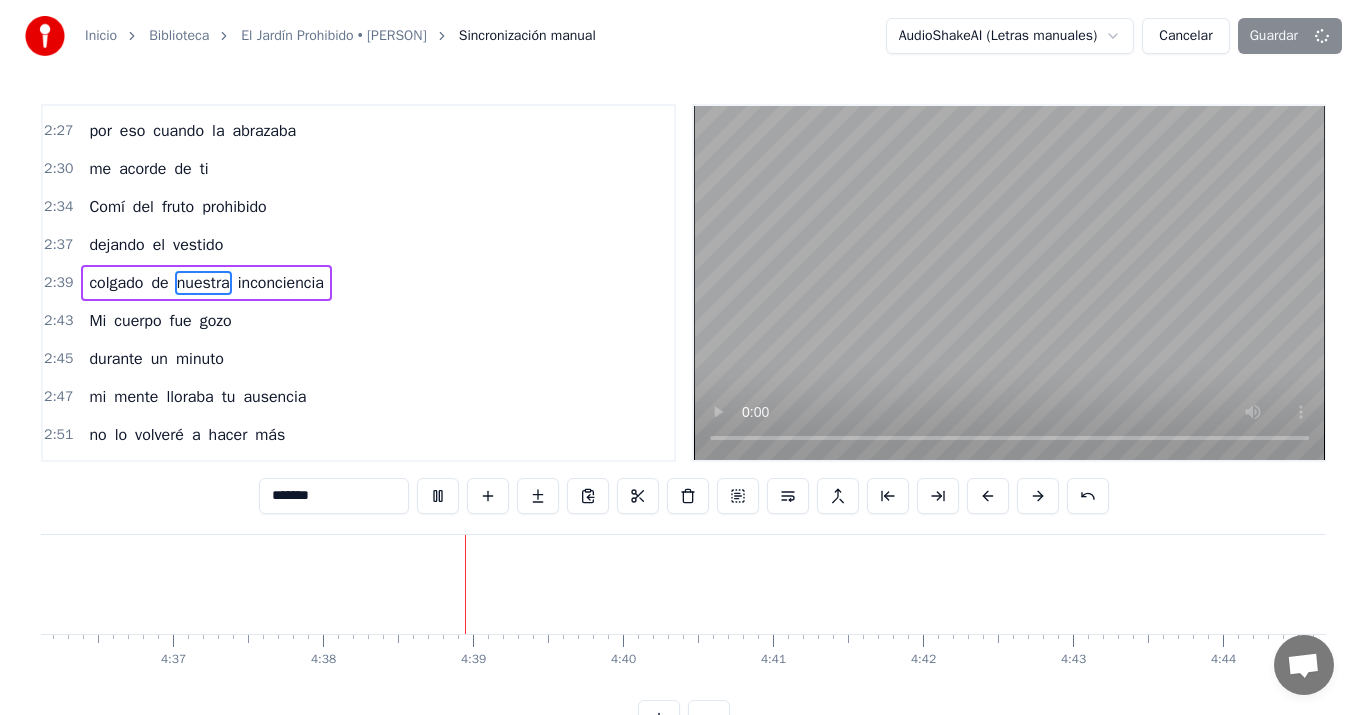 scroll, scrollTop: 0, scrollLeft: 41458, axis: horizontal 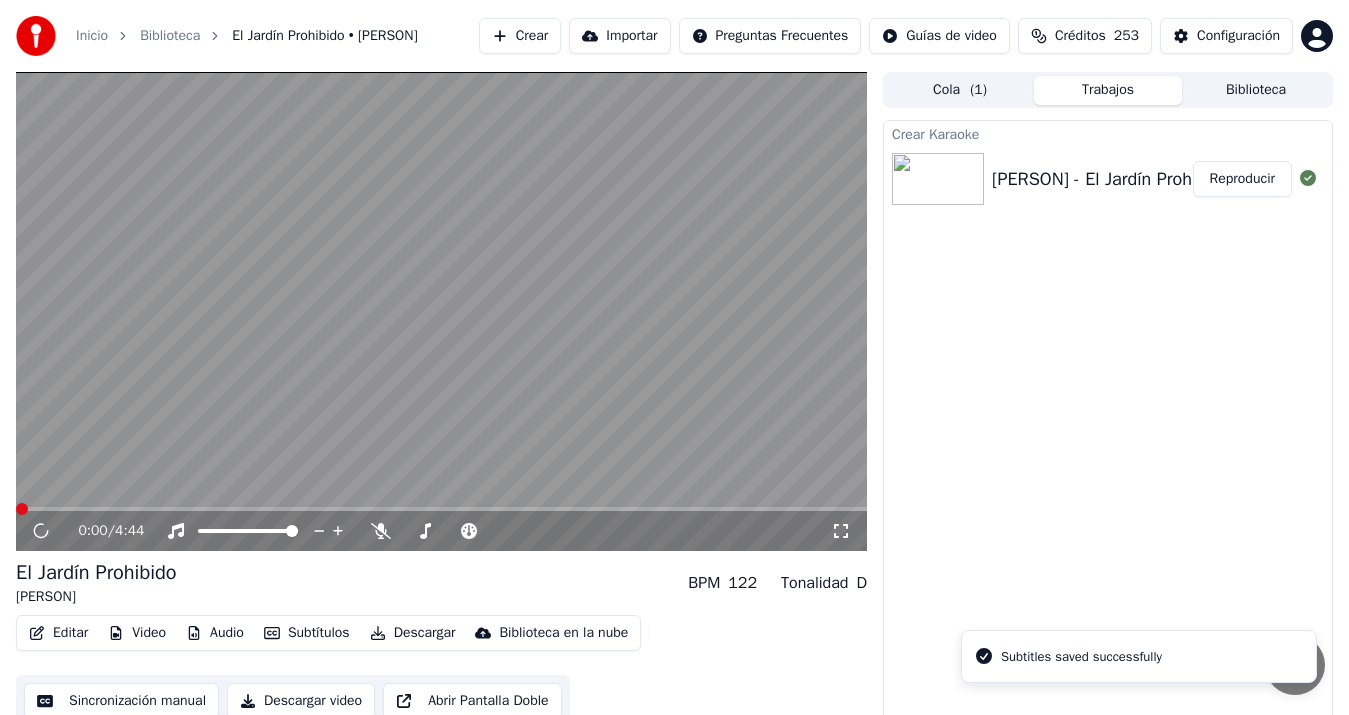 click on "Descargar video" at bounding box center (301, 701) 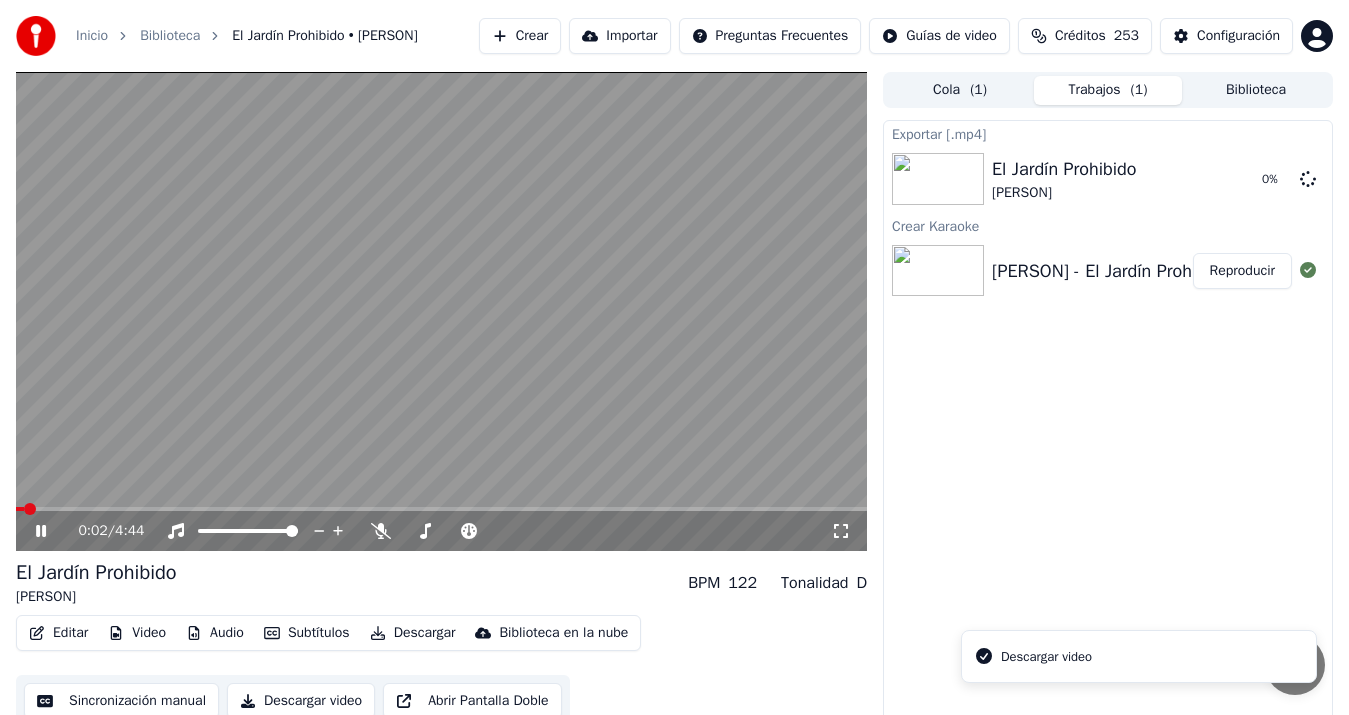 click at bounding box center [441, 311] 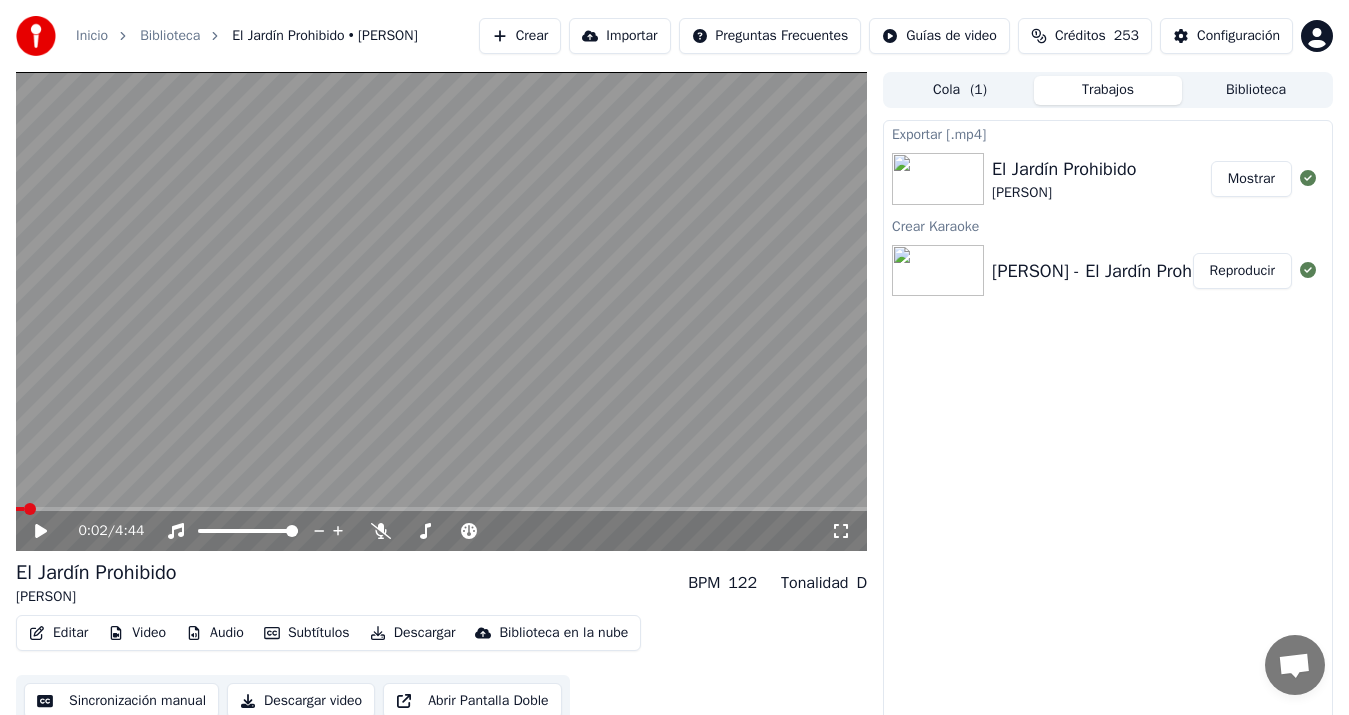 click on "Crear" at bounding box center (520, 36) 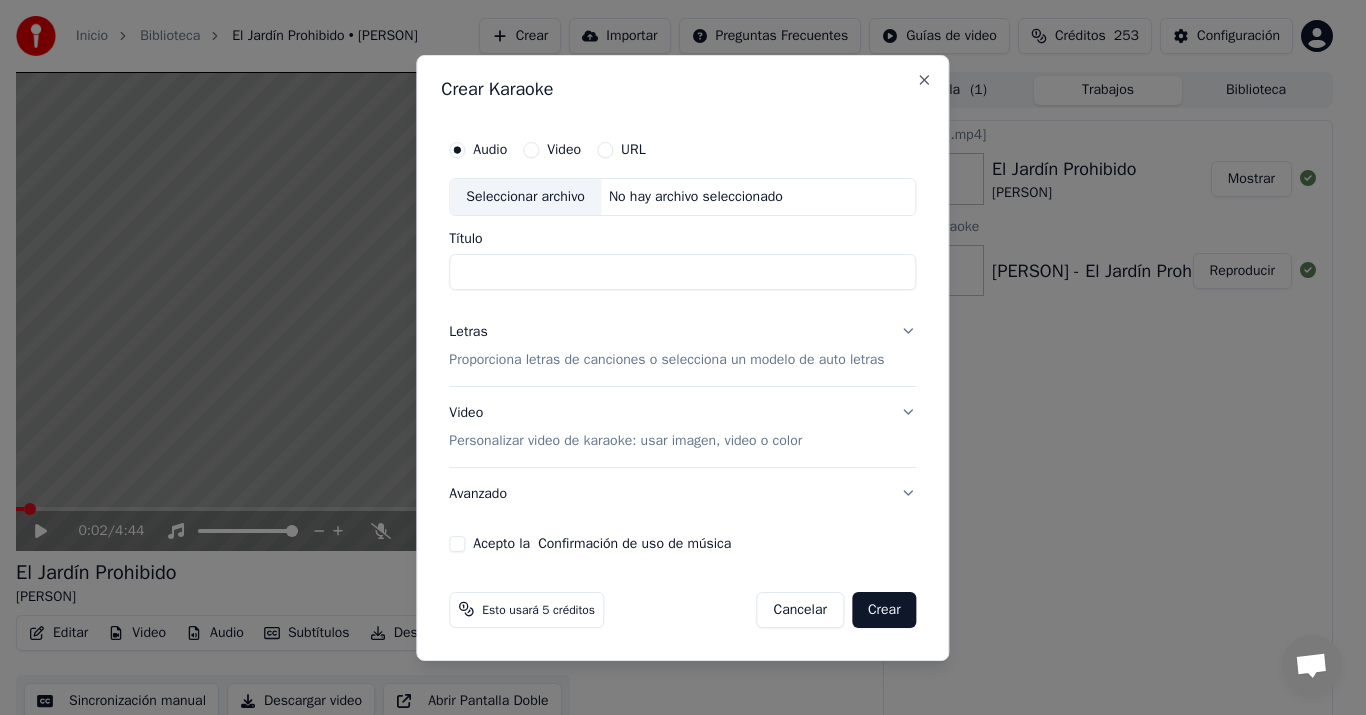 click on "Seleccionar archivo" at bounding box center (525, 197) 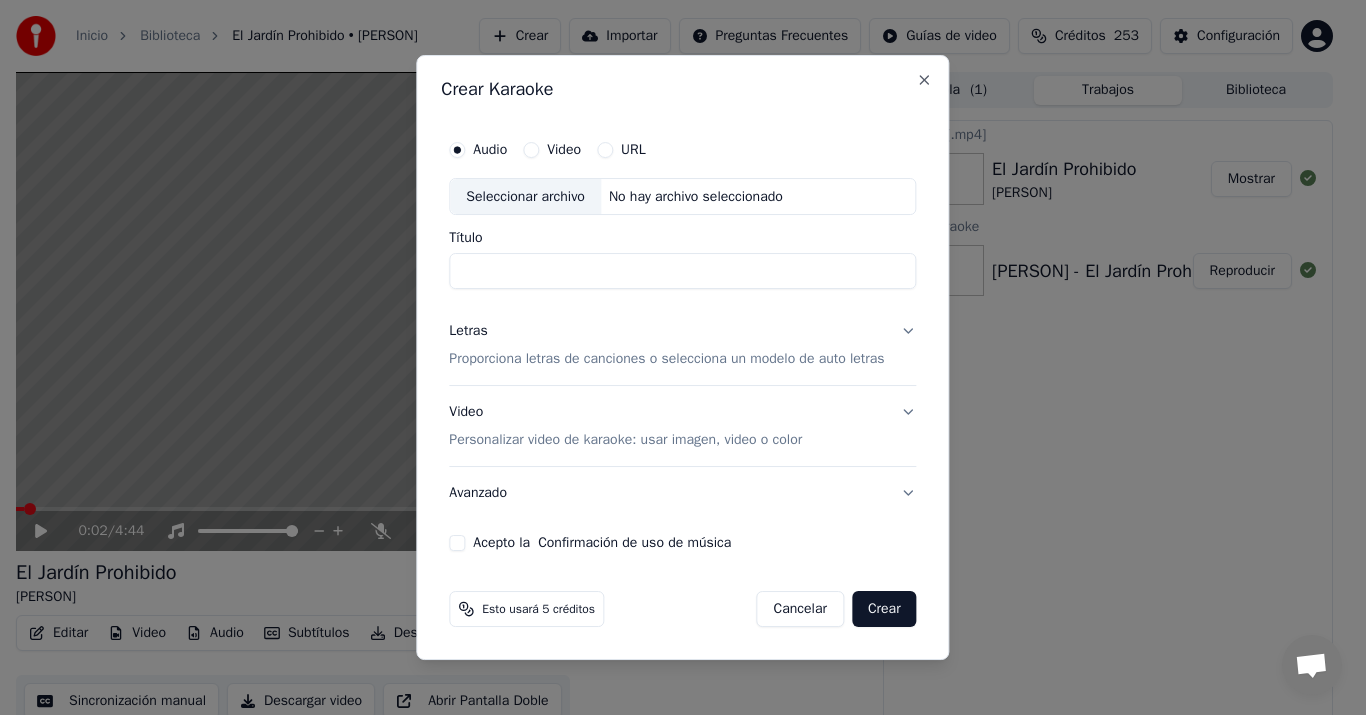 click on "Crear Karaoke Audio Video URL Seleccionar archivo No hay archivo seleccionado Título Letras Proporciona letras de canciones o selecciona un modelo de auto letras Video Personalizar video de karaoke: usar imagen, video o color Avanzado Acepto la   Confirmación de uso de música Esto usará 5 créditos Cancelar Crear Close" at bounding box center (682, 358) 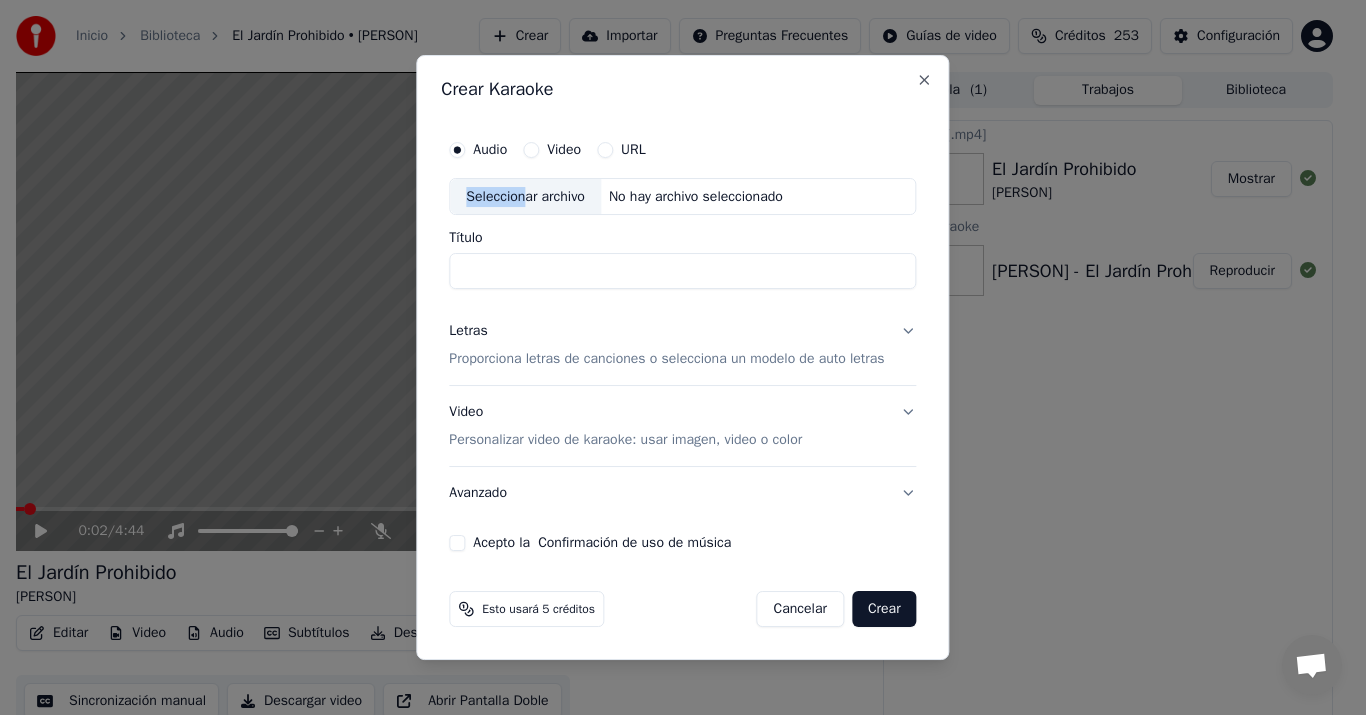 drag, startPoint x: 499, startPoint y: 165, endPoint x: 523, endPoint y: 196, distance: 39.20459 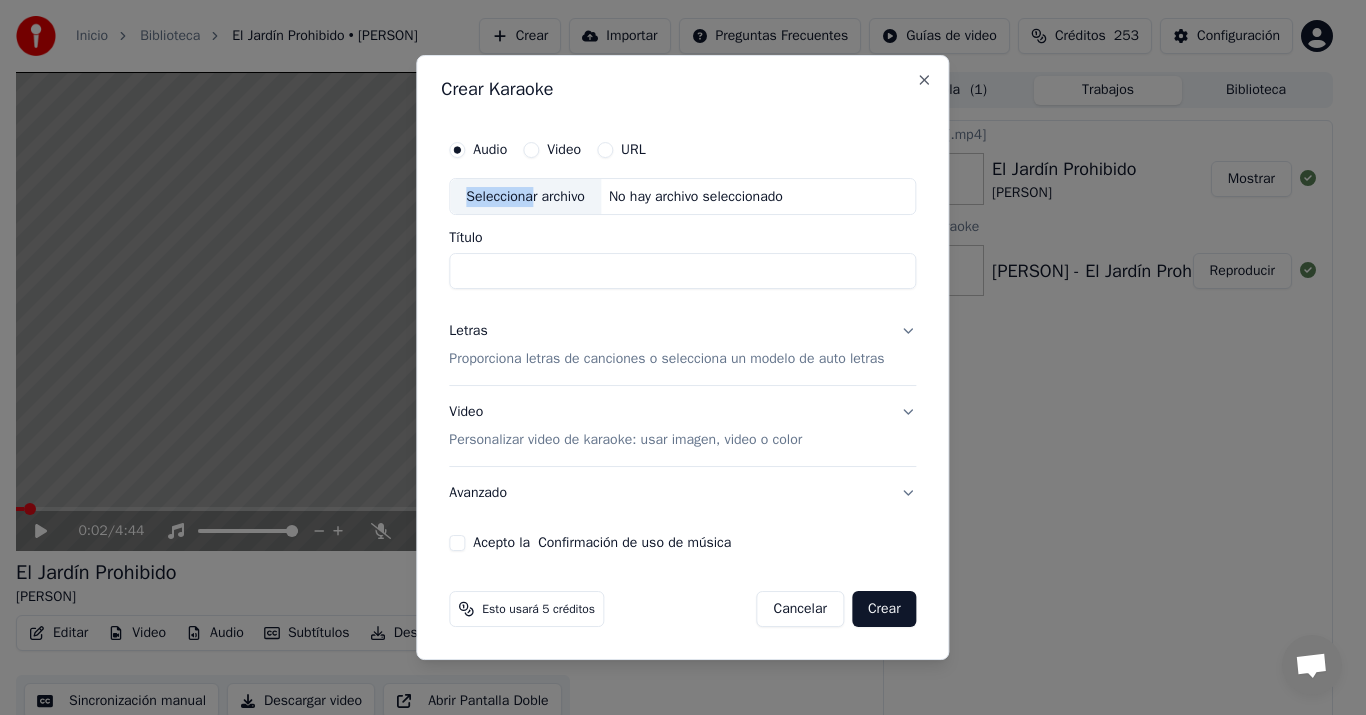 click on "Seleccionar archivo" at bounding box center (525, 197) 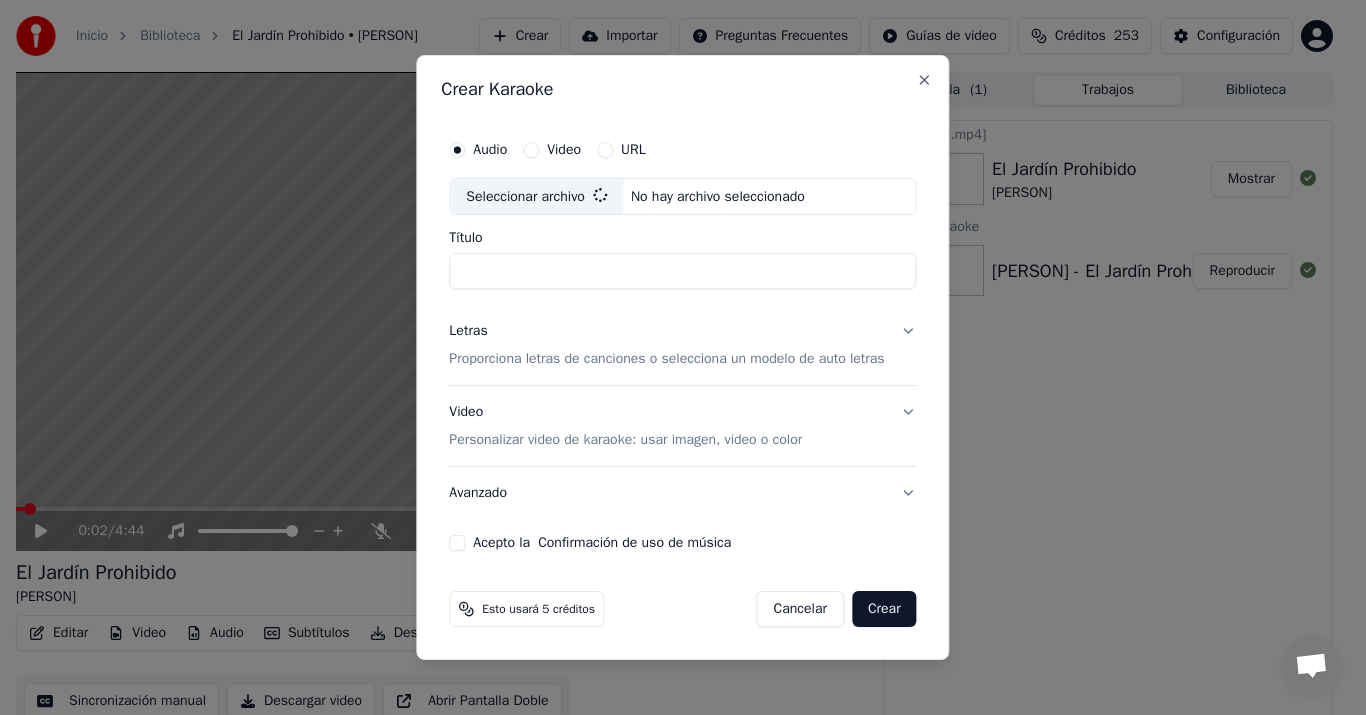 type on "**********" 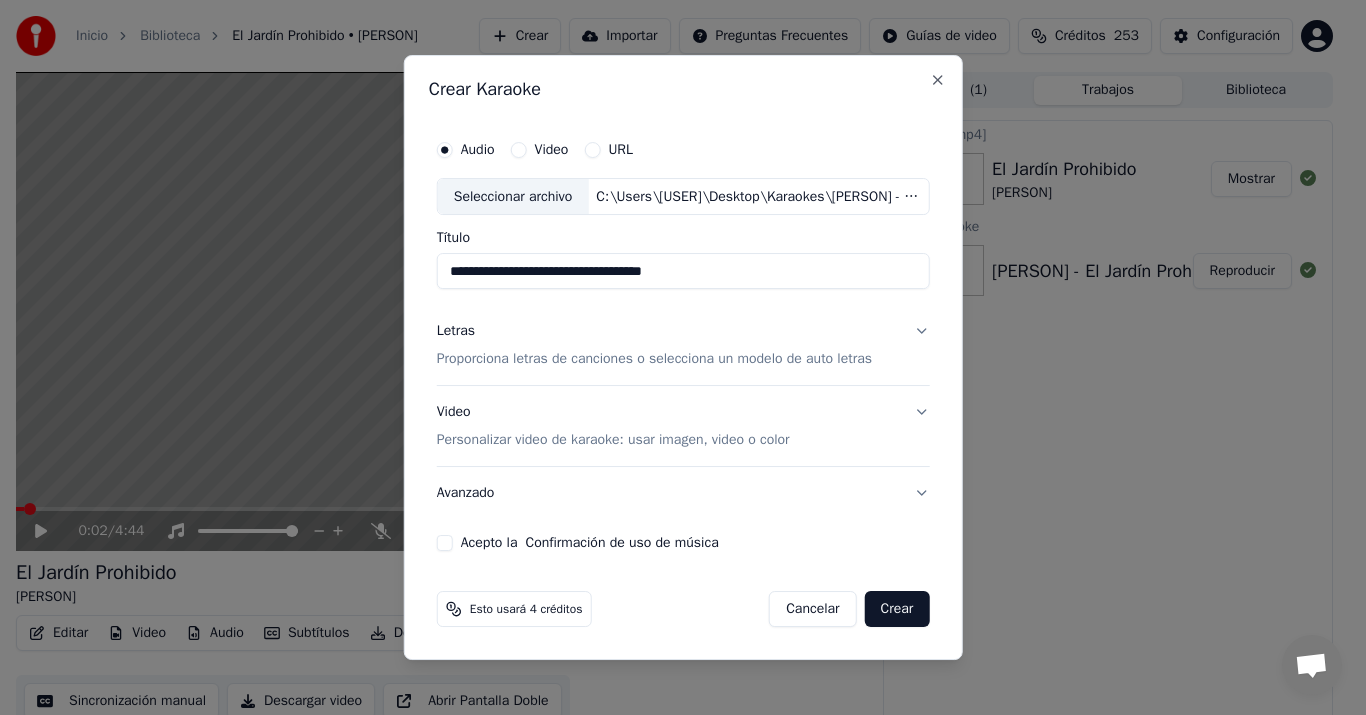 click on "Proporciona letras de canciones o selecciona un modelo de auto letras" at bounding box center [654, 360] 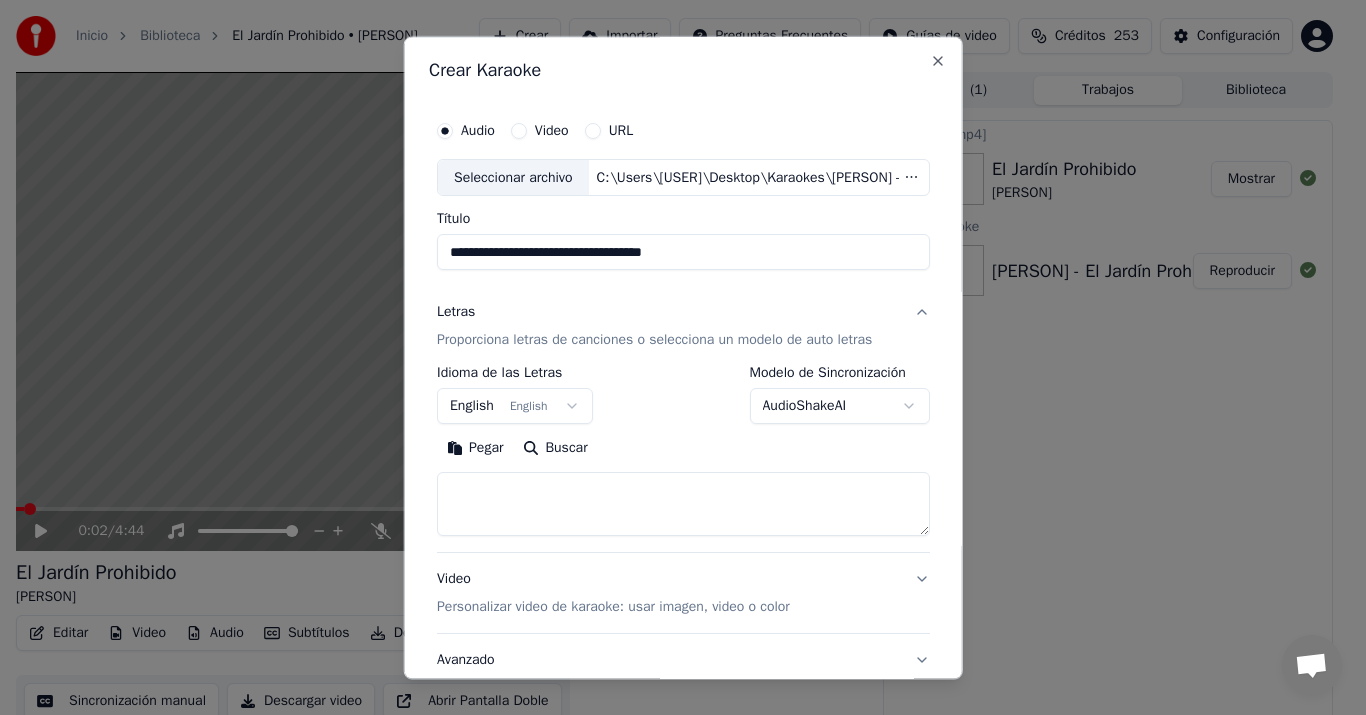 click on "Pegar" at bounding box center [475, 449] 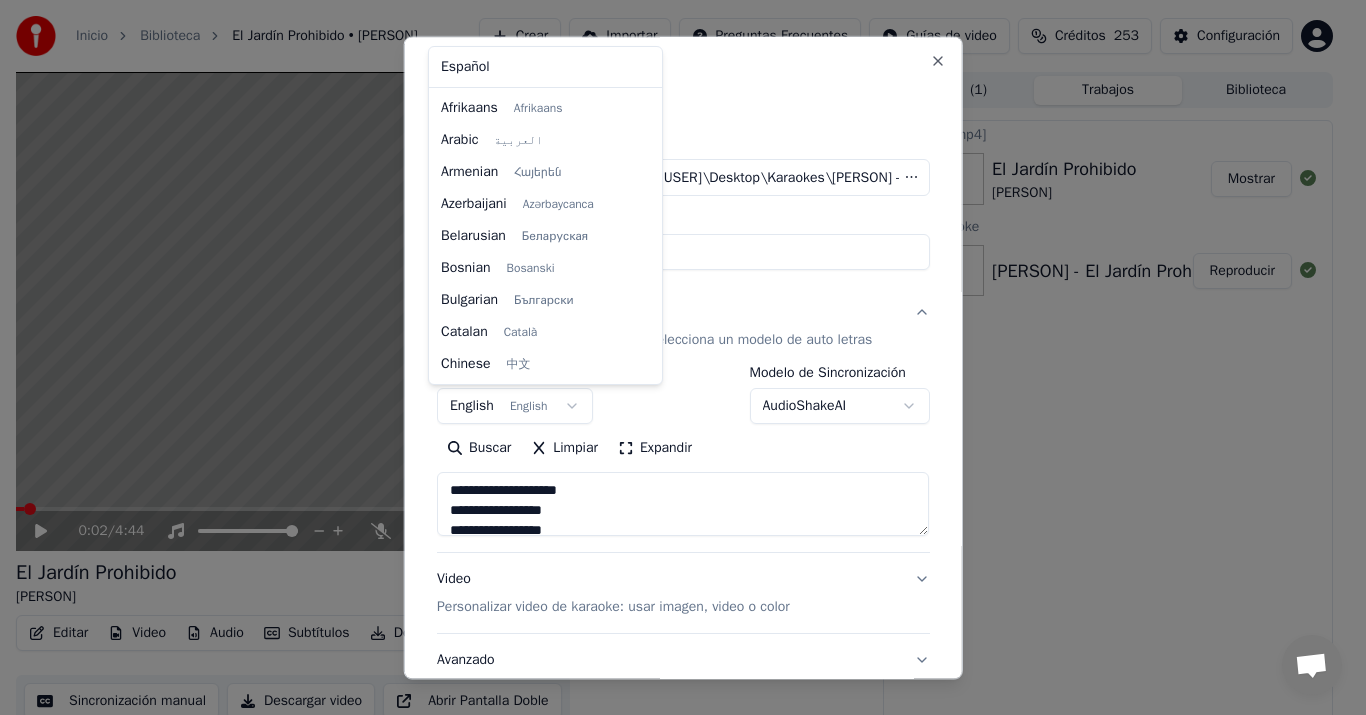 click on "**********" at bounding box center [674, 357] 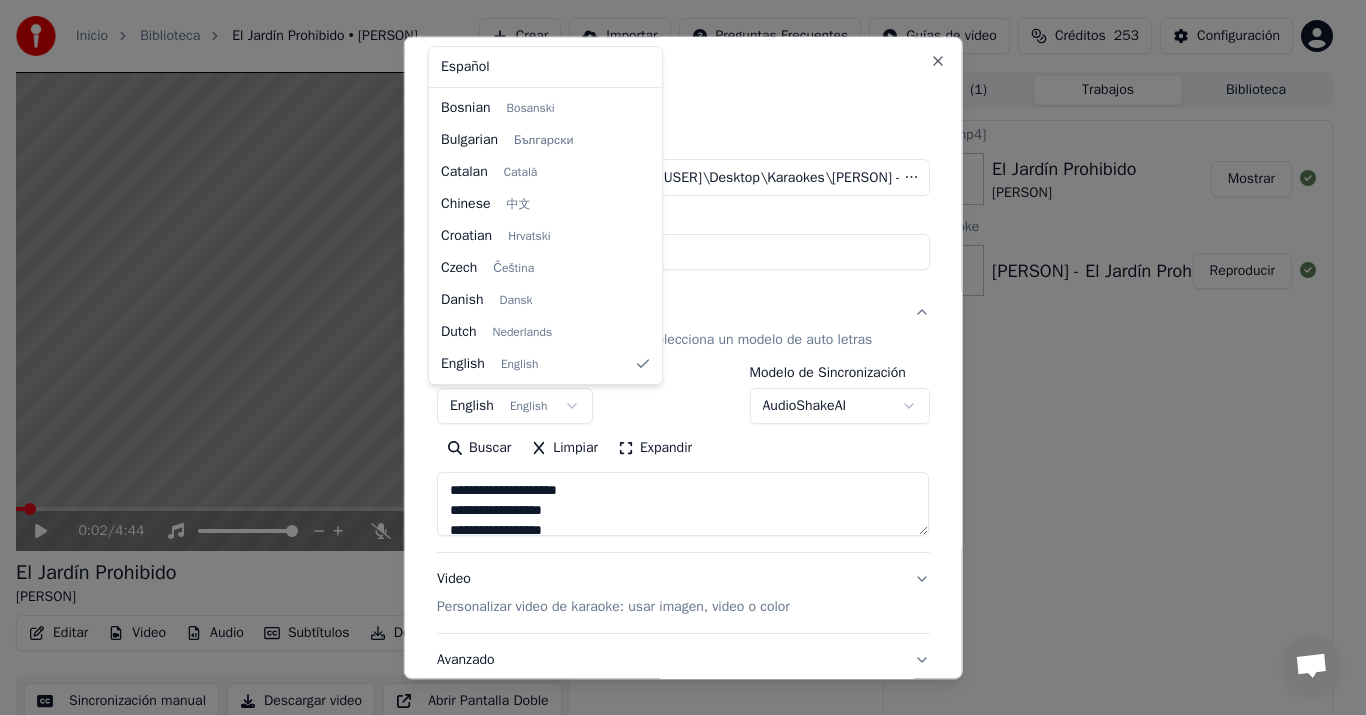 type on "**********" 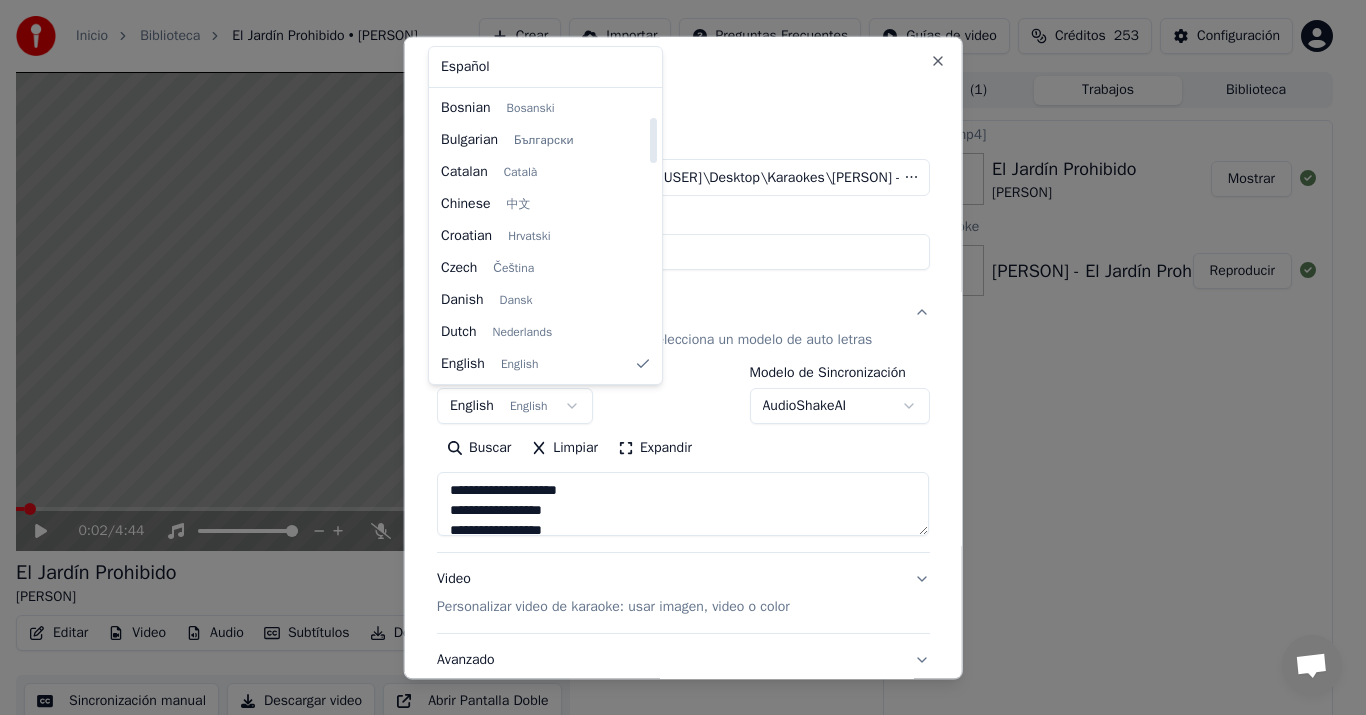 select on "**" 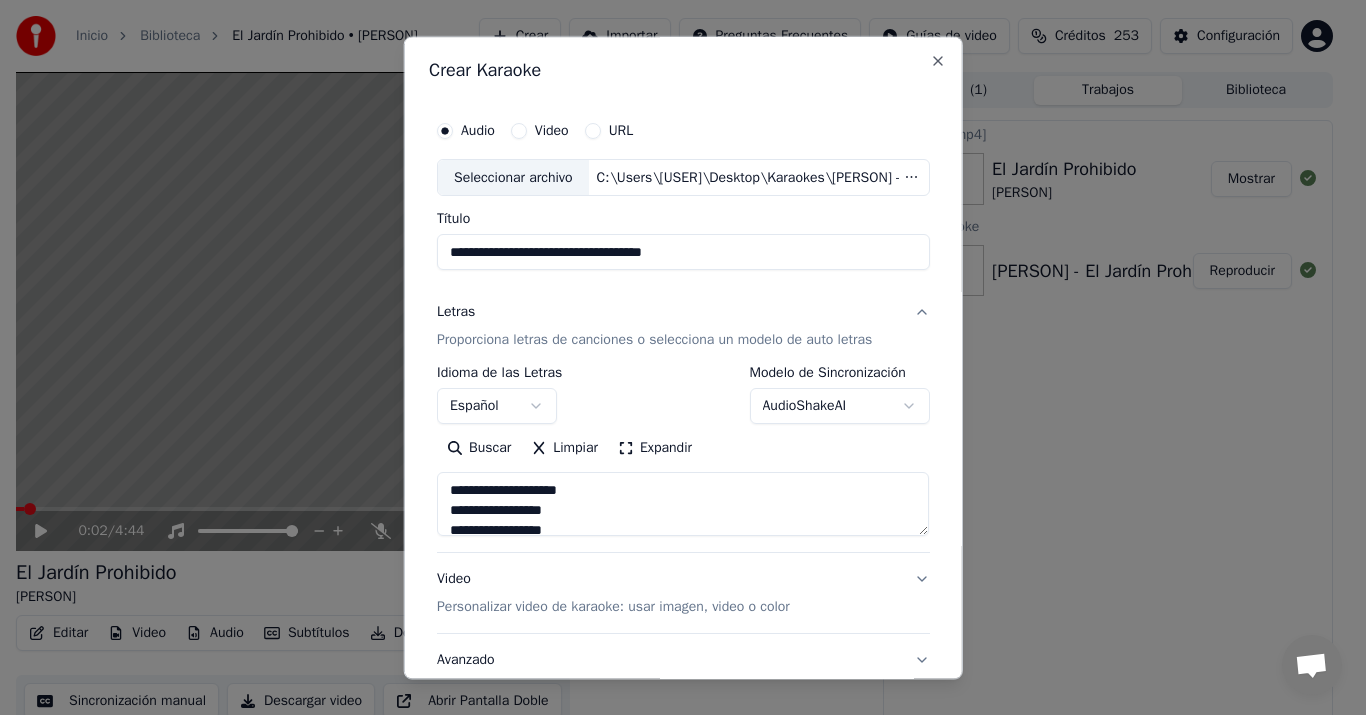 scroll, scrollTop: 148, scrollLeft: 0, axis: vertical 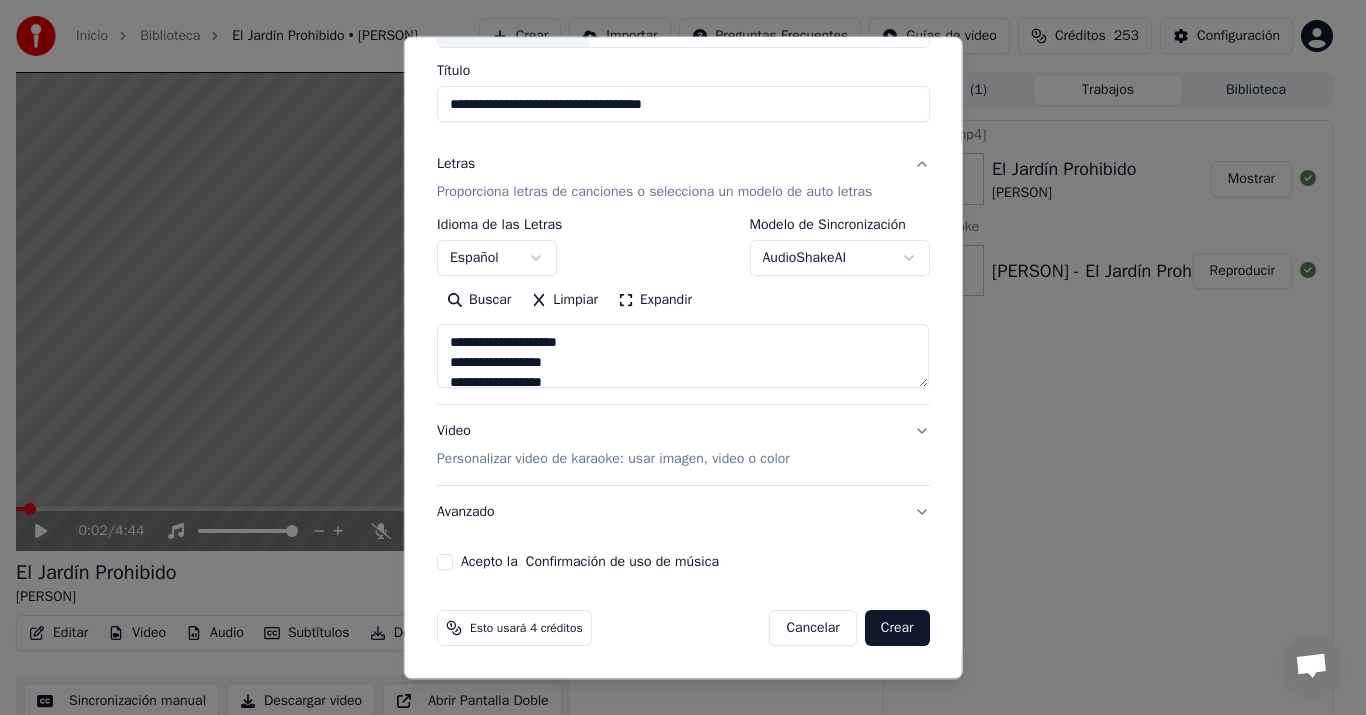click on "Personalizar video de karaoke: usar imagen, video o color" at bounding box center (613, 460) 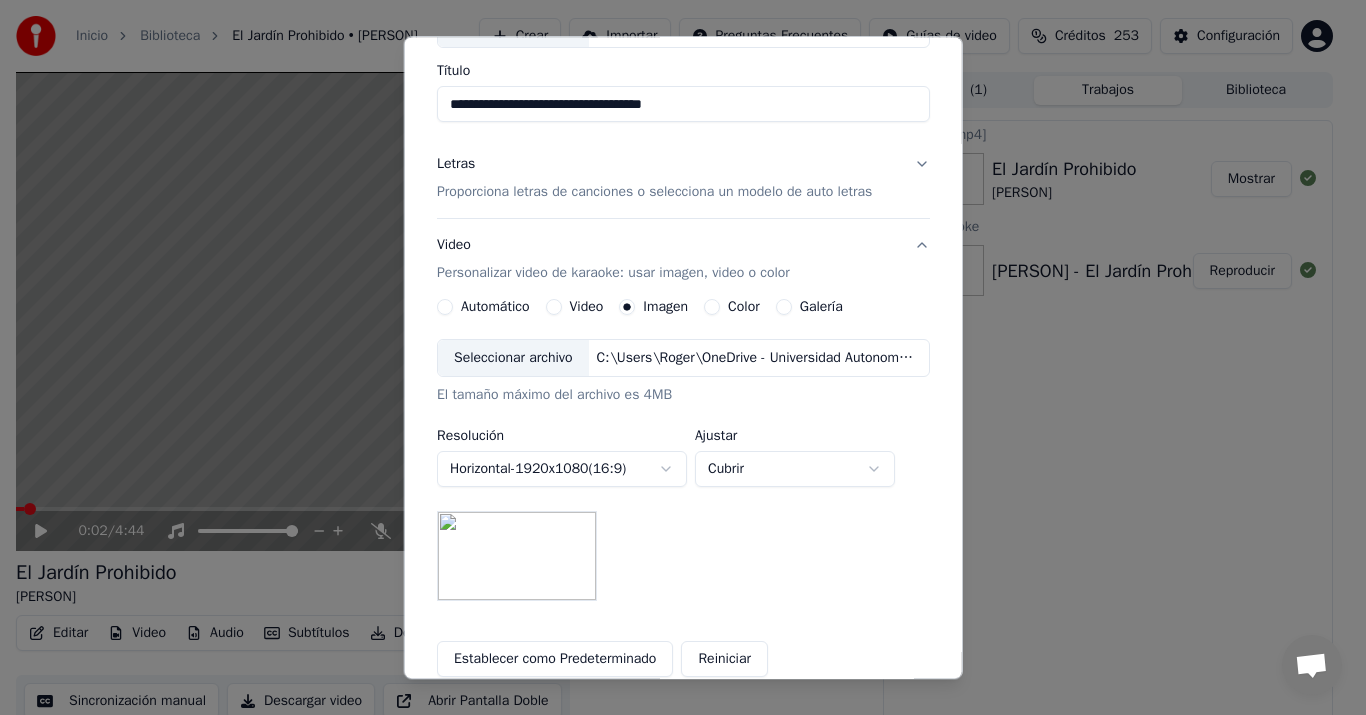 click on "Seleccionar archivo" at bounding box center (513, 359) 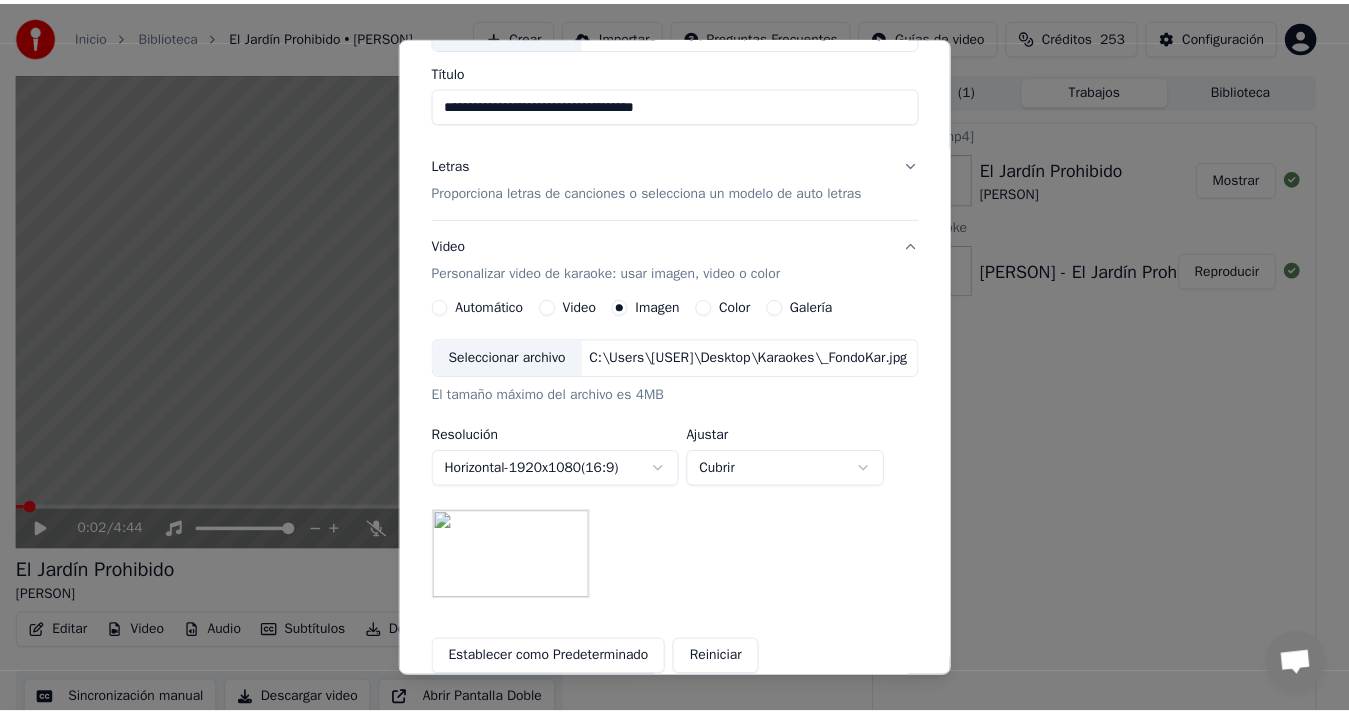 scroll, scrollTop: 356, scrollLeft: 0, axis: vertical 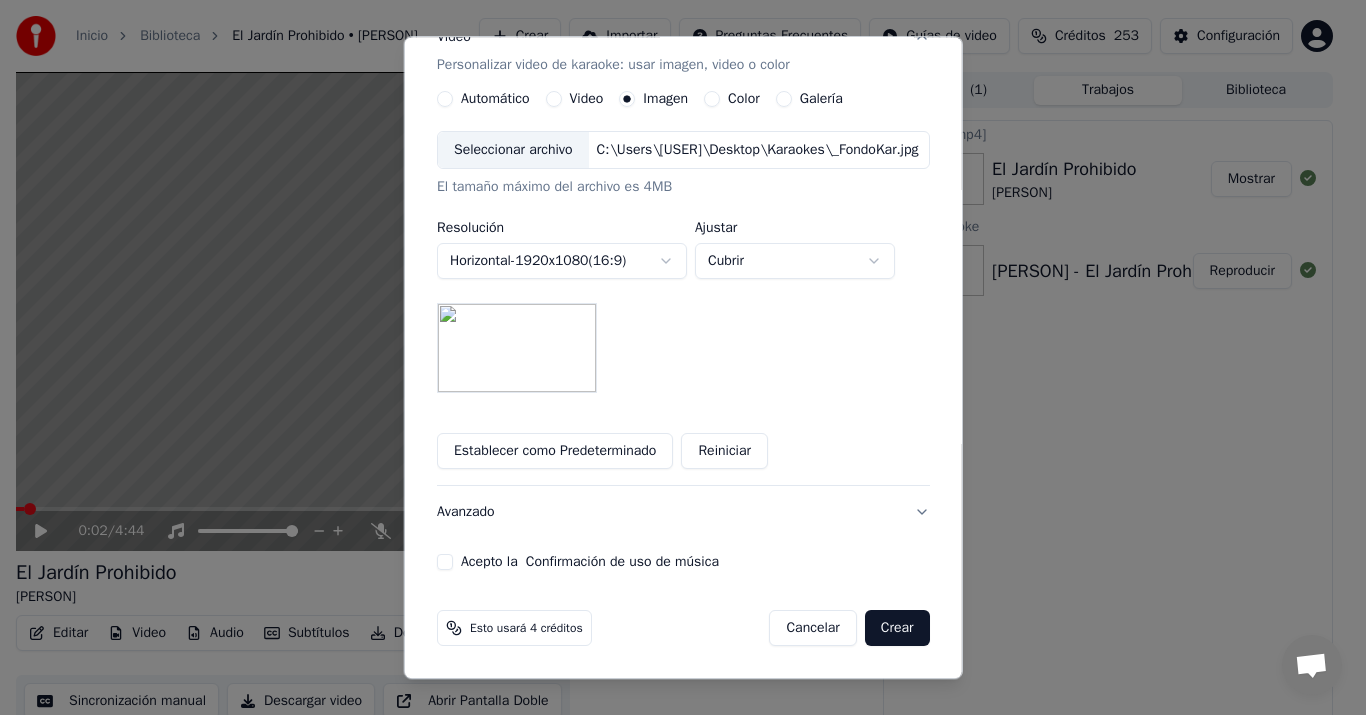 click on "Acepto la   Confirmación de uso de música" at bounding box center [683, 563] 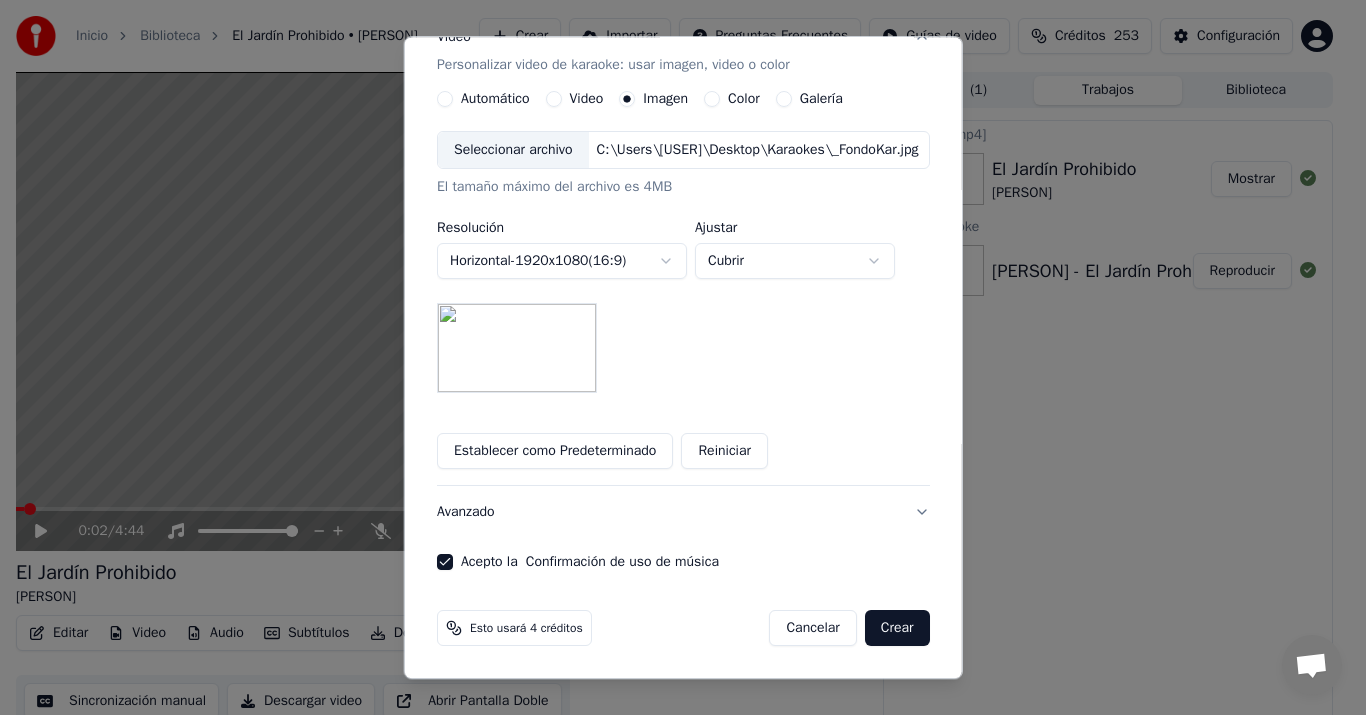click on "Crear" at bounding box center [897, 629] 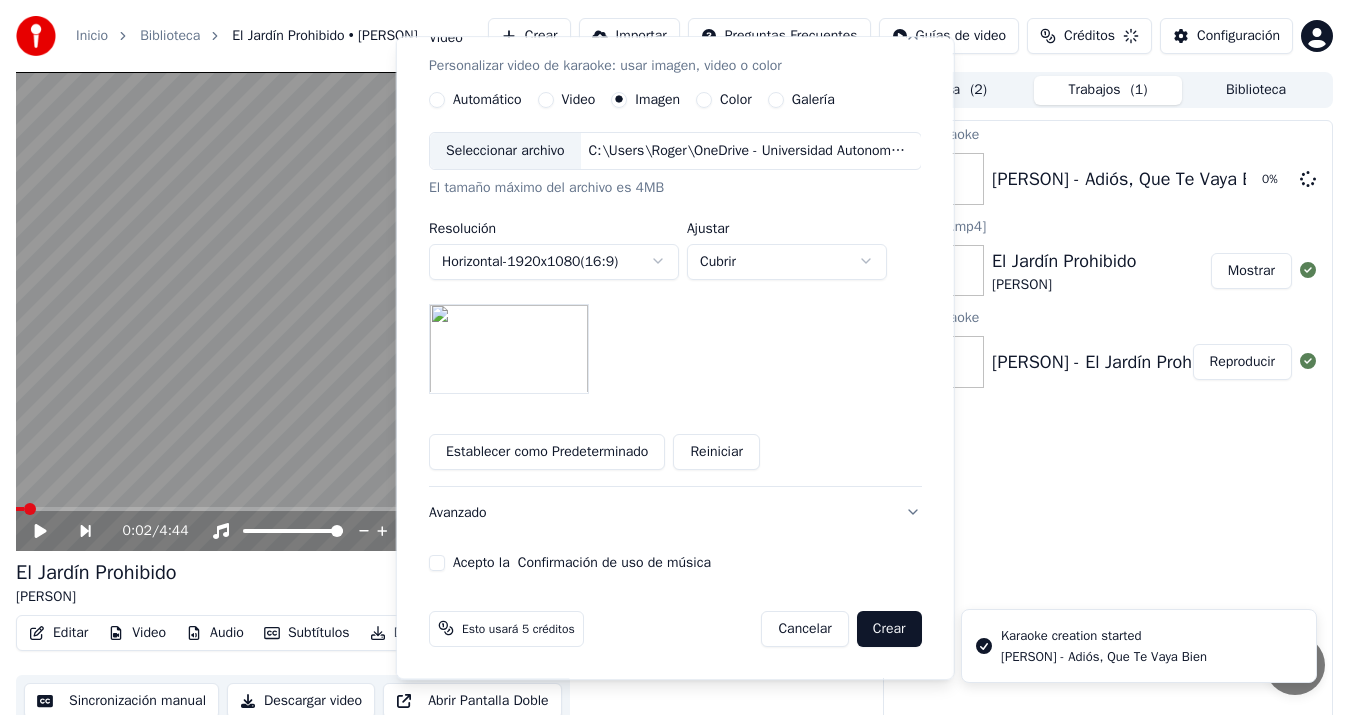 type 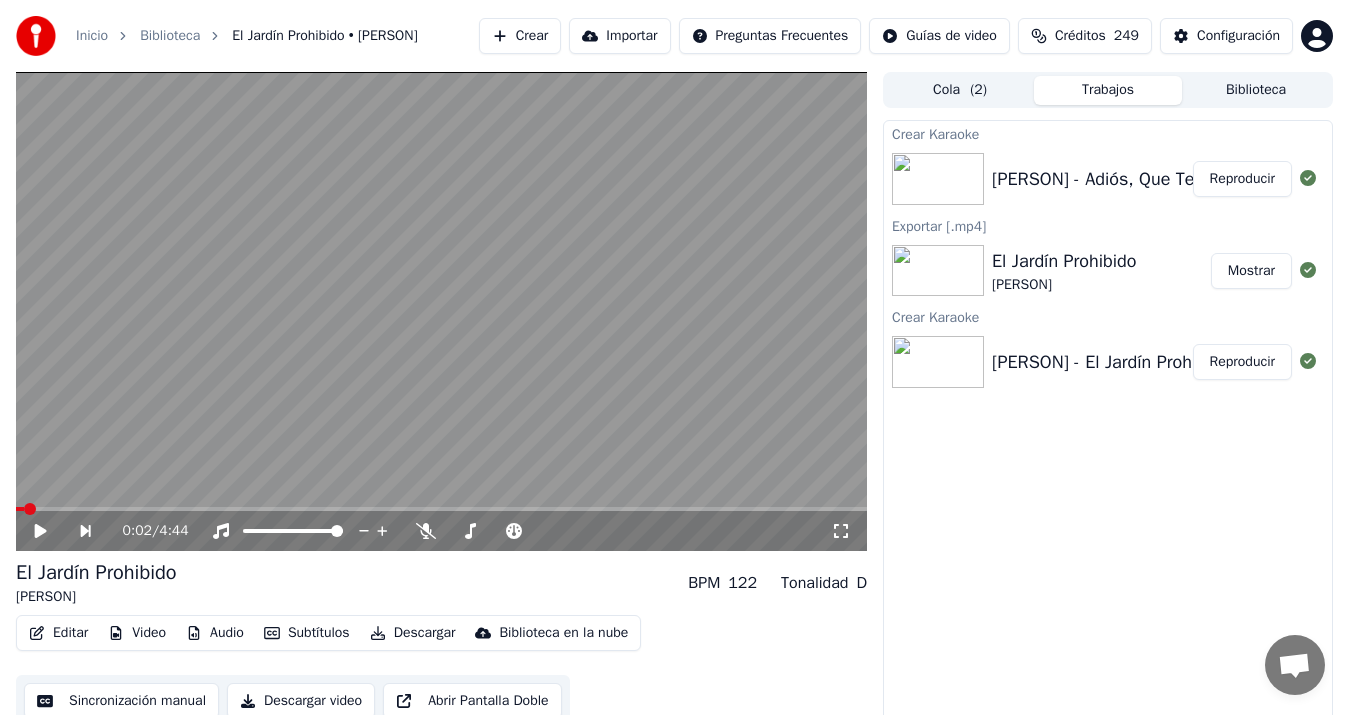 click on "Mario Pintor - Adiós, Que Te Vaya Bien" at bounding box center [1134, 179] 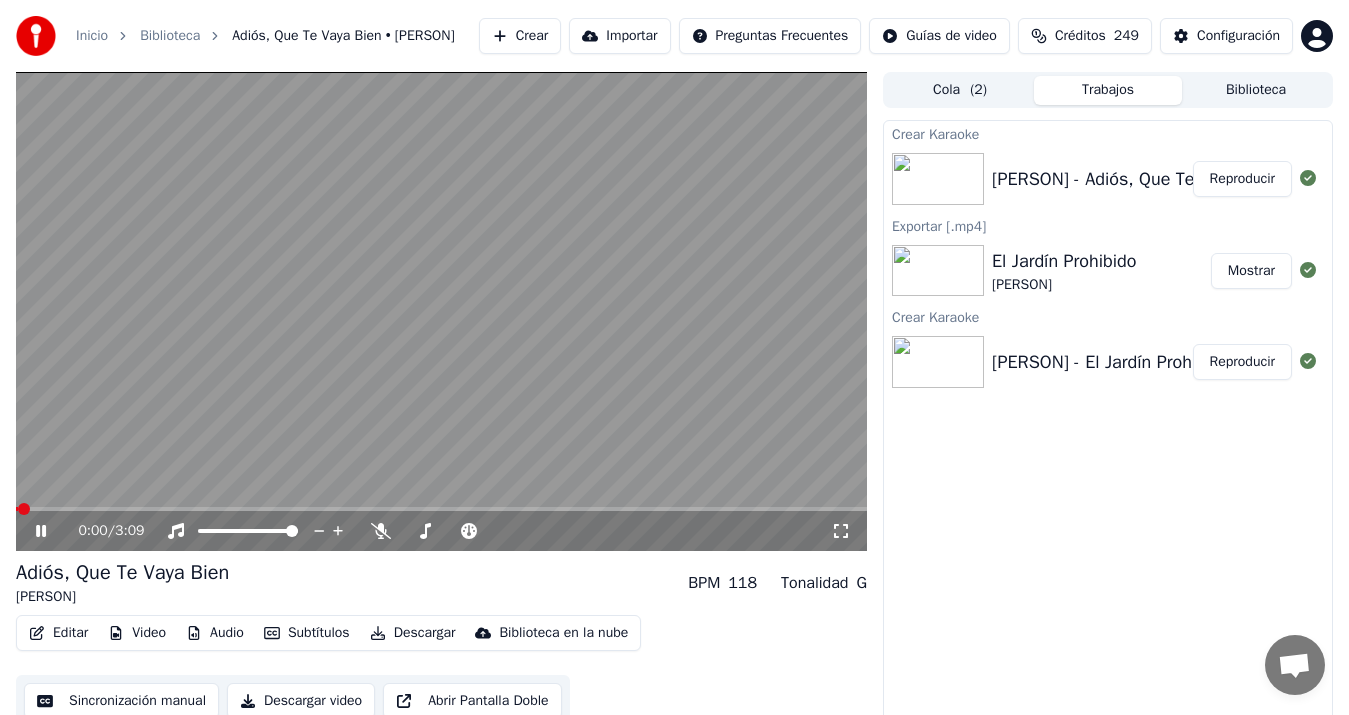 click on "Sincronización manual" at bounding box center [121, 701] 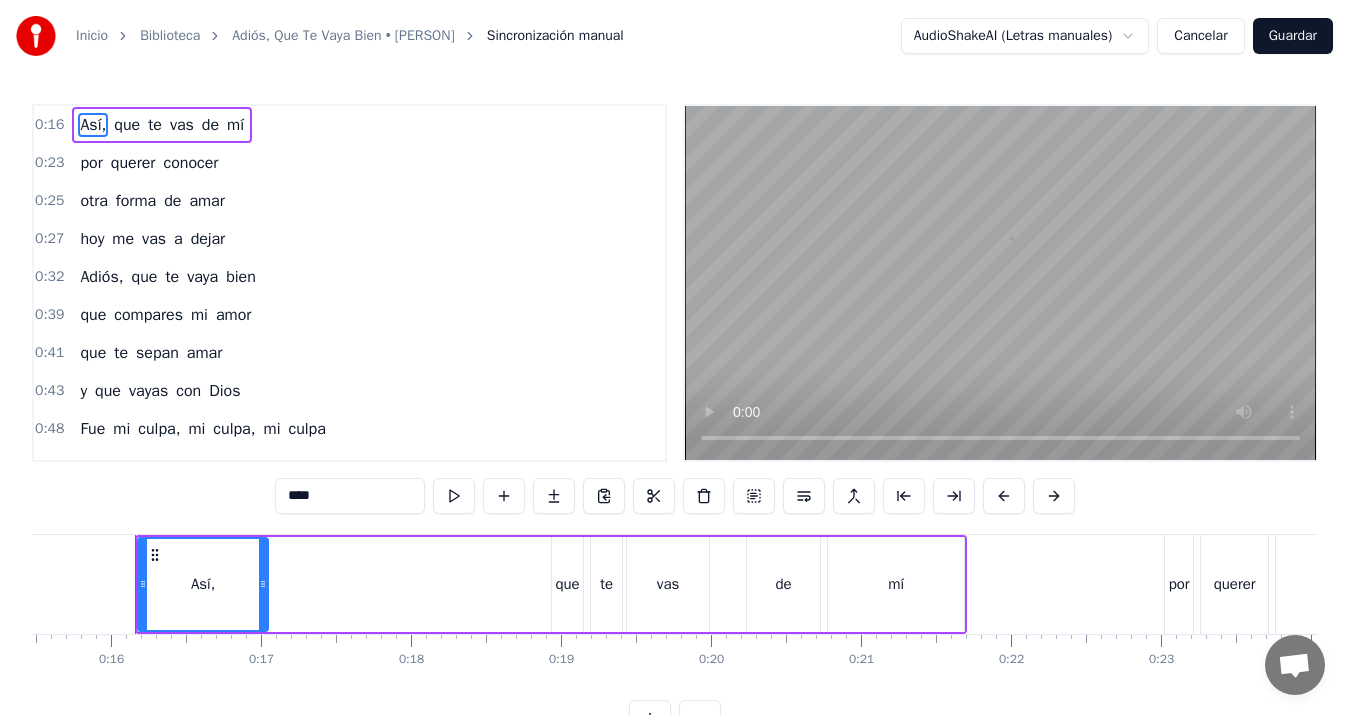 scroll, scrollTop: 0, scrollLeft: 2324, axis: horizontal 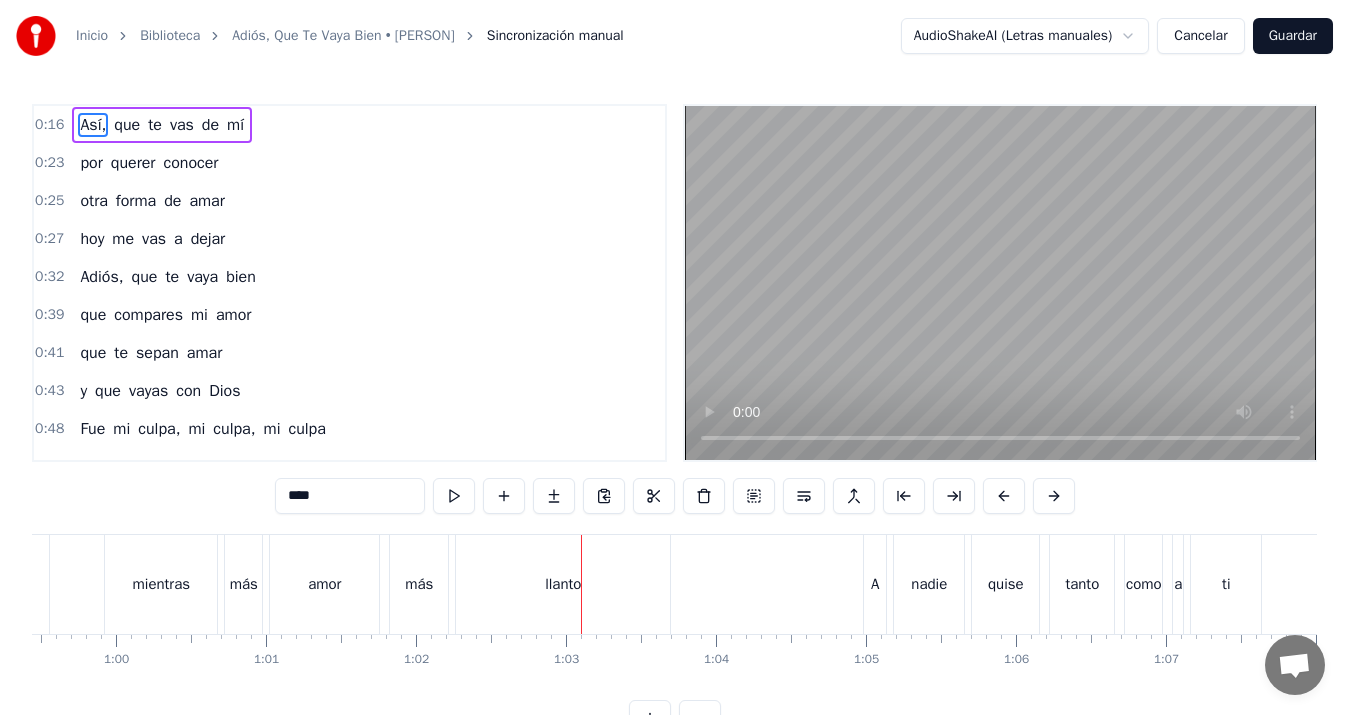 click on "amor" at bounding box center [324, 584] 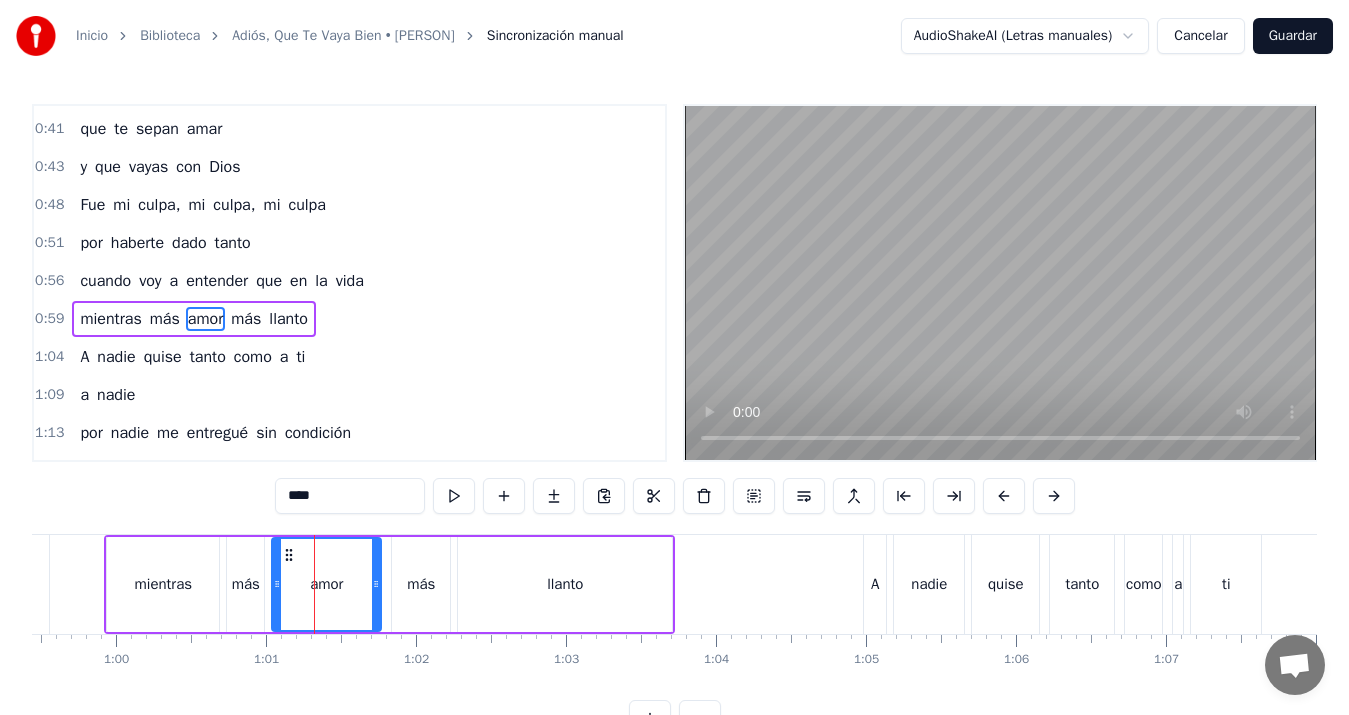 scroll, scrollTop: 260, scrollLeft: 0, axis: vertical 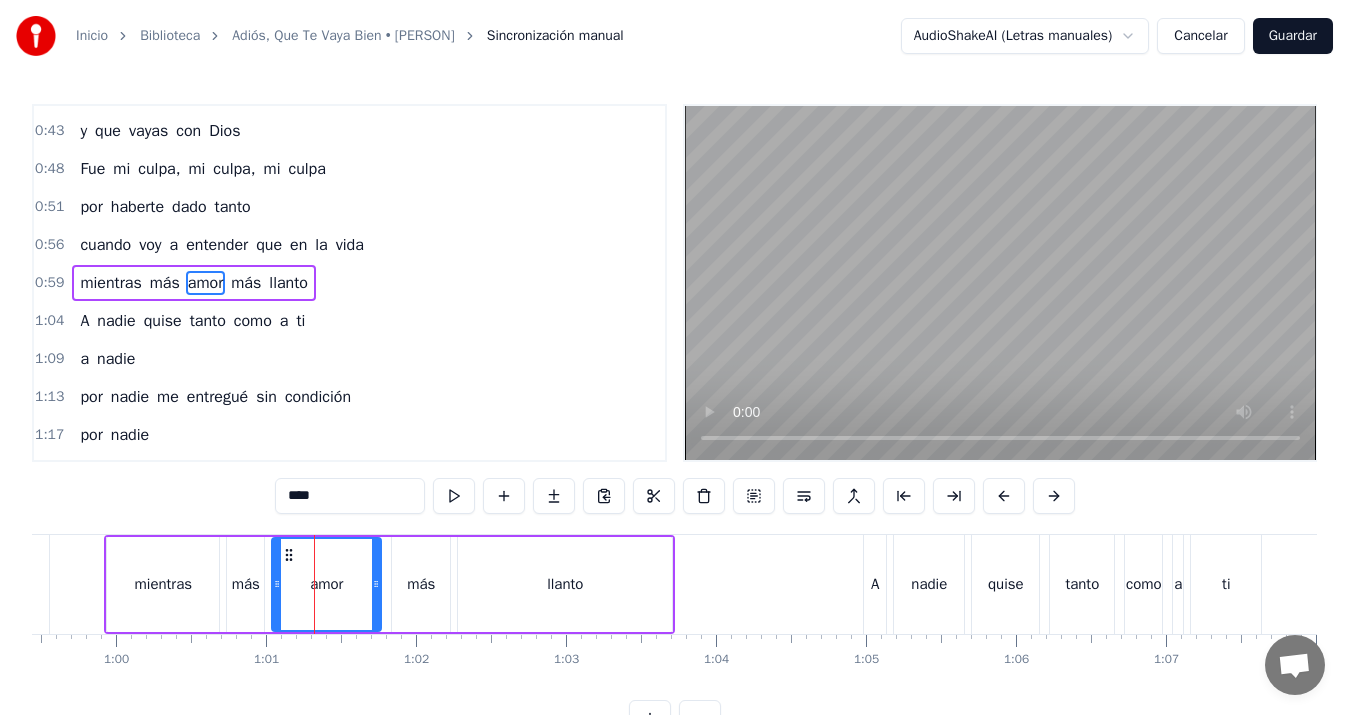 click on "****" at bounding box center (350, 496) 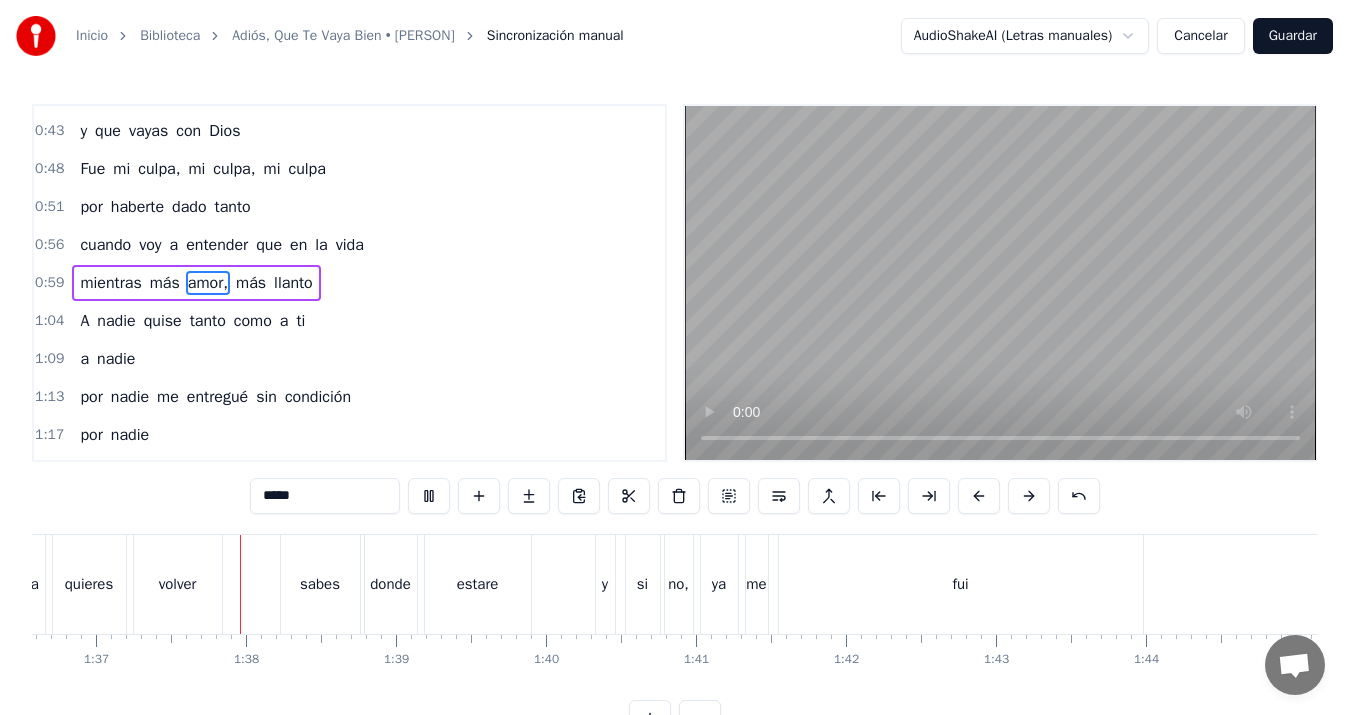 scroll, scrollTop: 0, scrollLeft: 14490, axis: horizontal 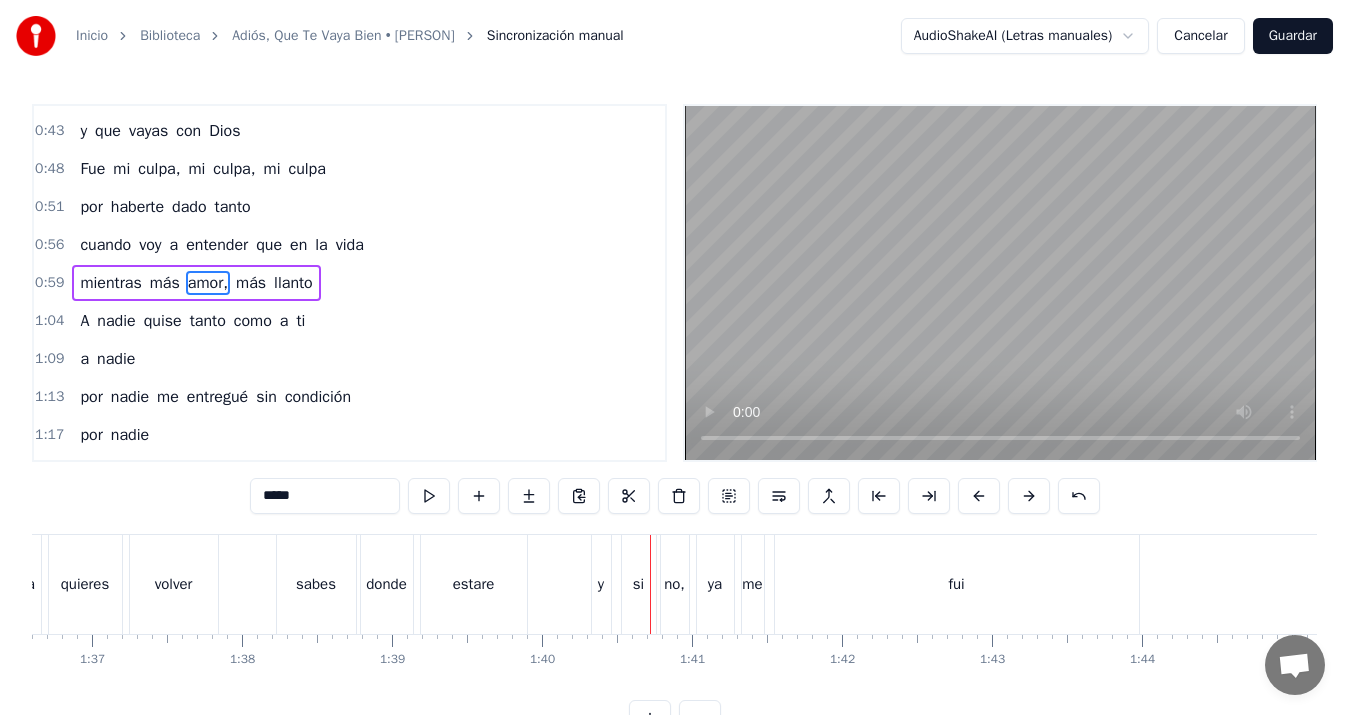 click on "estare" at bounding box center (474, 584) 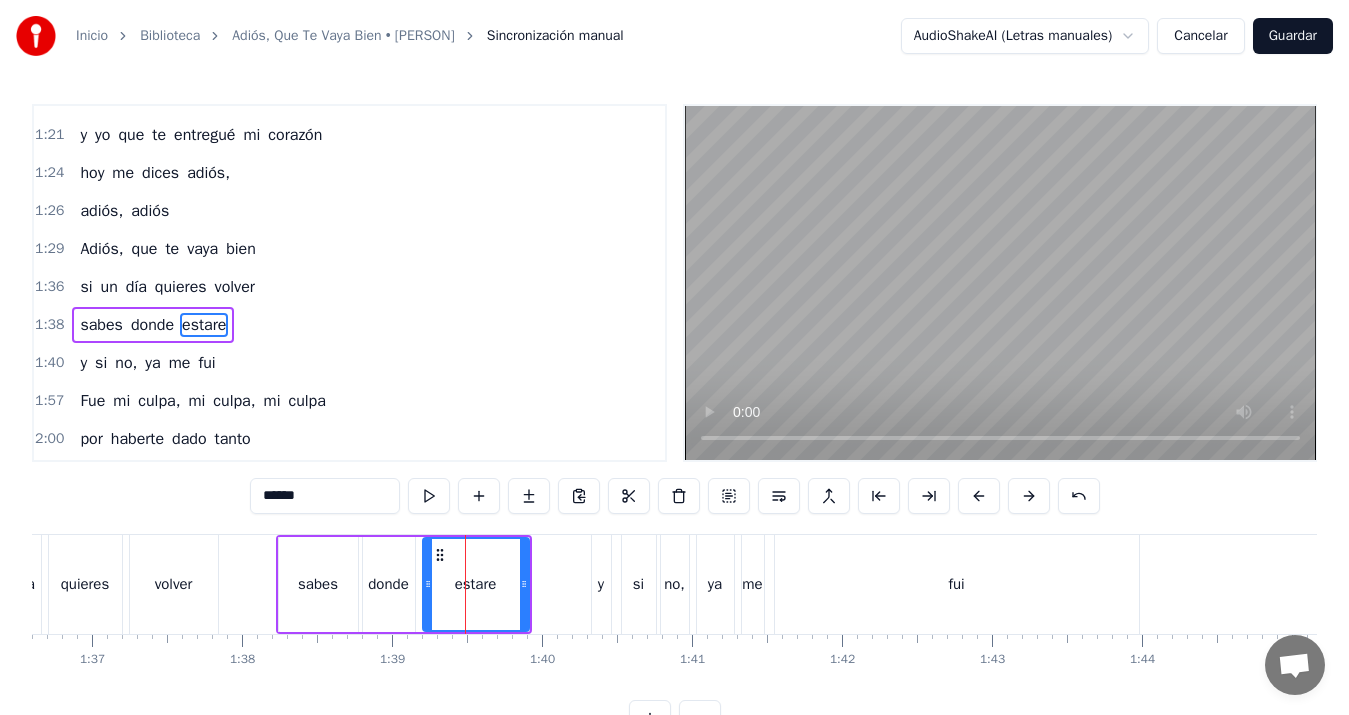 scroll, scrollTop: 640, scrollLeft: 0, axis: vertical 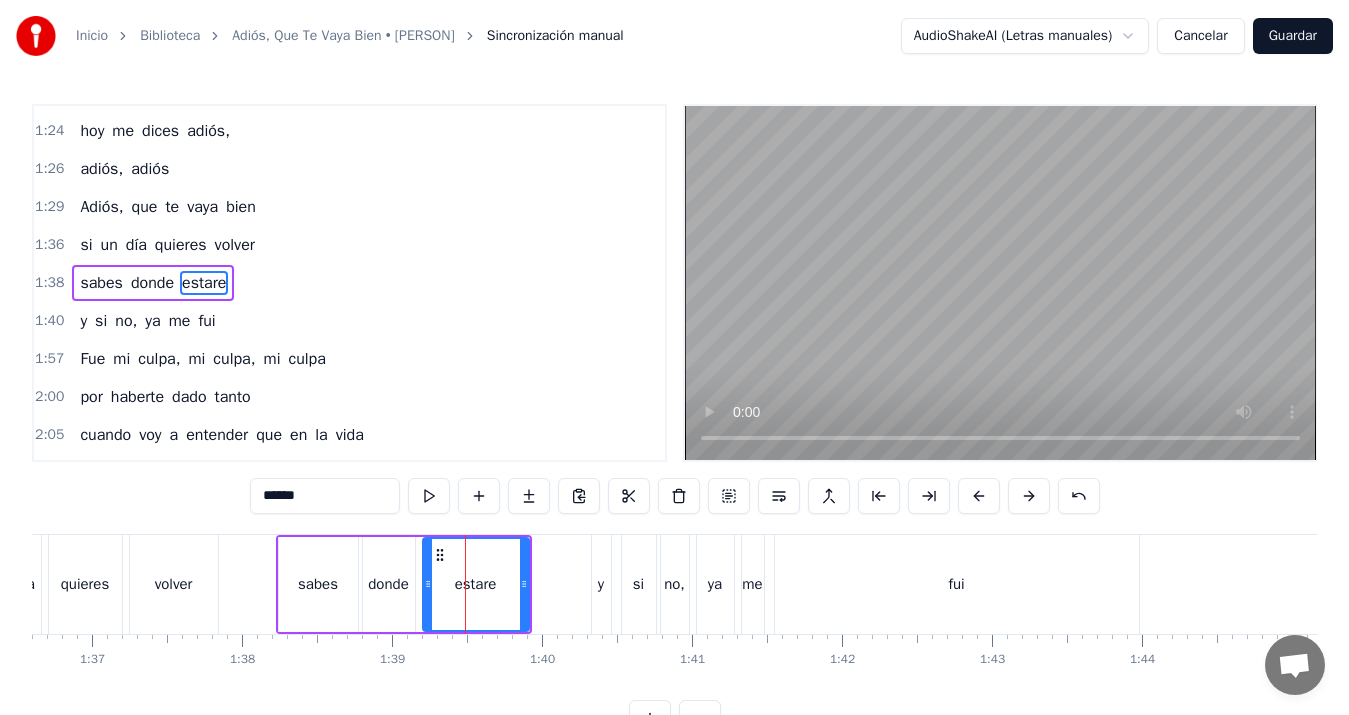 click on "******" at bounding box center [325, 496] 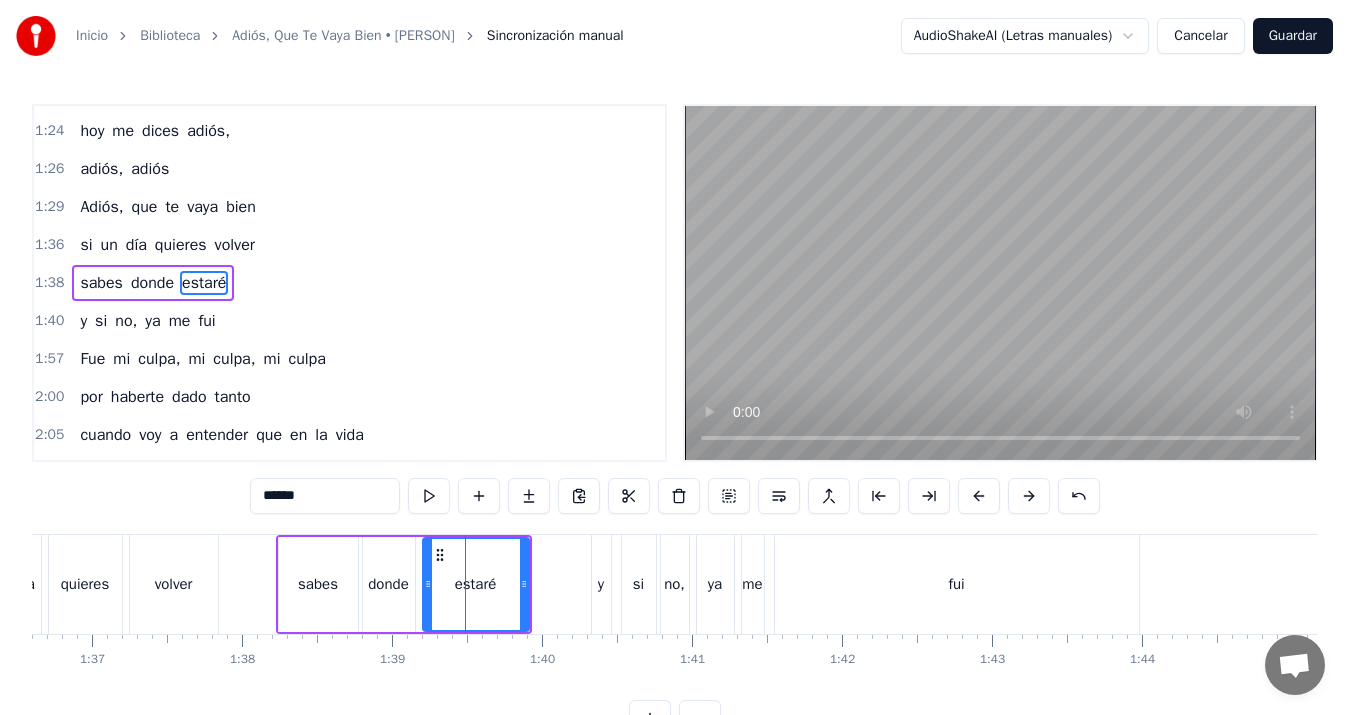 type on "******" 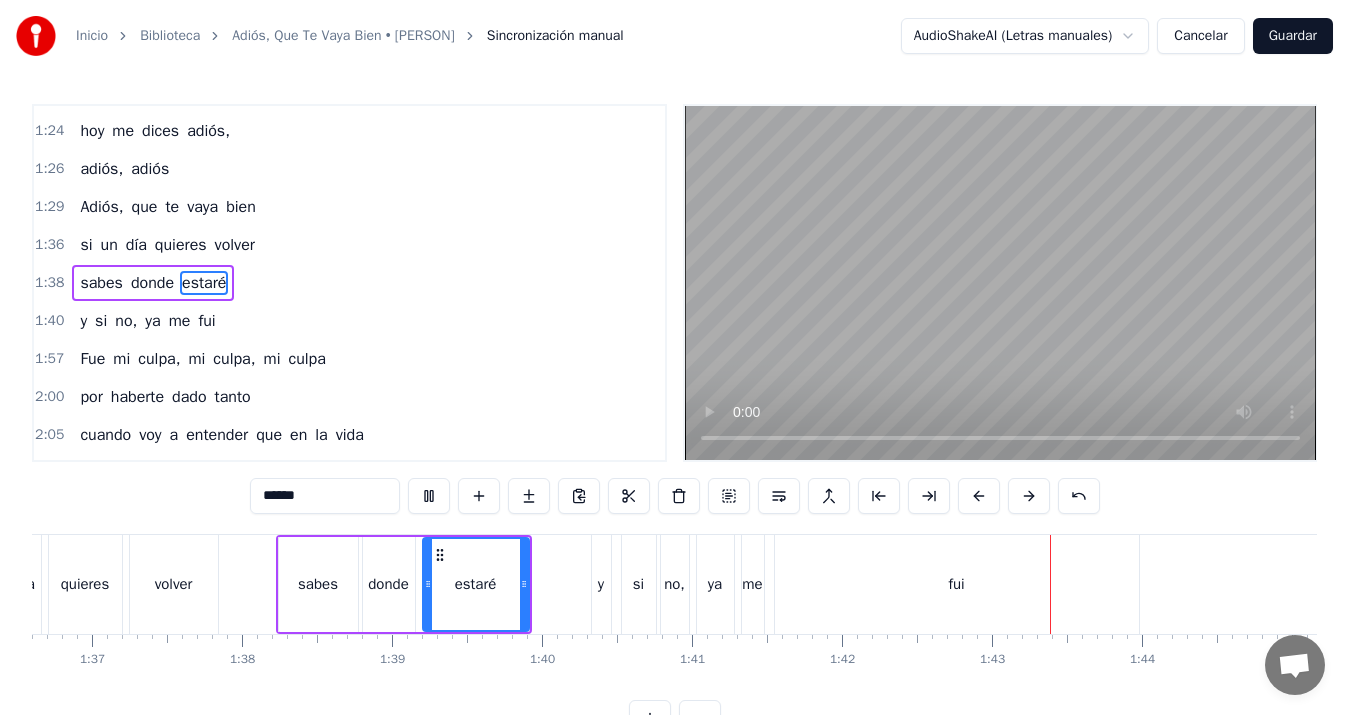 type 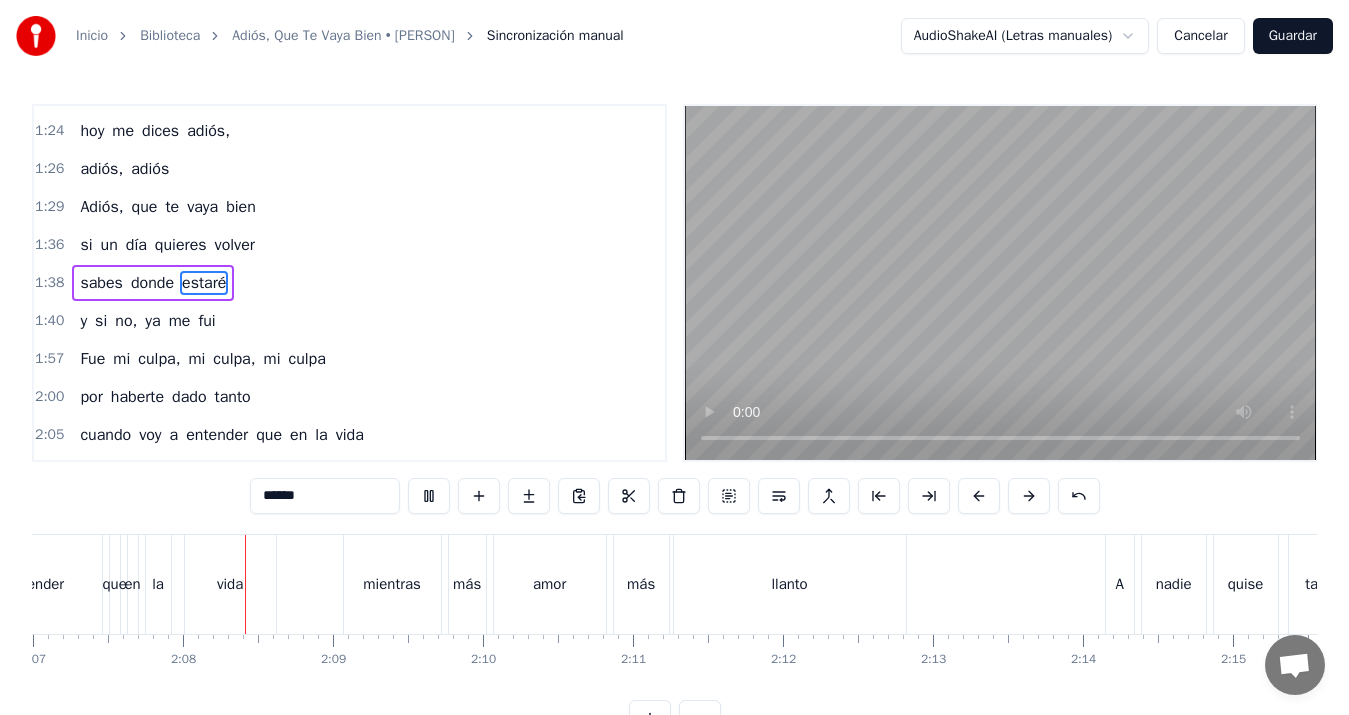 scroll, scrollTop: 0, scrollLeft: 19088, axis: horizontal 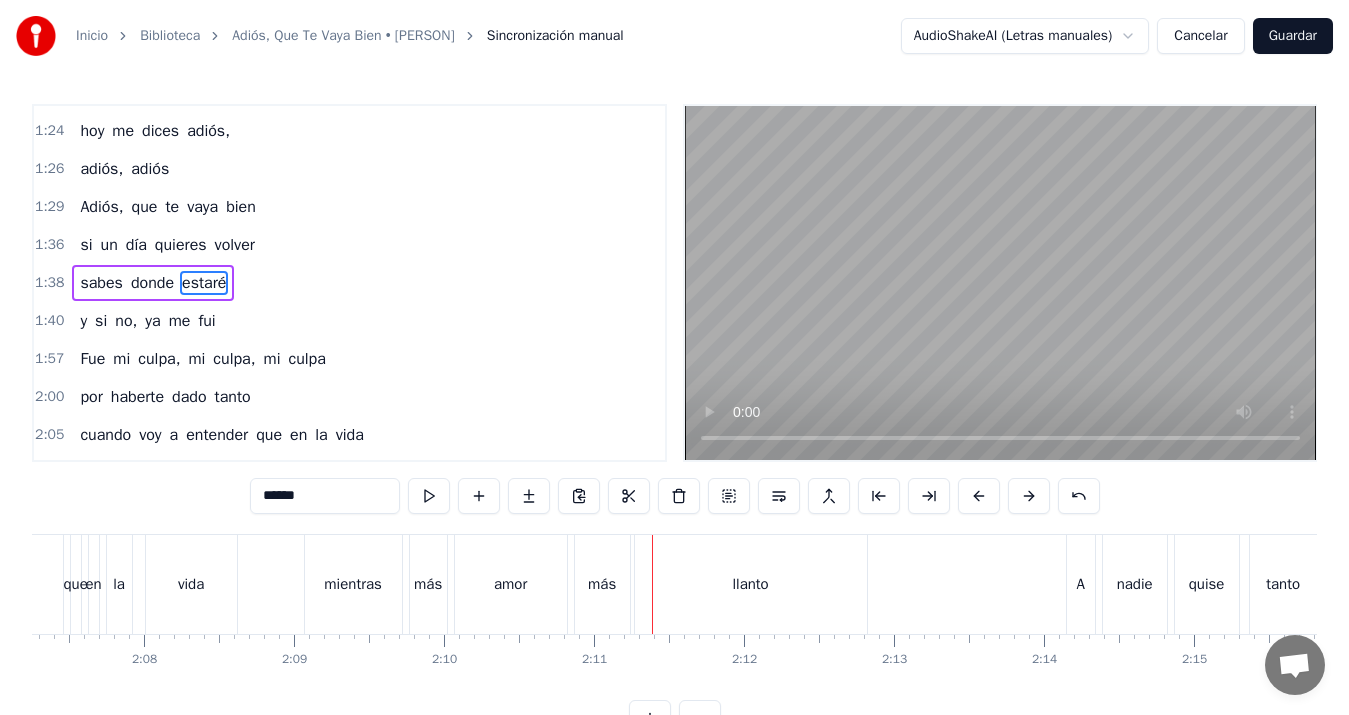 click on "amor" at bounding box center (511, 584) 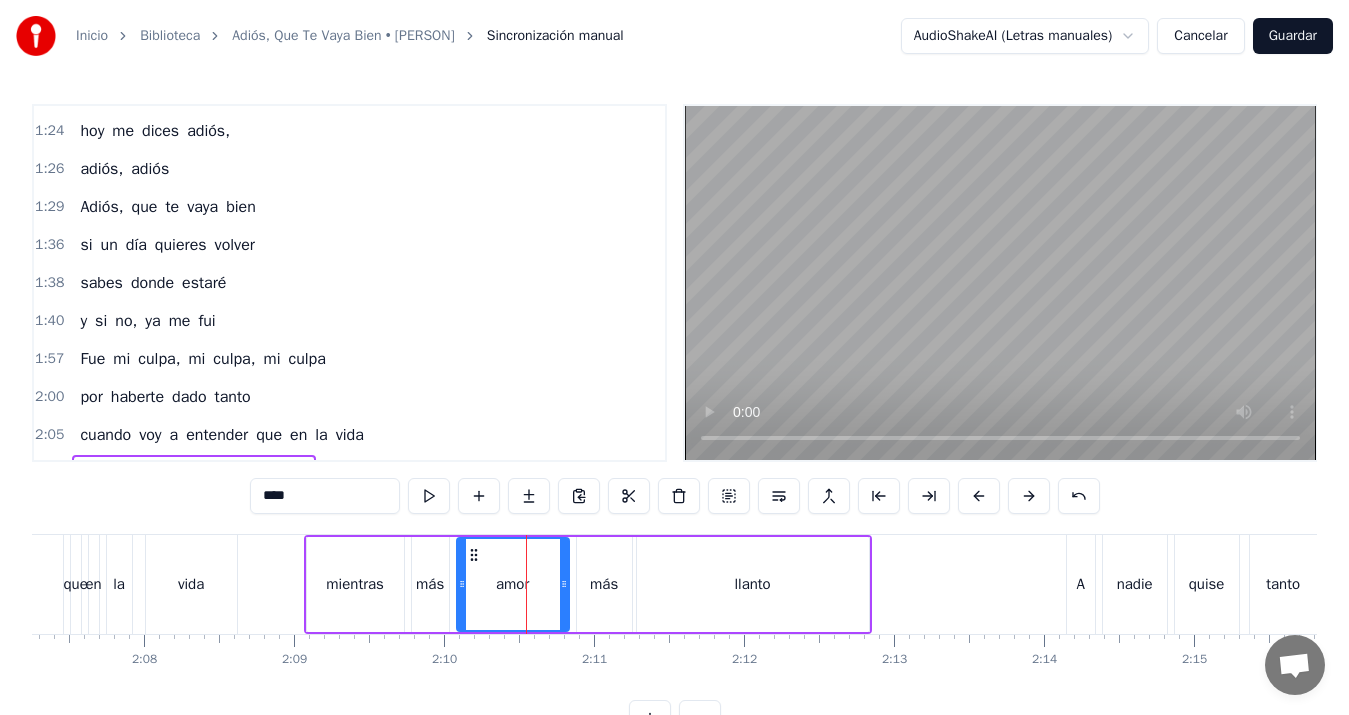 scroll, scrollTop: 830, scrollLeft: 0, axis: vertical 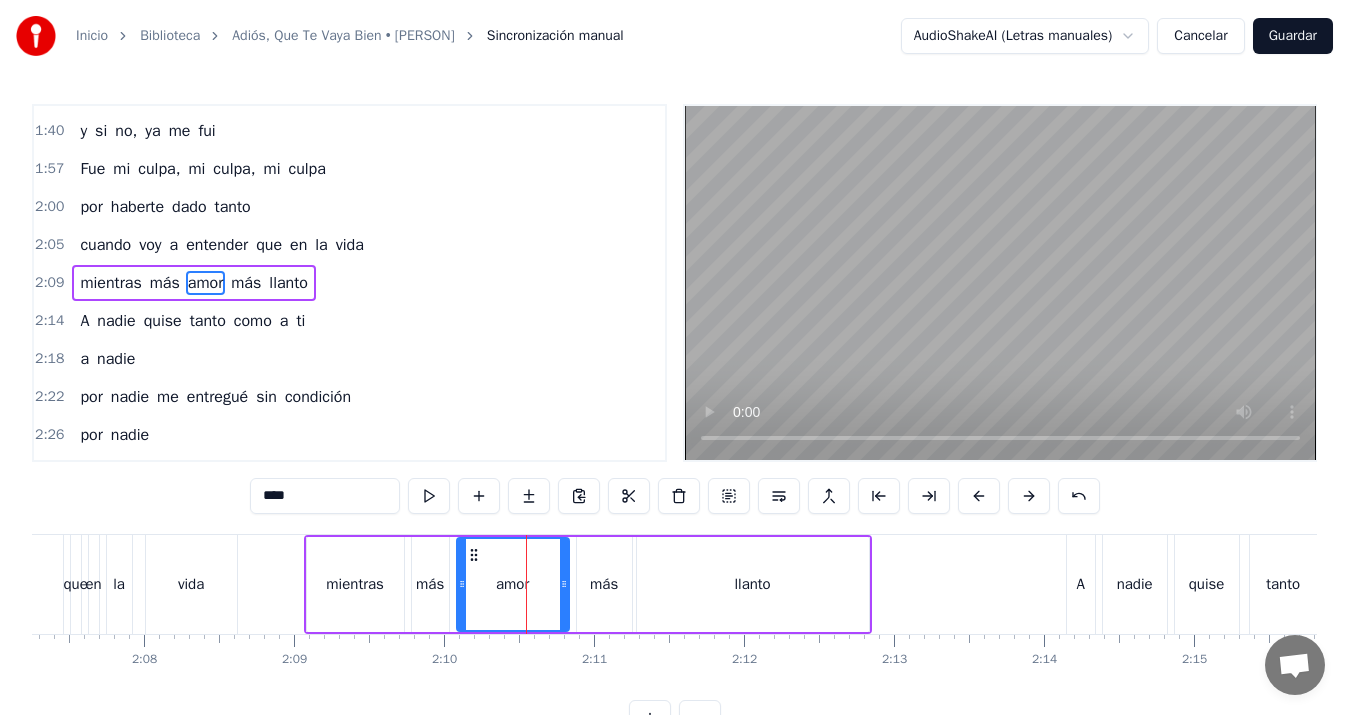 click on "****" at bounding box center [325, 496] 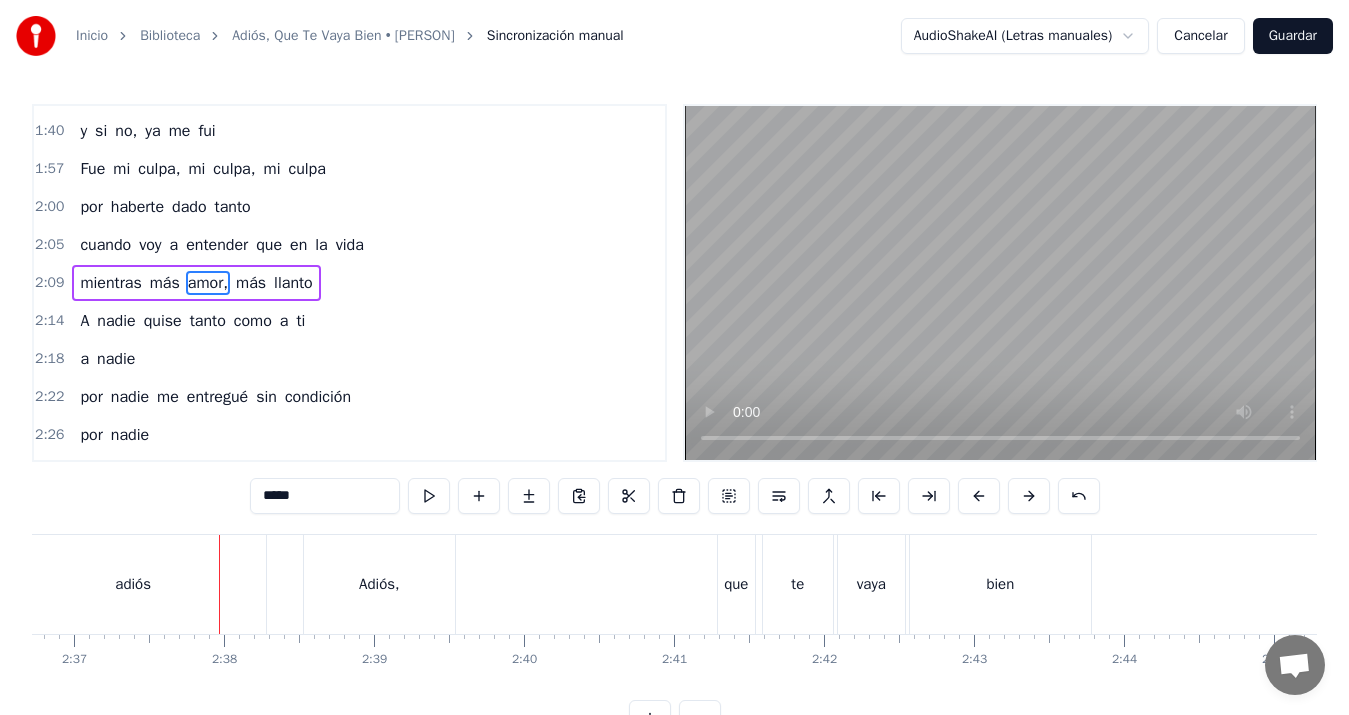 scroll, scrollTop: 0, scrollLeft: 23518, axis: horizontal 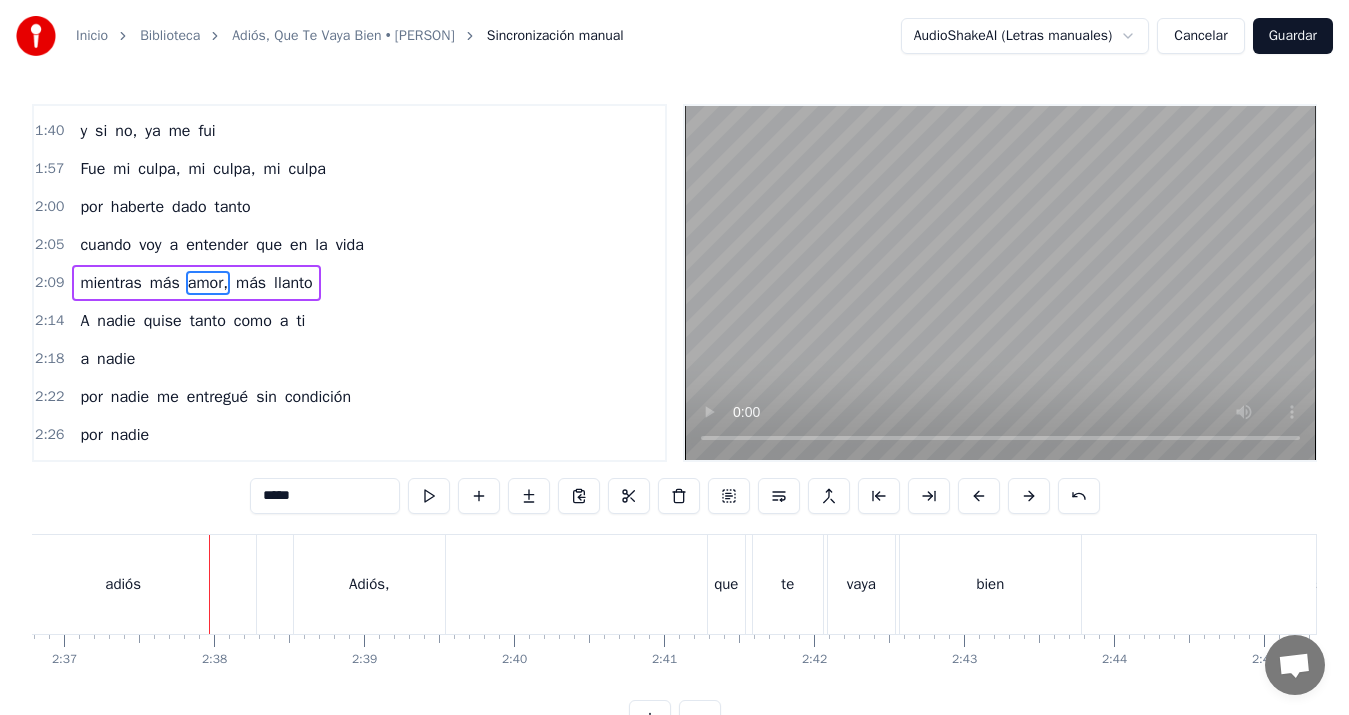 click on "Adiós," at bounding box center [369, 584] 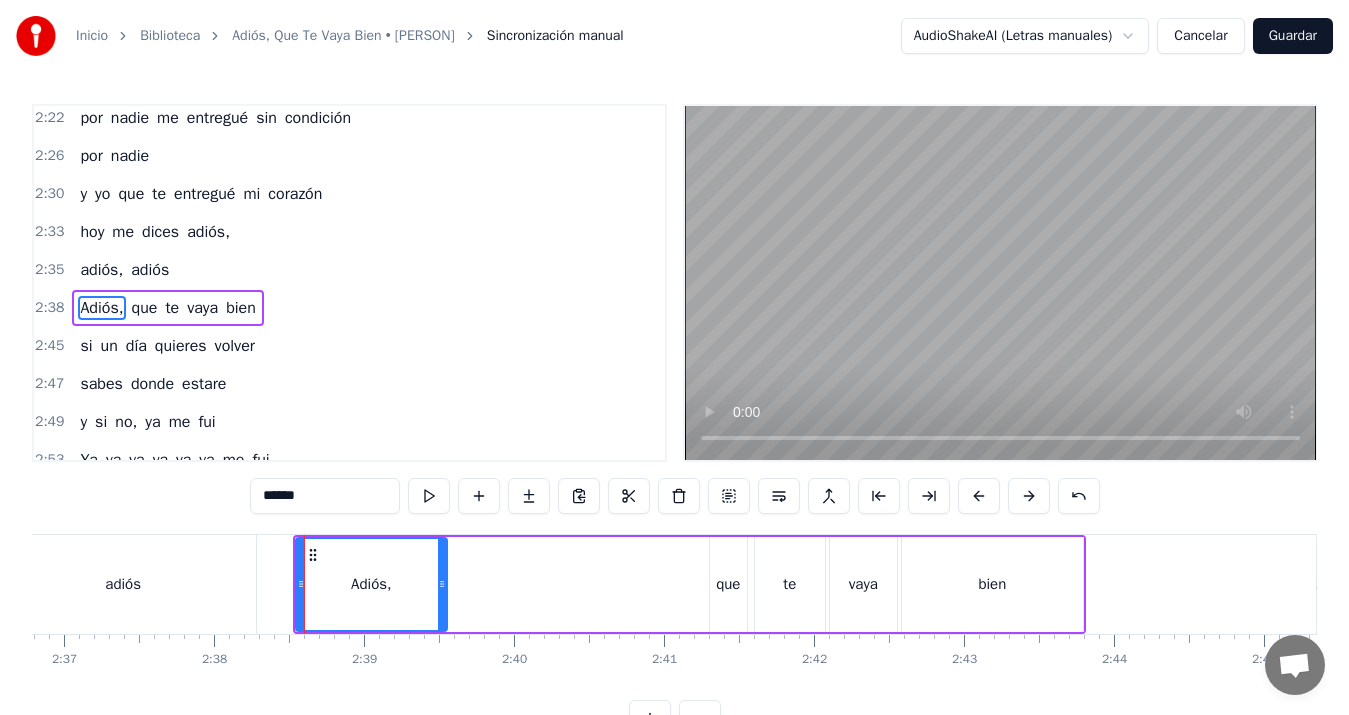 scroll, scrollTop: 1134, scrollLeft: 0, axis: vertical 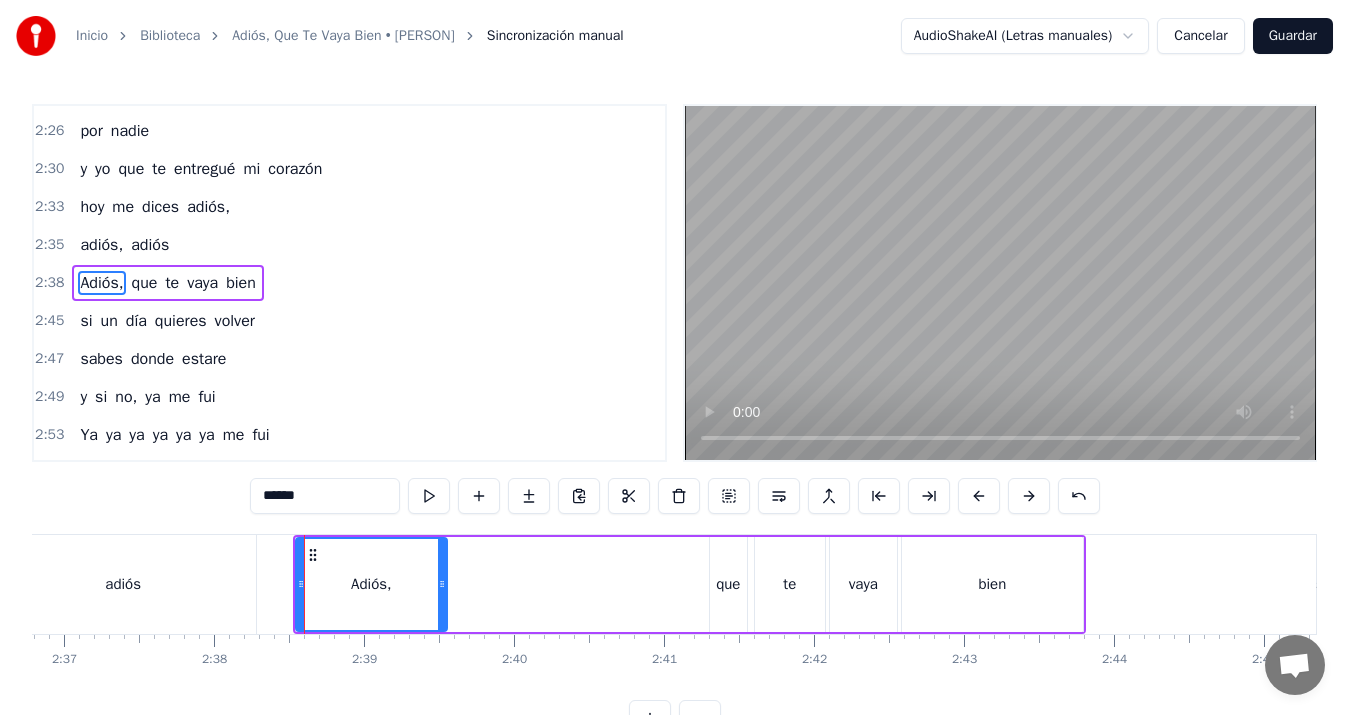 click 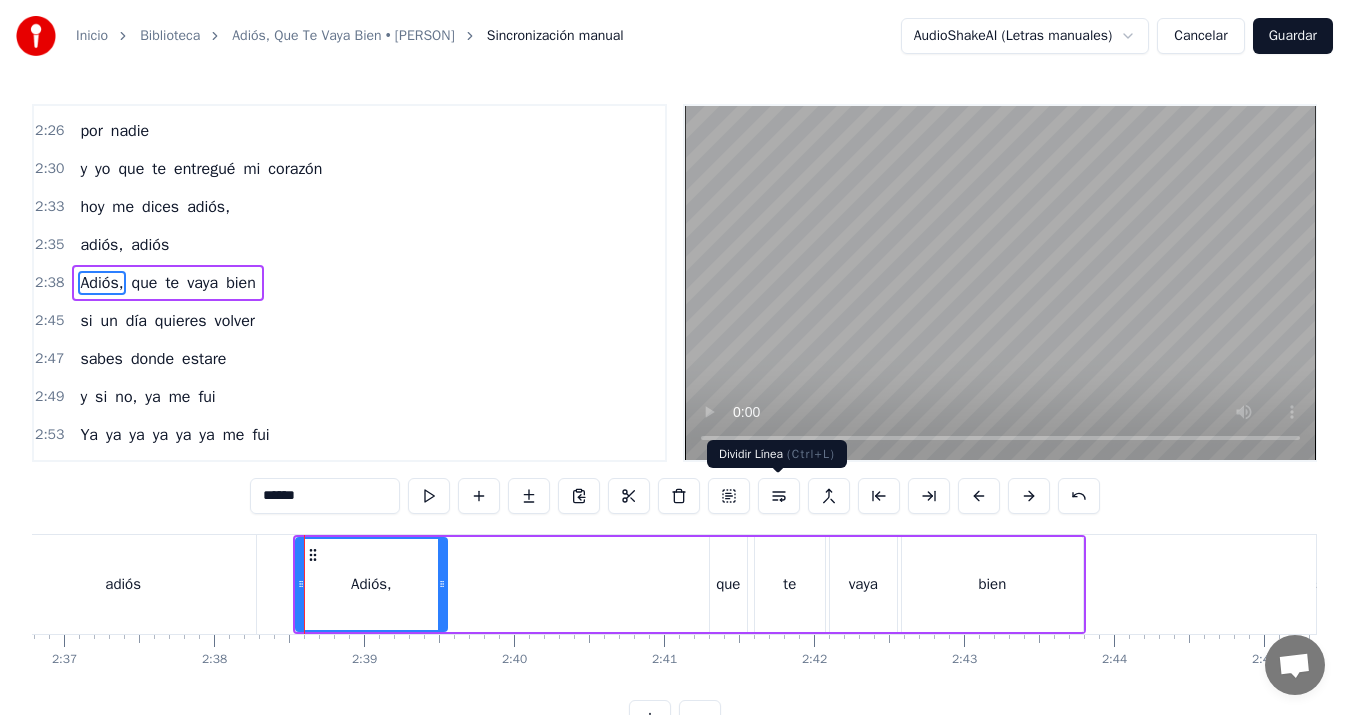 click at bounding box center (779, 496) 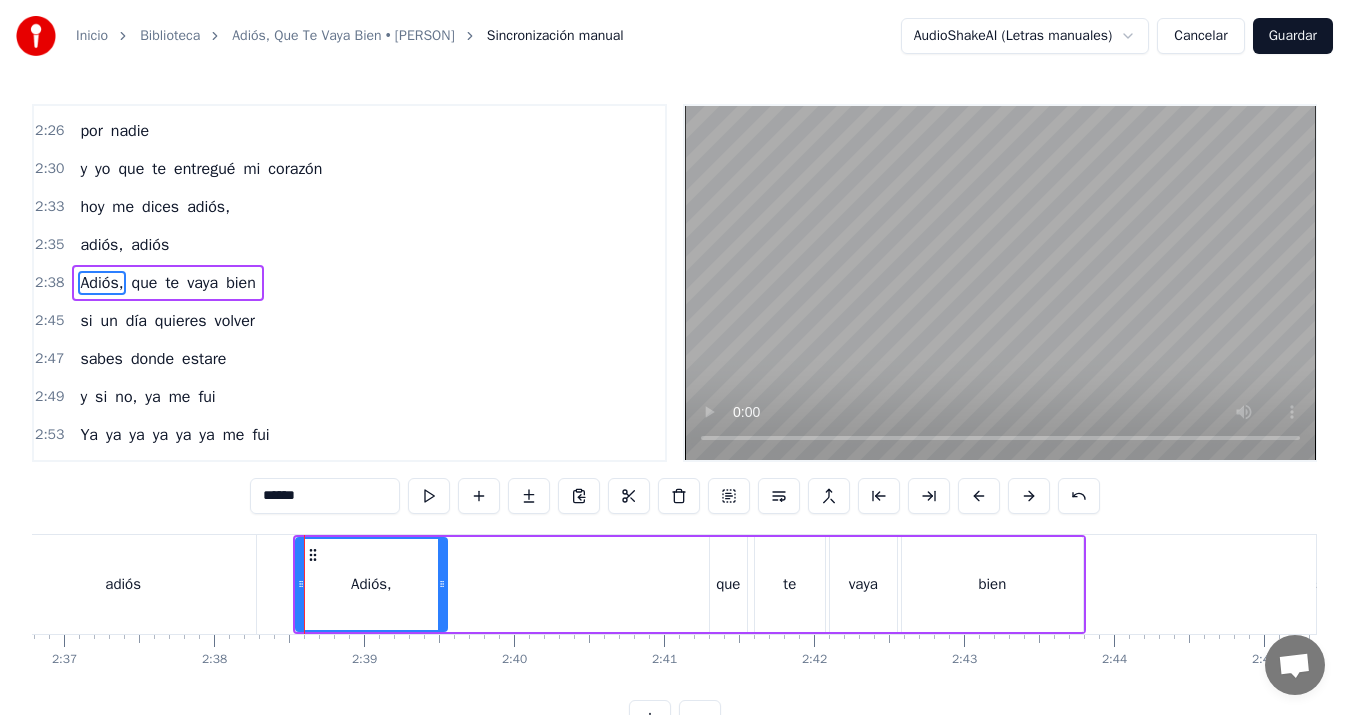 click on "adiós" at bounding box center [123, 584] 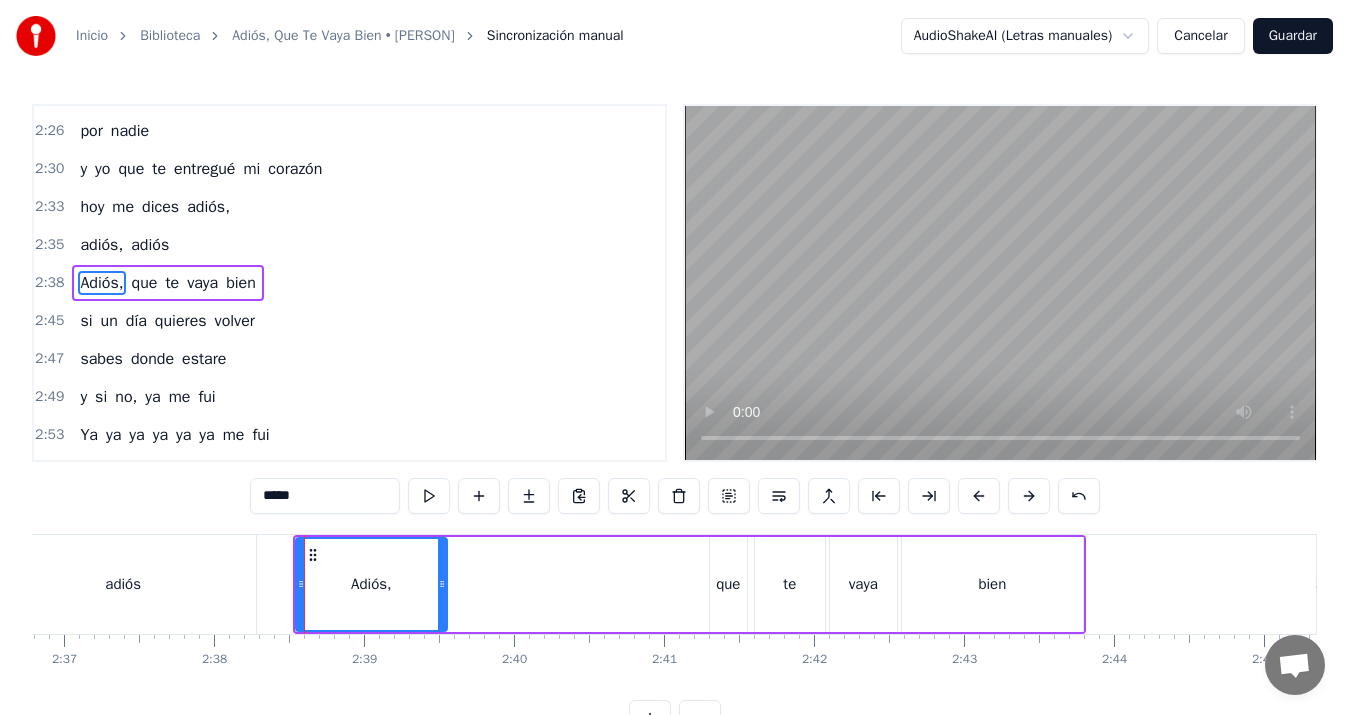 scroll, scrollTop: 1096, scrollLeft: 0, axis: vertical 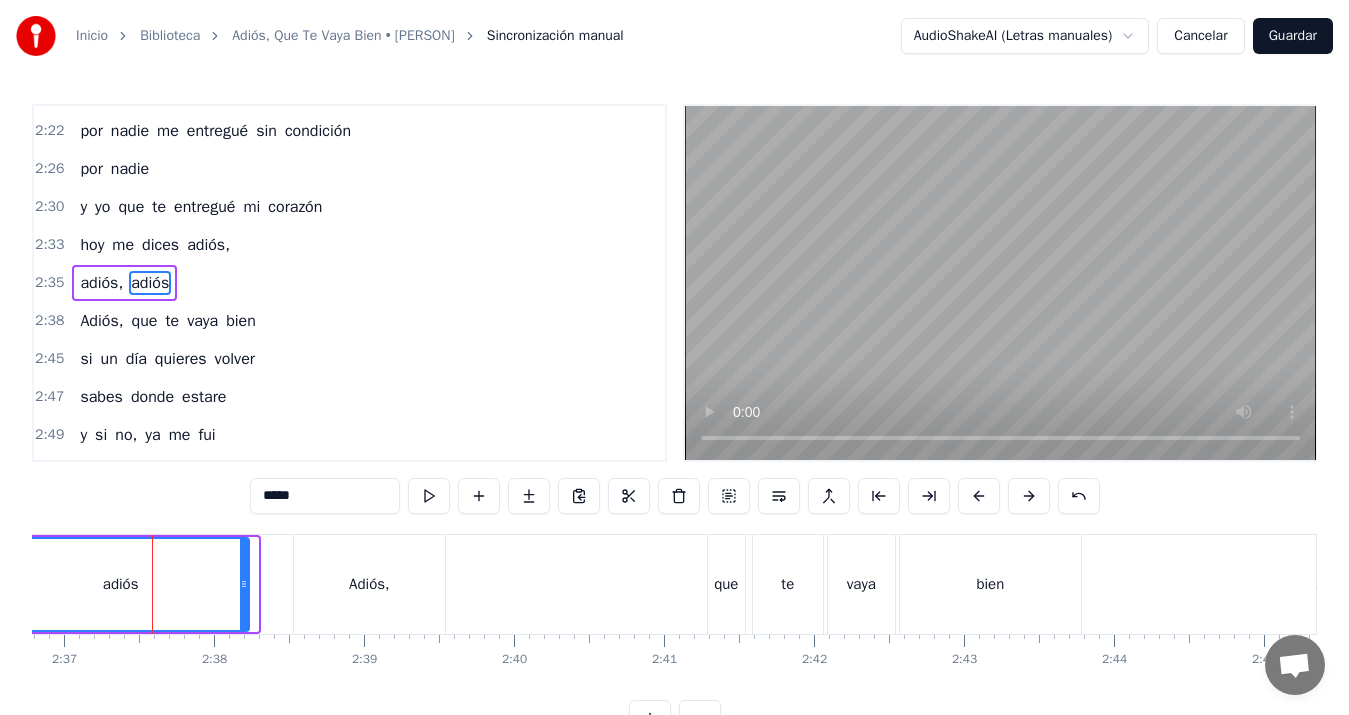 click 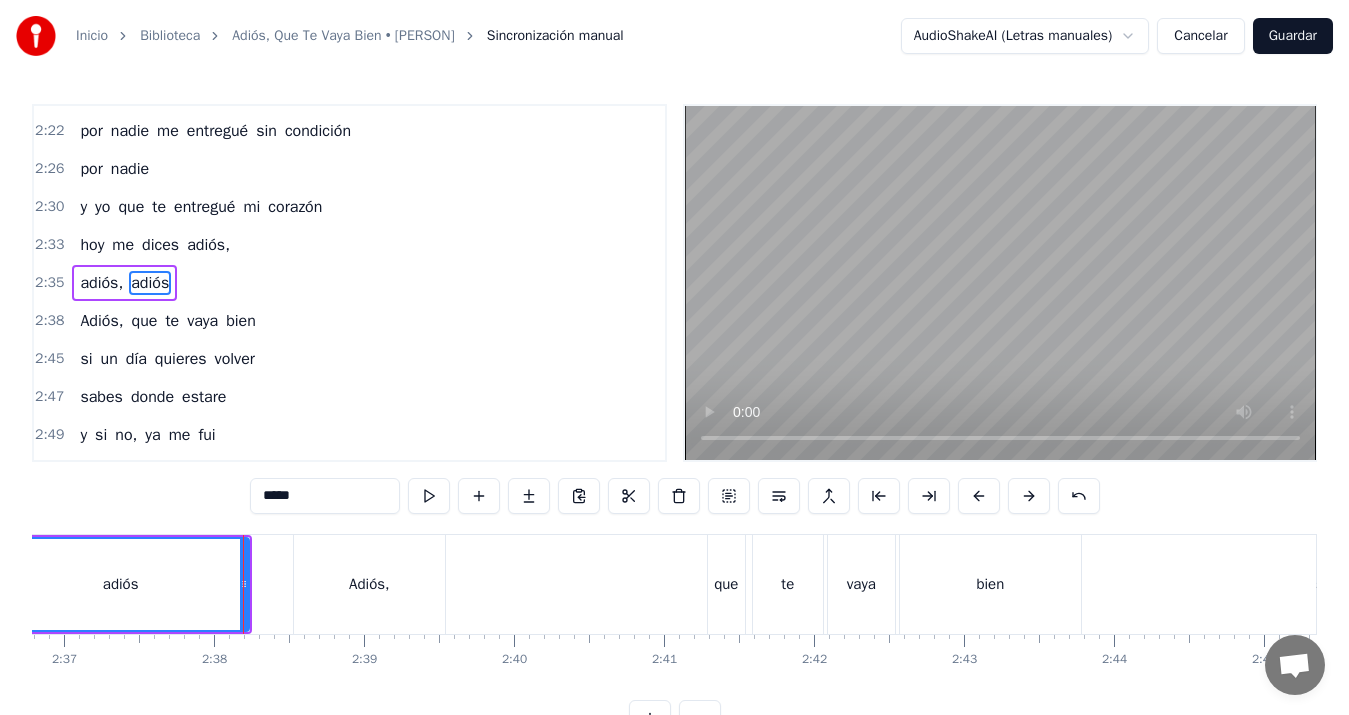 click on "Adiós," at bounding box center [369, 584] 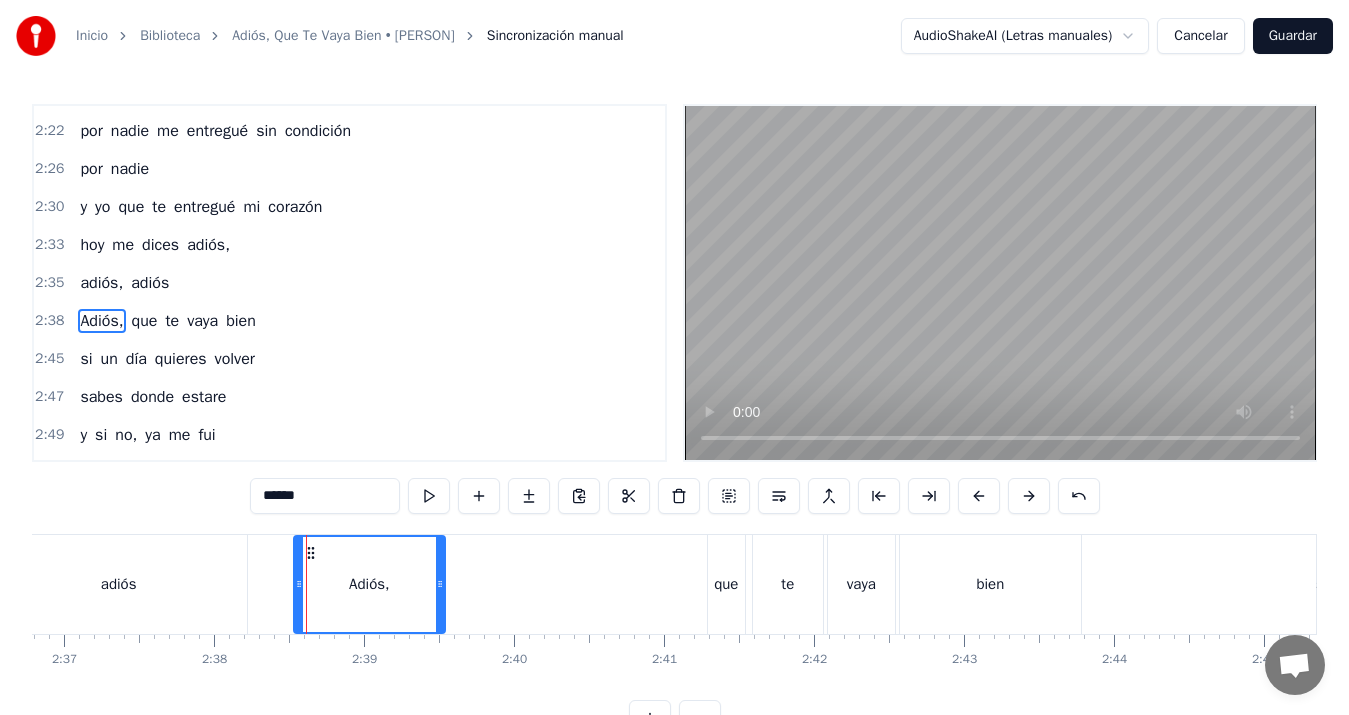 scroll, scrollTop: 1134, scrollLeft: 0, axis: vertical 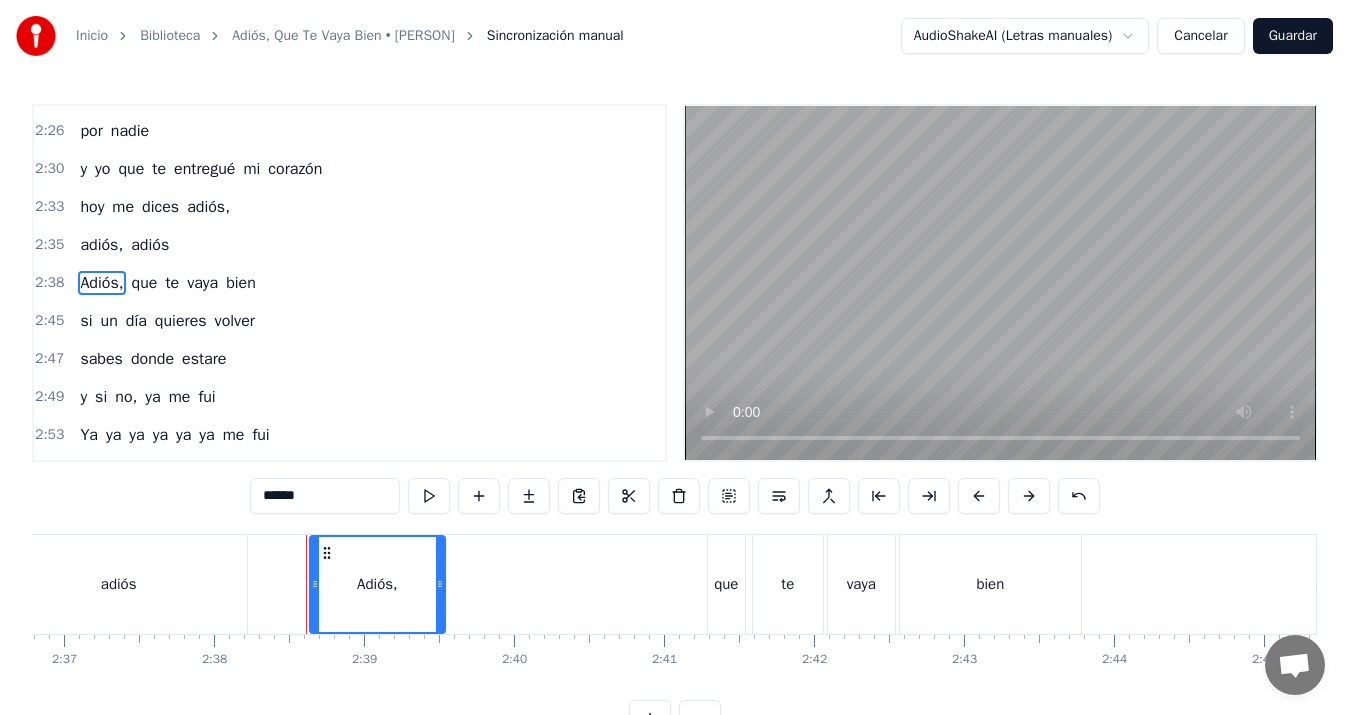 drag, startPoint x: 294, startPoint y: 581, endPoint x: 310, endPoint y: 581, distance: 16 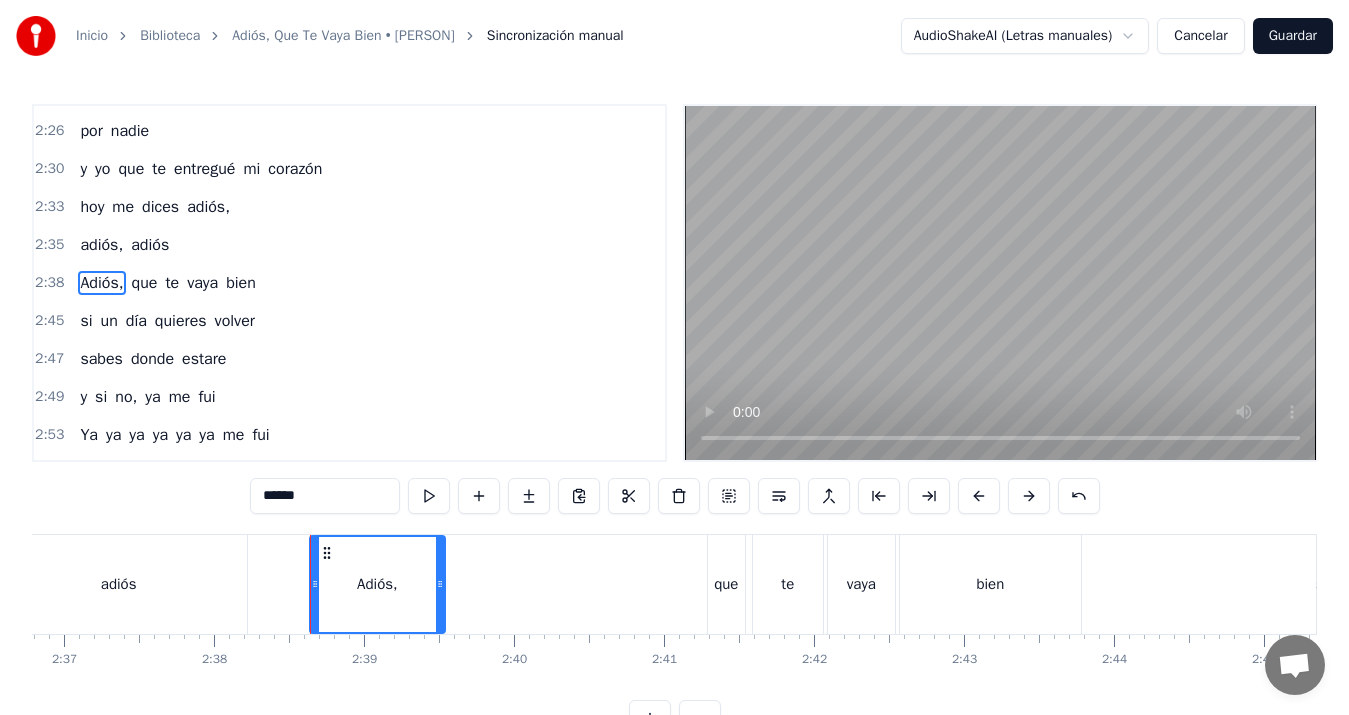 click on "Así, que te vas de mí por querer conocer otra forma de amar hoy me vas a dejar Adiós, que te vaya bien que compares mi amor que te sepan amar y que vayas con Dios Fue mi culpa, mi culpa, mi culpa por haberte dado tanto cuando voy a entender que en la vida mientras más amor, más llanto A nadie quise tanto como a ti a nadie por nadie me entregué sin condición por nadie y yo que te entregué mi corazón hoy me dices adiós, adiós, adiós Adiós, que te vaya bien si un día quieres volver sabes donde estaré y si no, ya me fui Fue mi culpa, mi culpa, mi culpa por haberte dado tanto cuando voy a entender que en la vida mientras más amor, más llanto A nadie quise tanto como a ti a nadie por nadie me entregué sin condición por nadie y yo que te entregué mi corazón hoy me dices adiós, adiós, adiós Adiós, que te vaya bien si un día quieres volver sabes donde estare y si no, ya me fui Ya ya ya ya ya ya me fui Ya ya ya ya ya ya me fui Ya ya ya ya ya ya me fui" at bounding box center (-9287, 584) 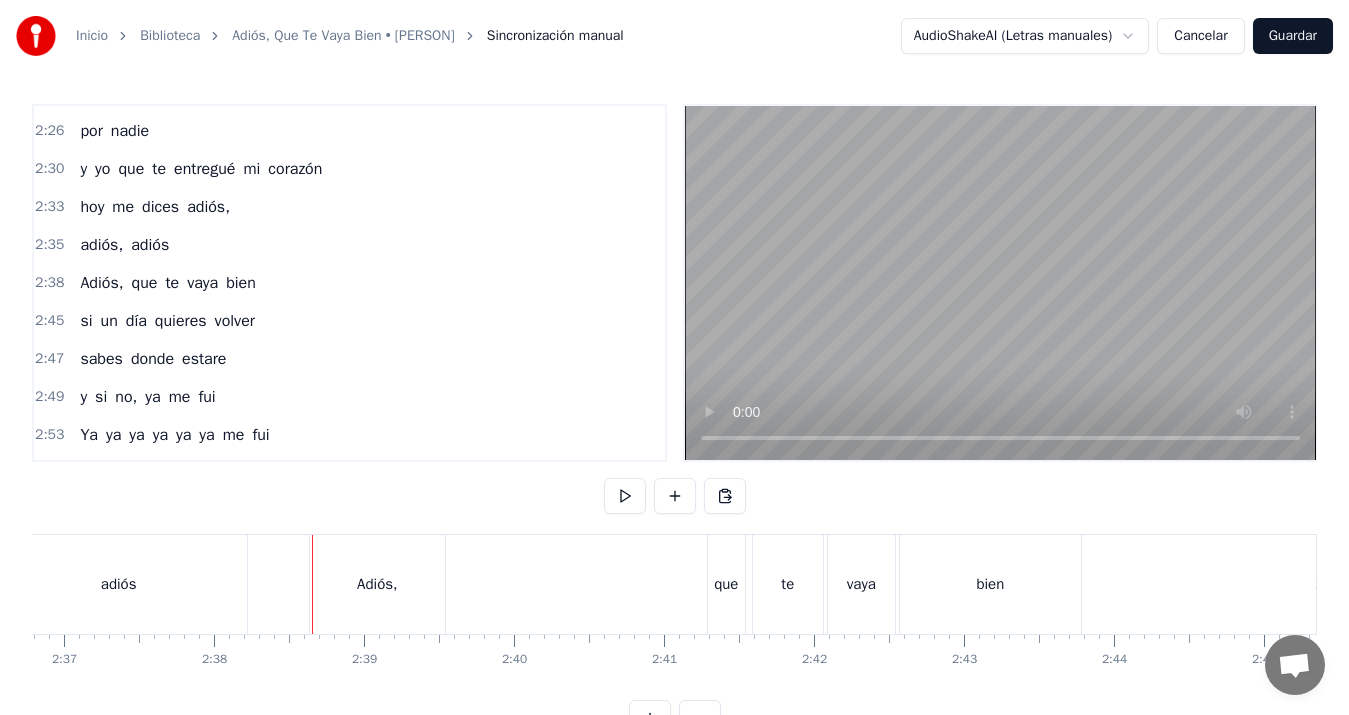 click at bounding box center [312, 584] 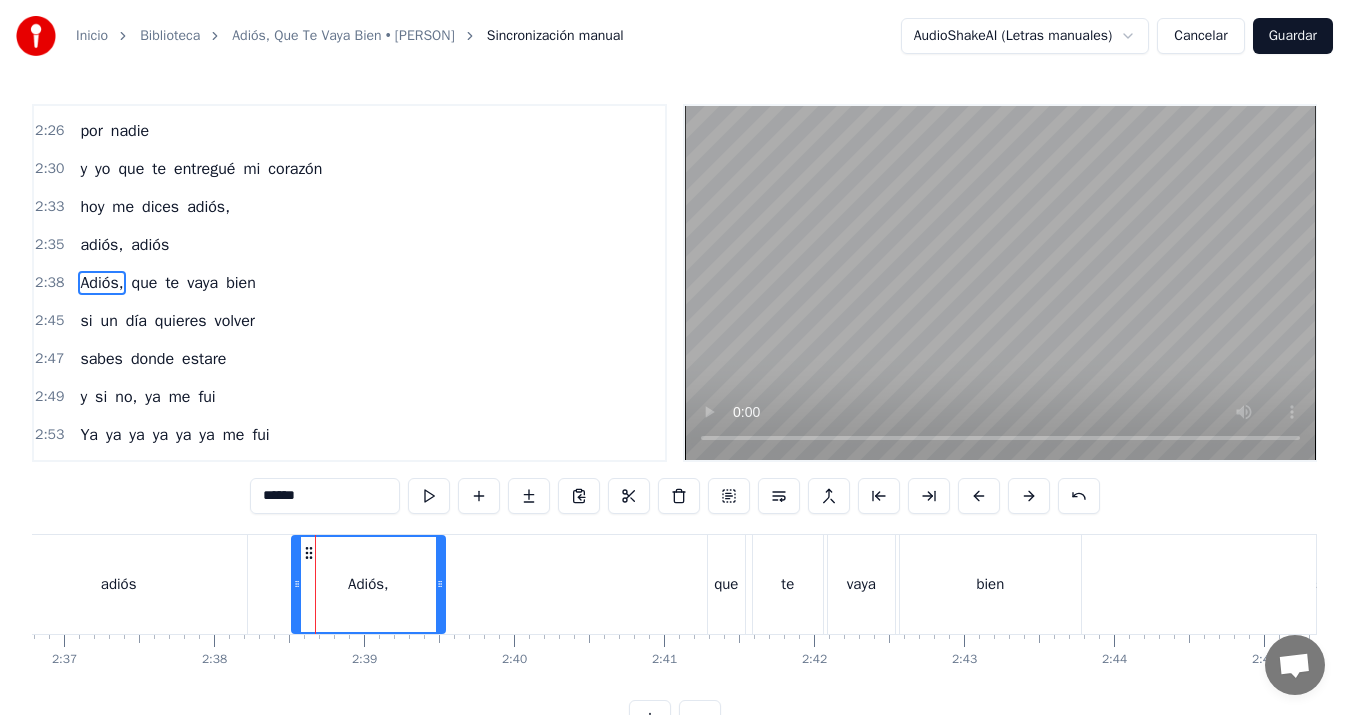 drag, startPoint x: 314, startPoint y: 581, endPoint x: 296, endPoint y: 581, distance: 18 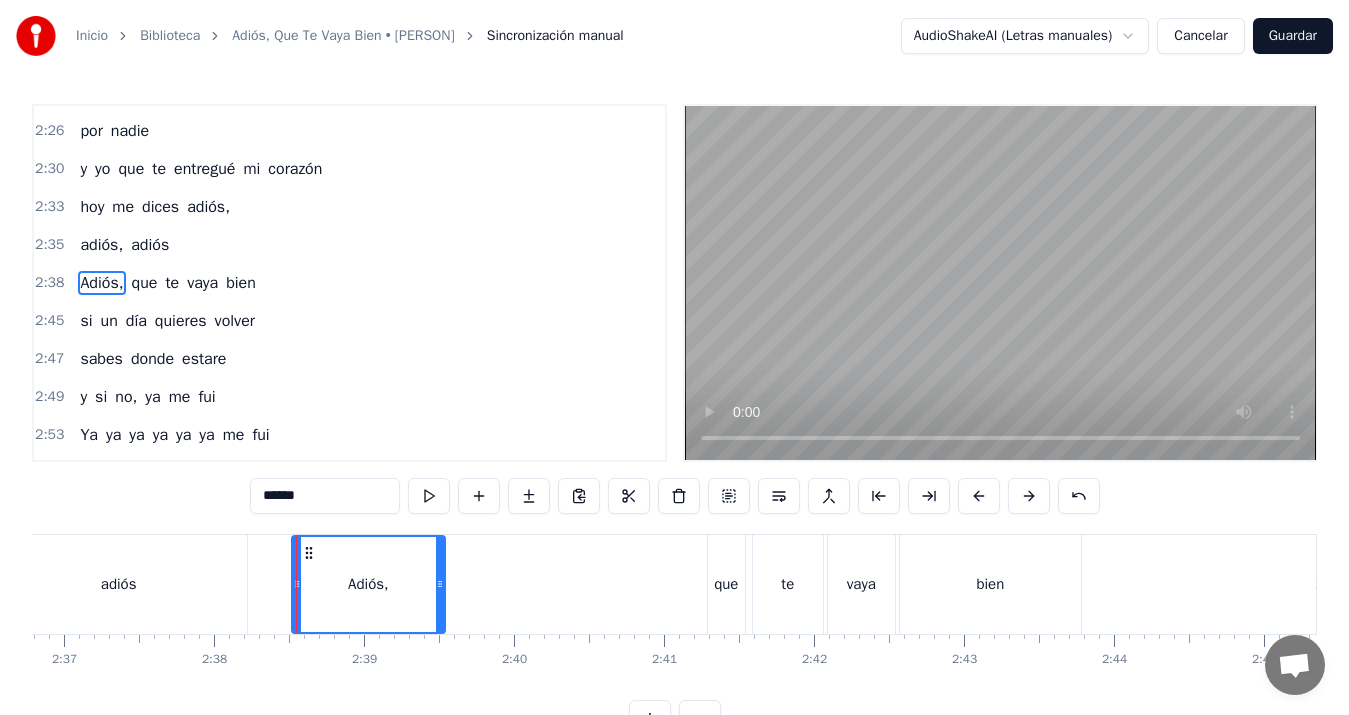 click on "adiós" at bounding box center [119, 584] 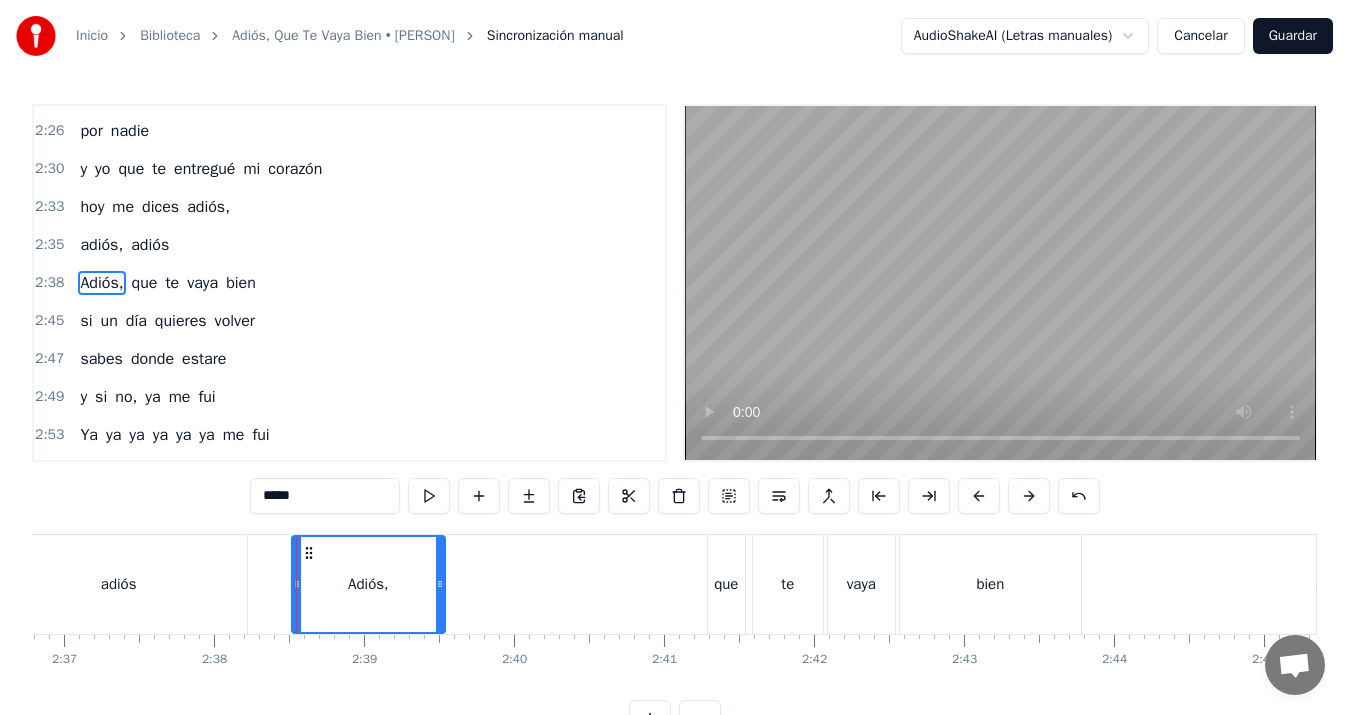 scroll, scrollTop: 1096, scrollLeft: 0, axis: vertical 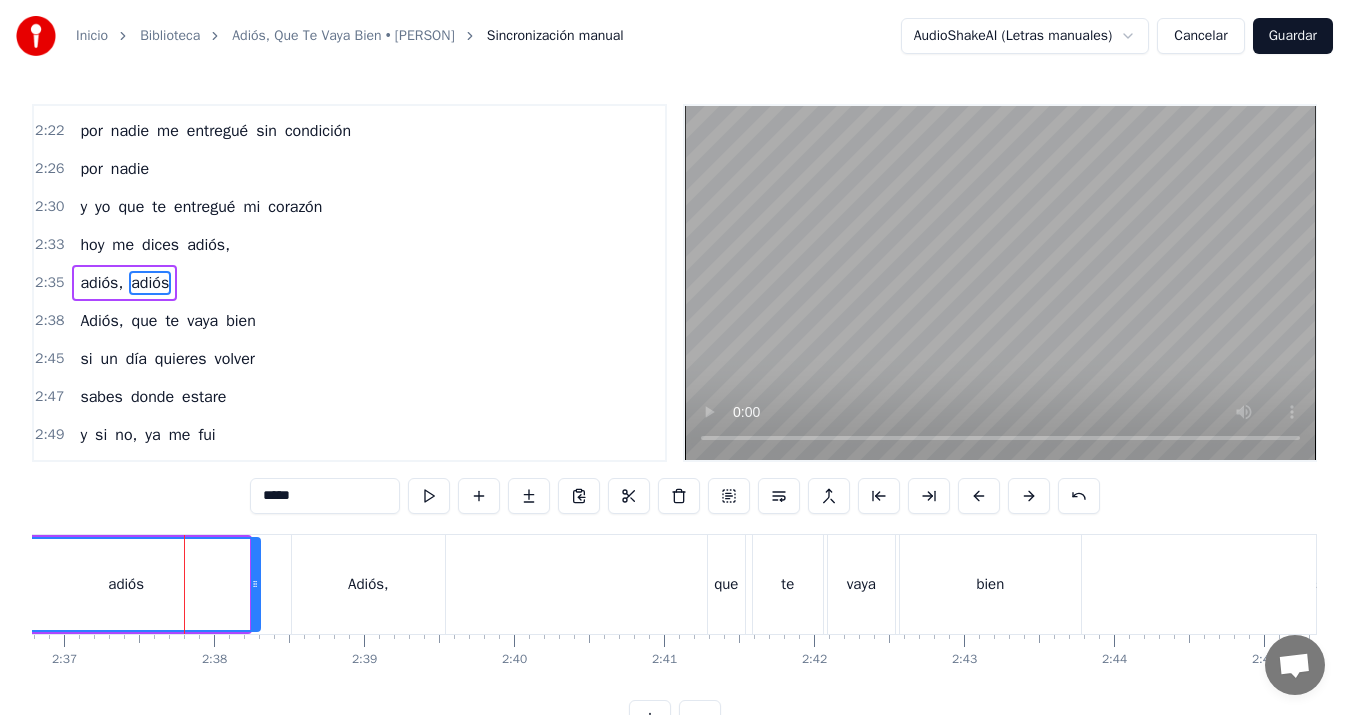 drag, startPoint x: 247, startPoint y: 581, endPoint x: 258, endPoint y: 585, distance: 11.7046995 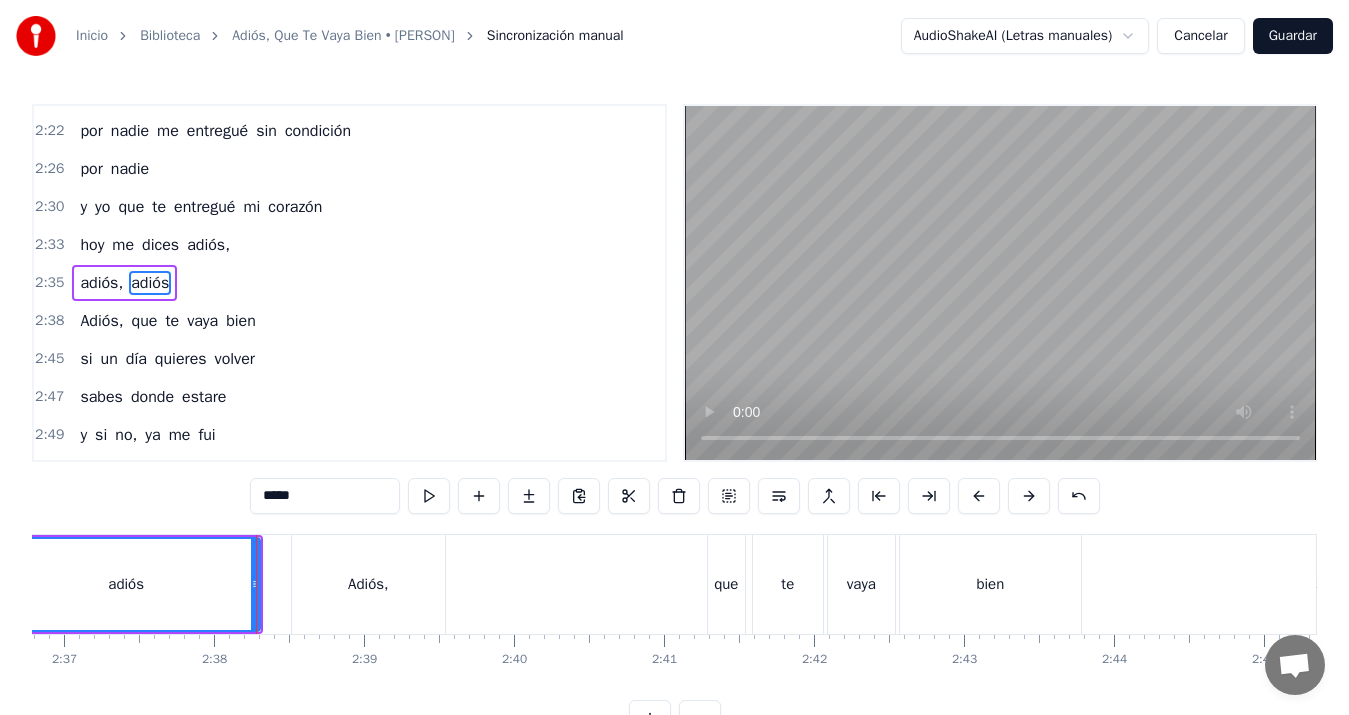 click on "Adiós," at bounding box center (368, 584) 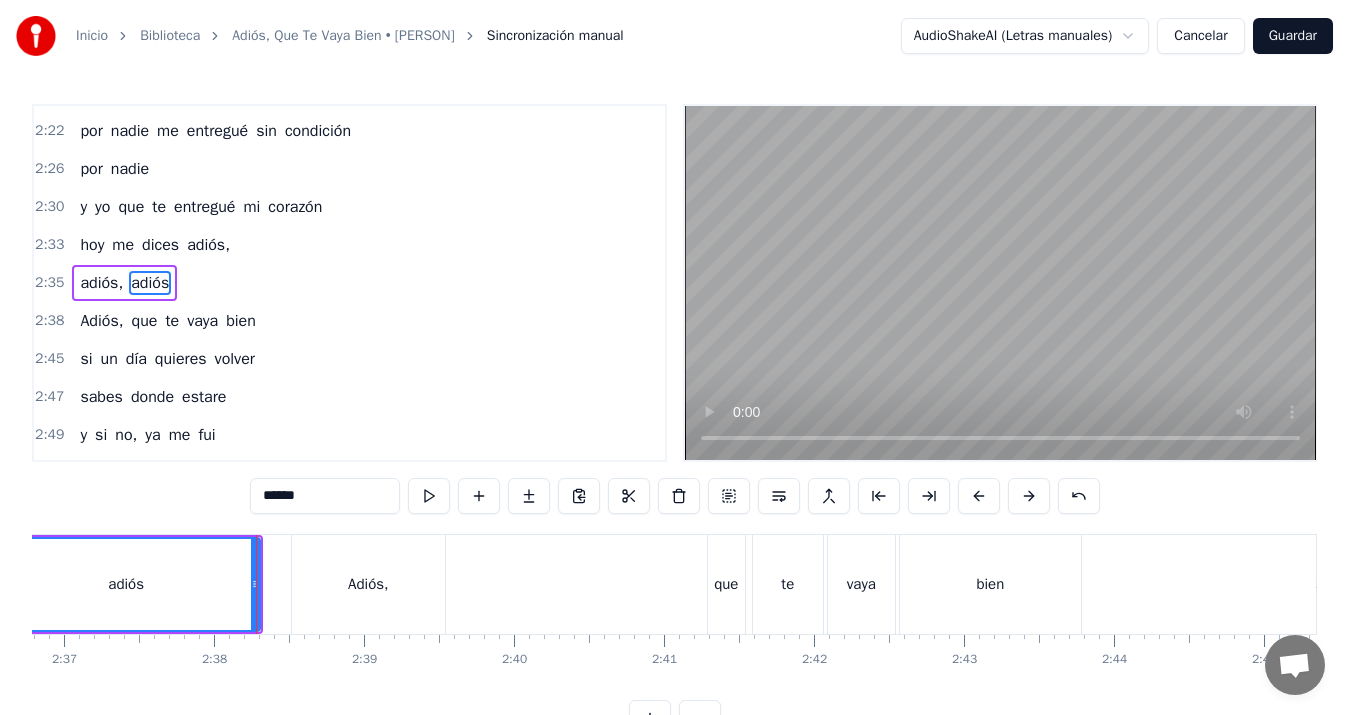 scroll, scrollTop: 1134, scrollLeft: 0, axis: vertical 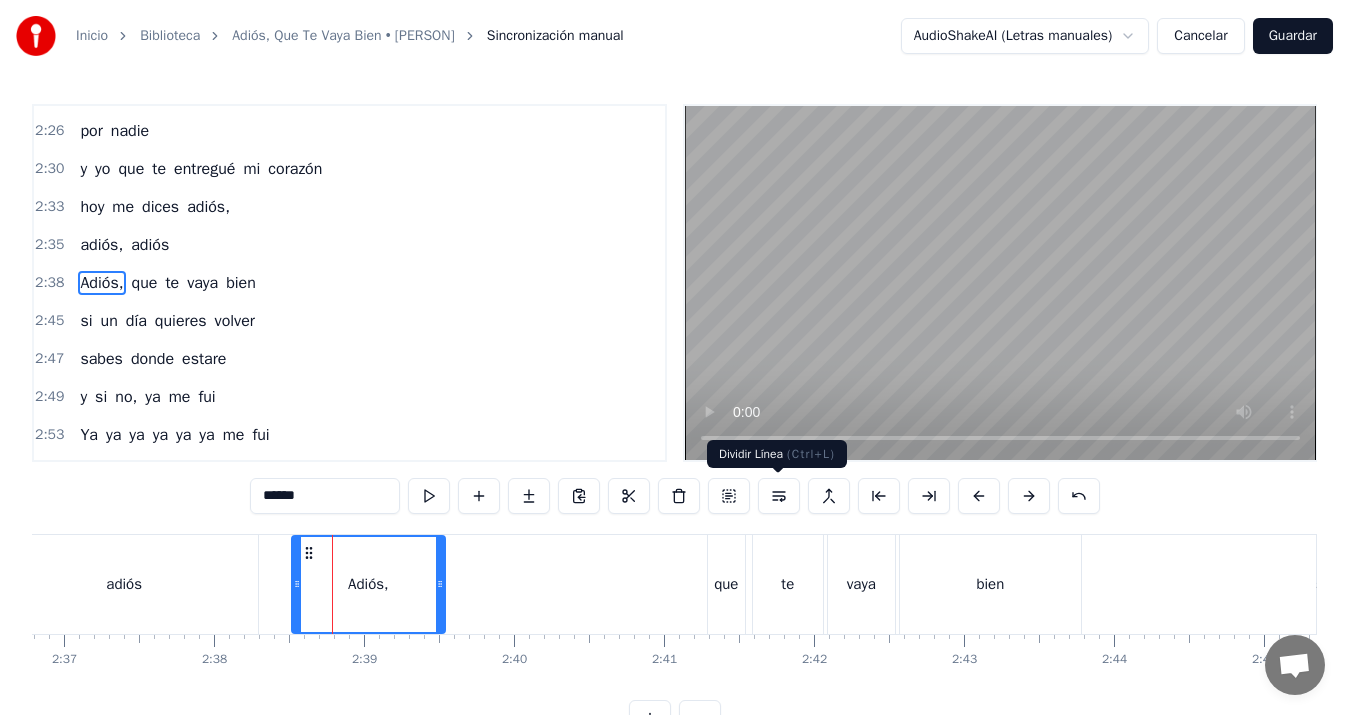 click at bounding box center [779, 496] 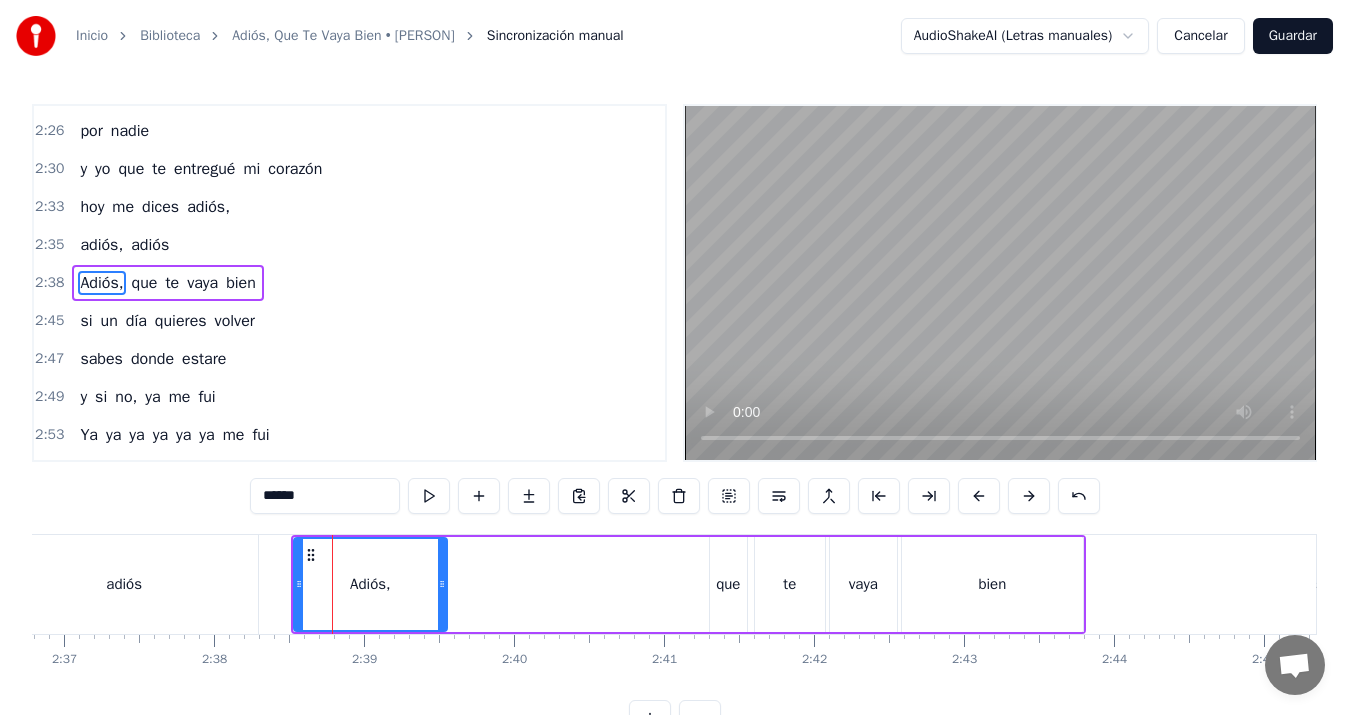 click on "adiós" at bounding box center [124, 584] 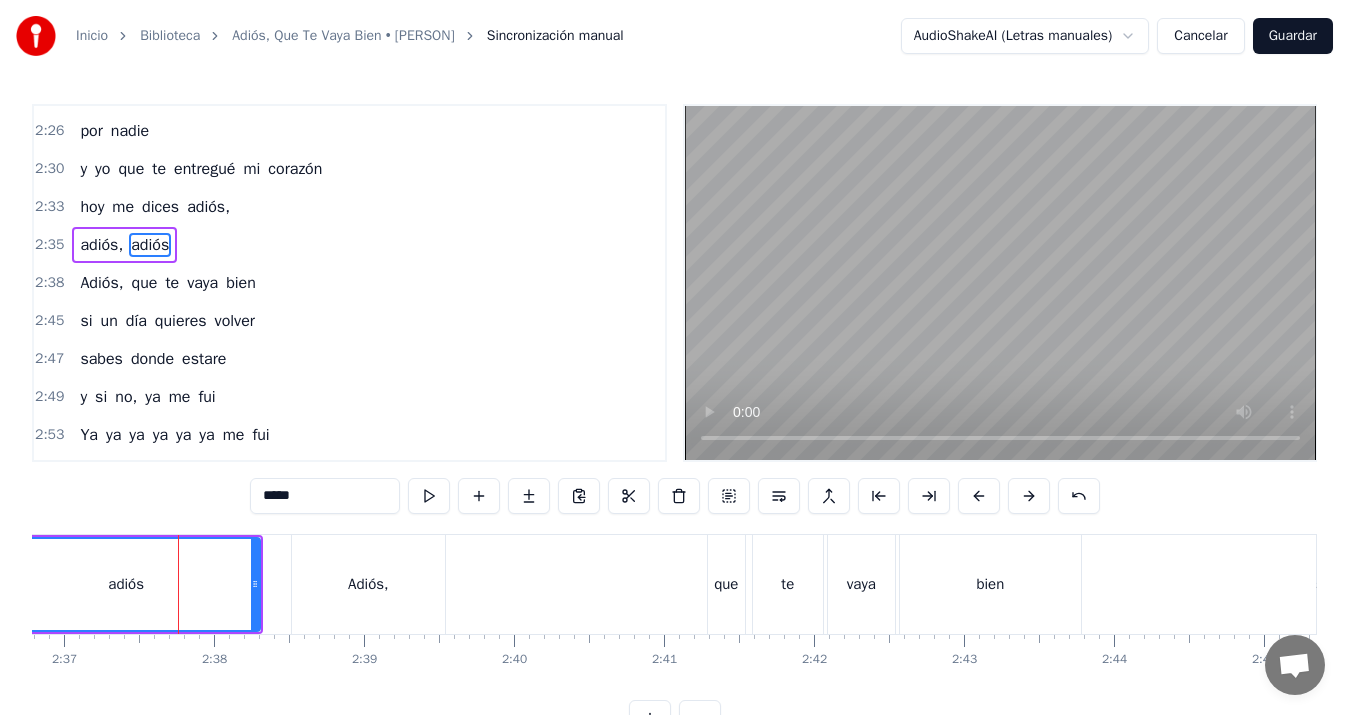 scroll, scrollTop: 1096, scrollLeft: 0, axis: vertical 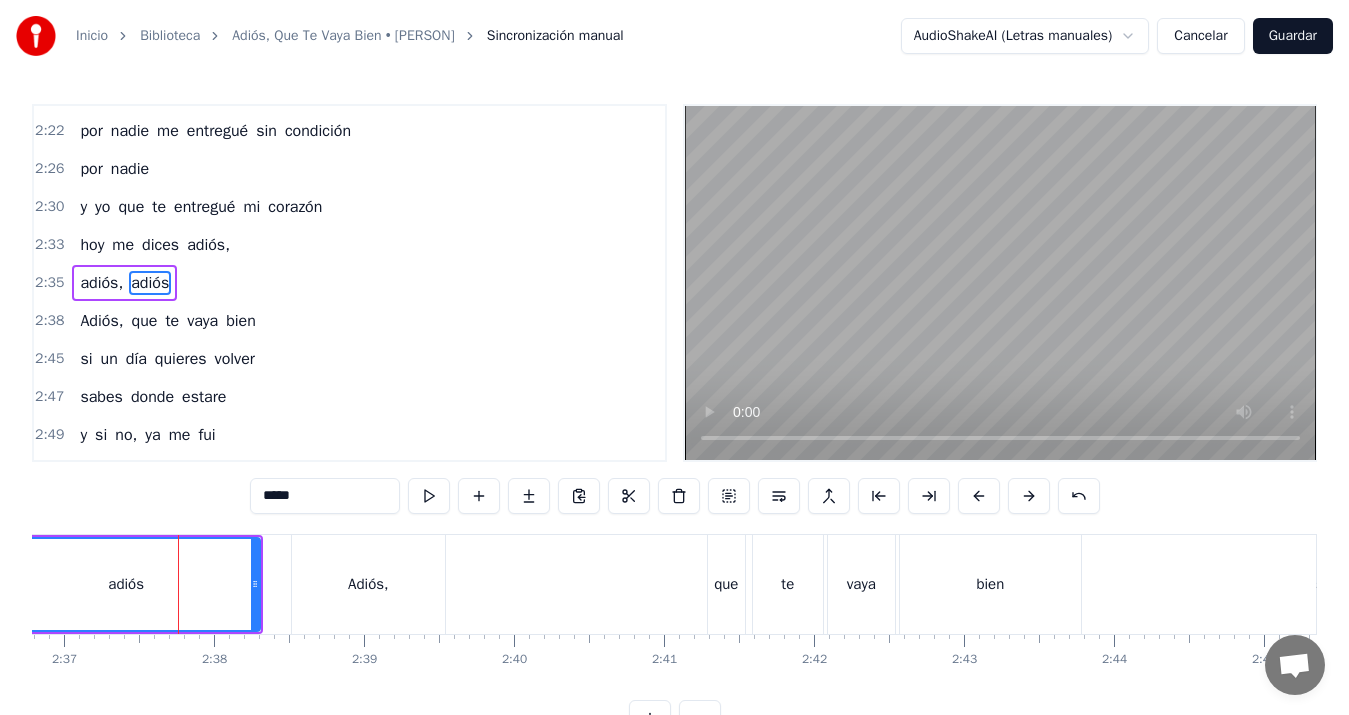 click on "Adiós," at bounding box center [368, 584] 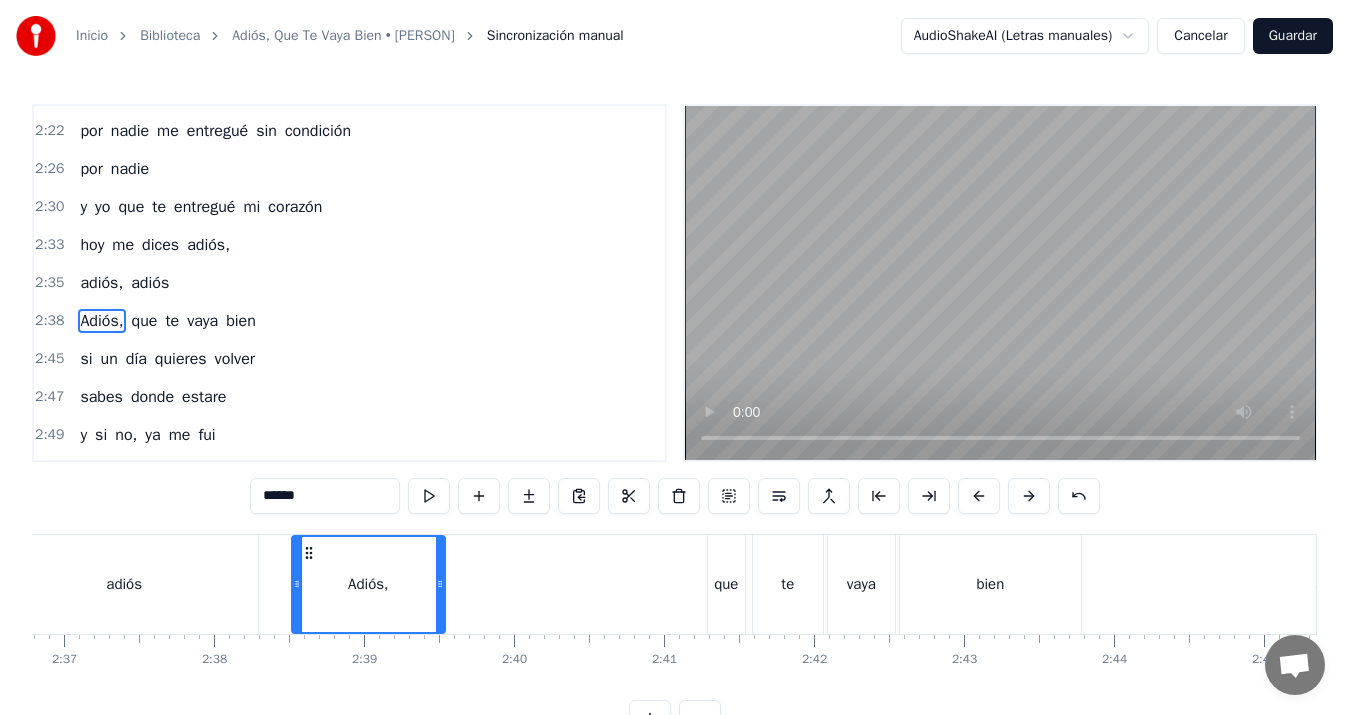 scroll, scrollTop: 1134, scrollLeft: 0, axis: vertical 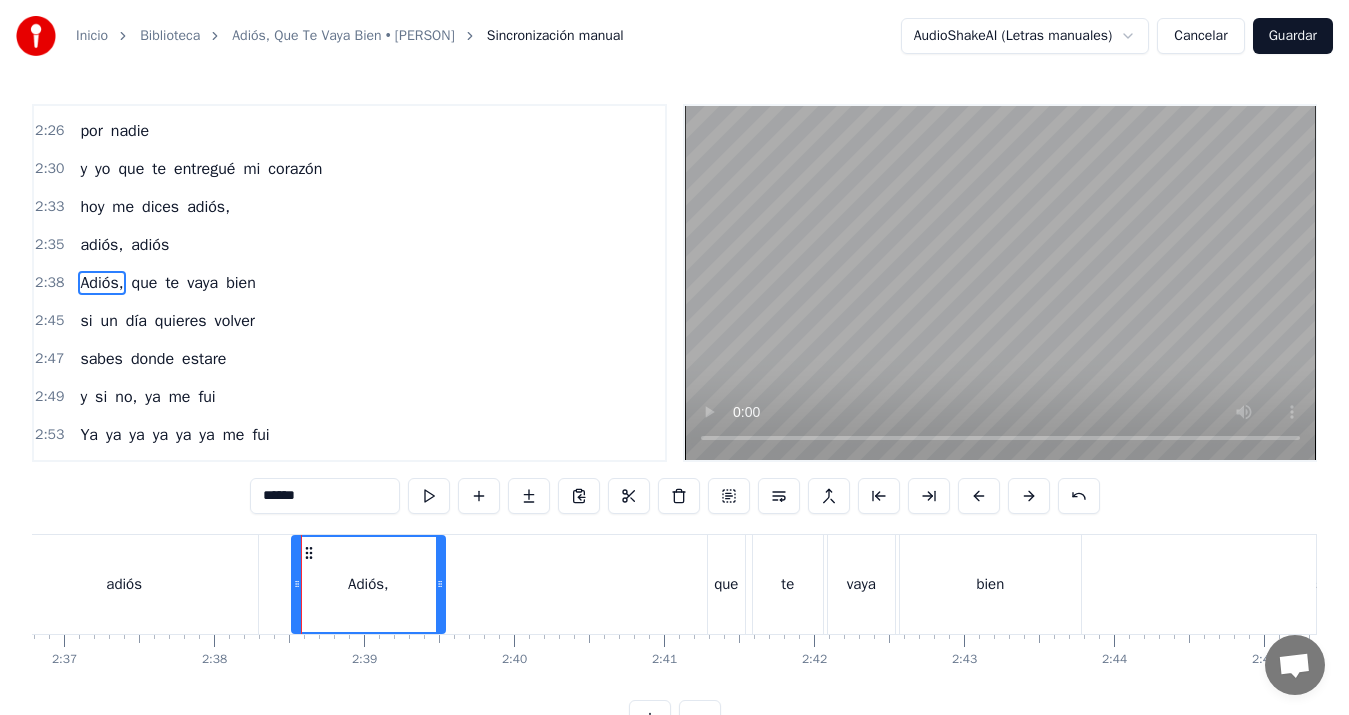 click on "adiós" at bounding box center [124, 584] 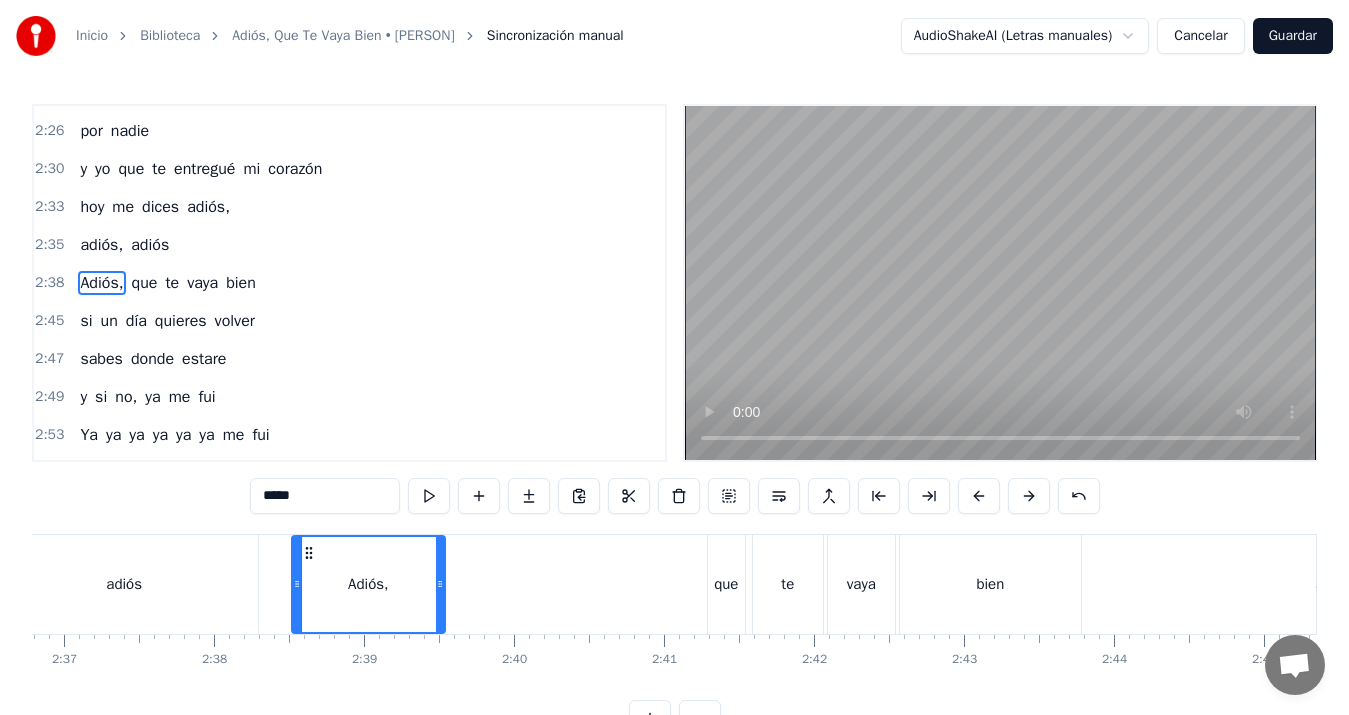 scroll, scrollTop: 1096, scrollLeft: 0, axis: vertical 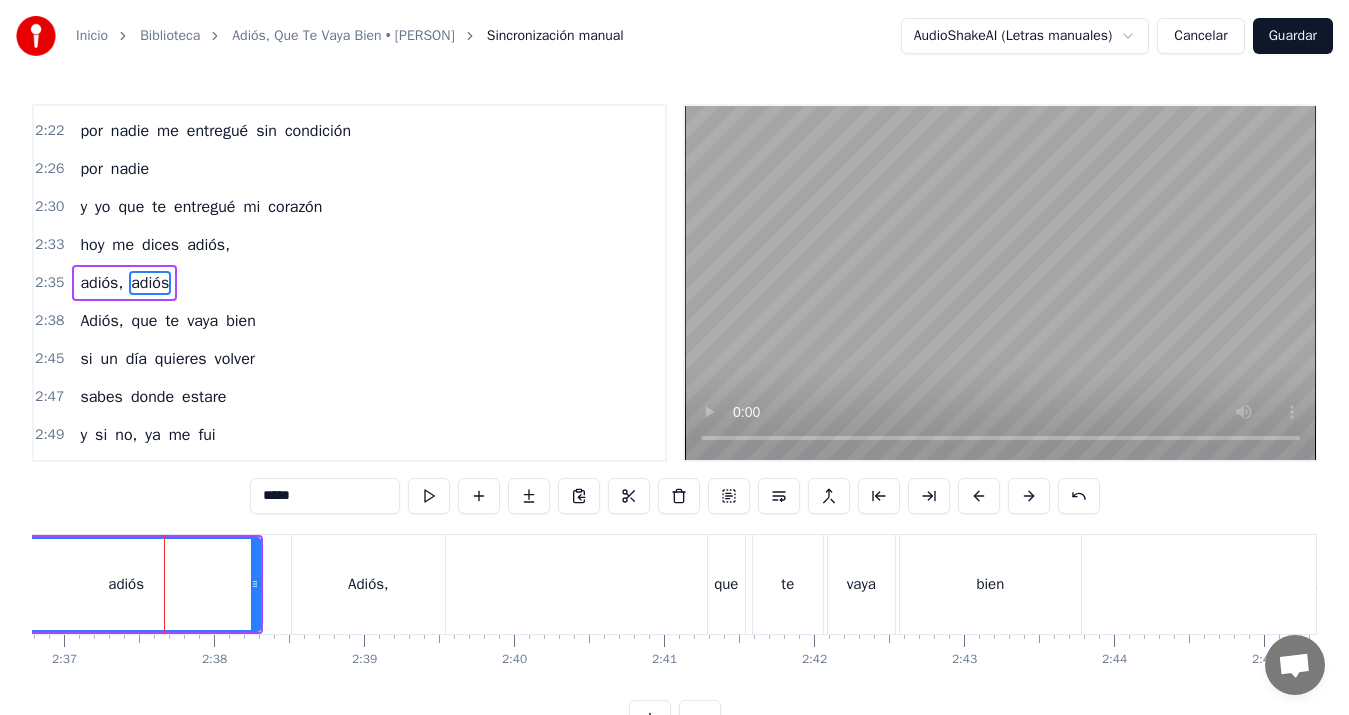 click on "*****" at bounding box center (325, 496) 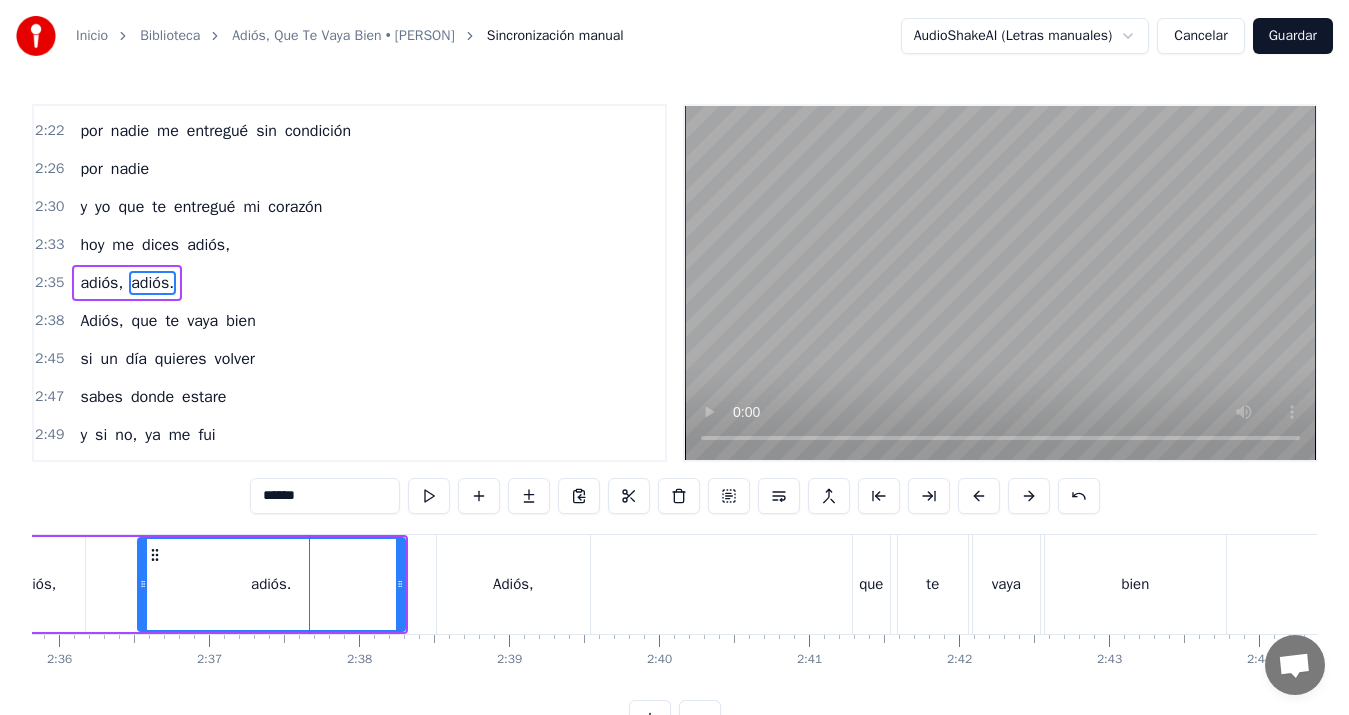 scroll, scrollTop: 0, scrollLeft: 23371, axis: horizontal 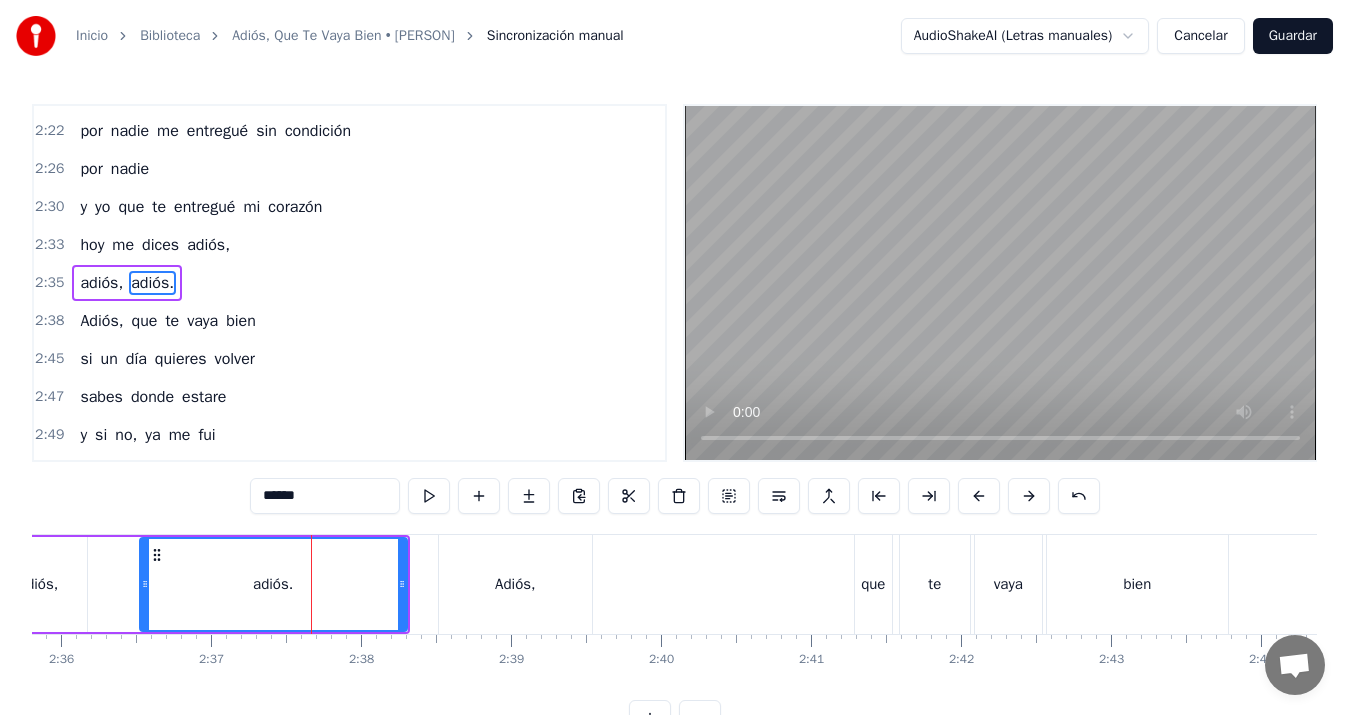 type on "******" 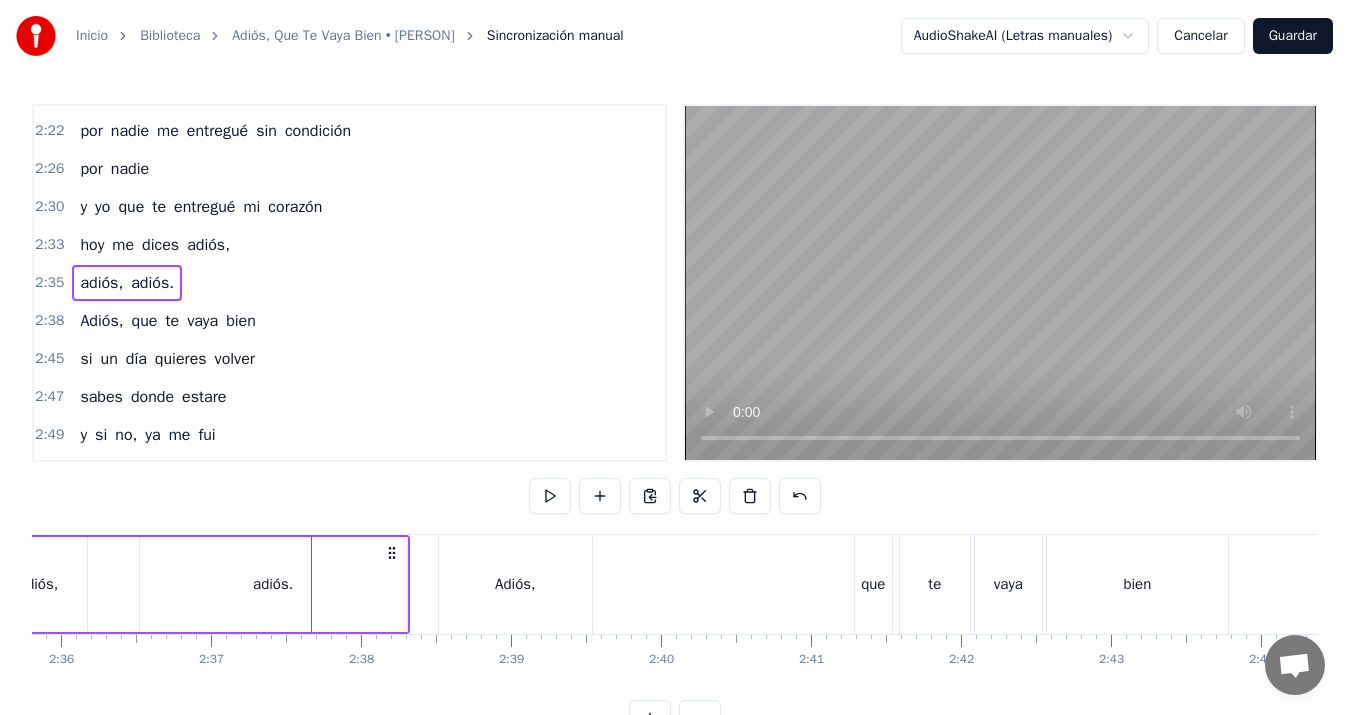 scroll, scrollTop: 0, scrollLeft: 23338, axis: horizontal 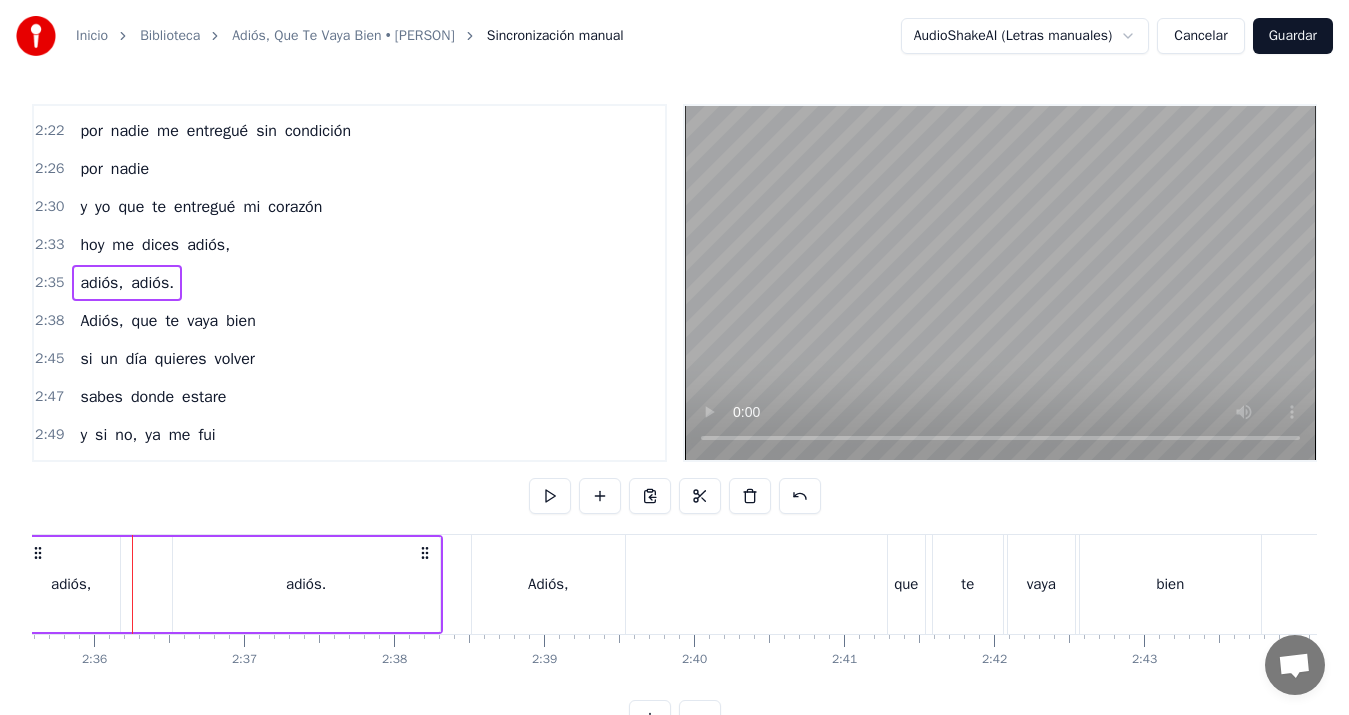 click on "adiós," at bounding box center [71, 584] 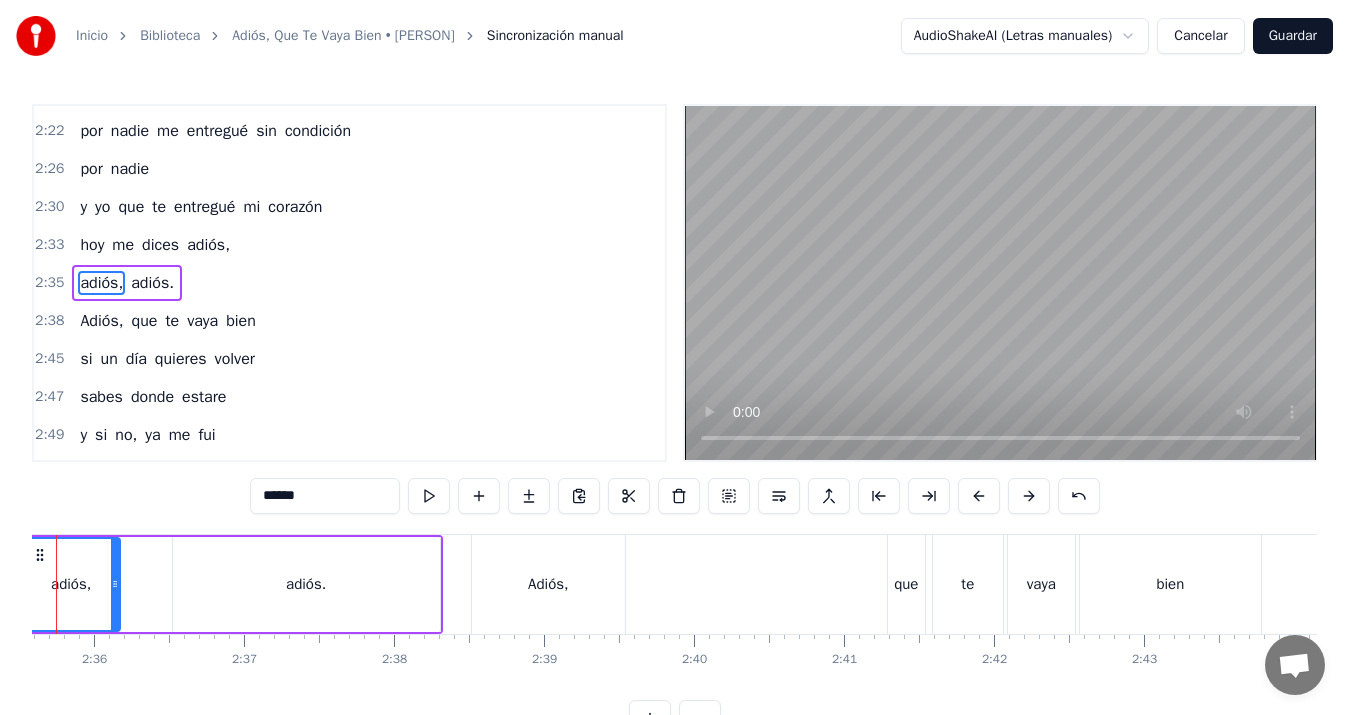 scroll, scrollTop: 0, scrollLeft: 23262, axis: horizontal 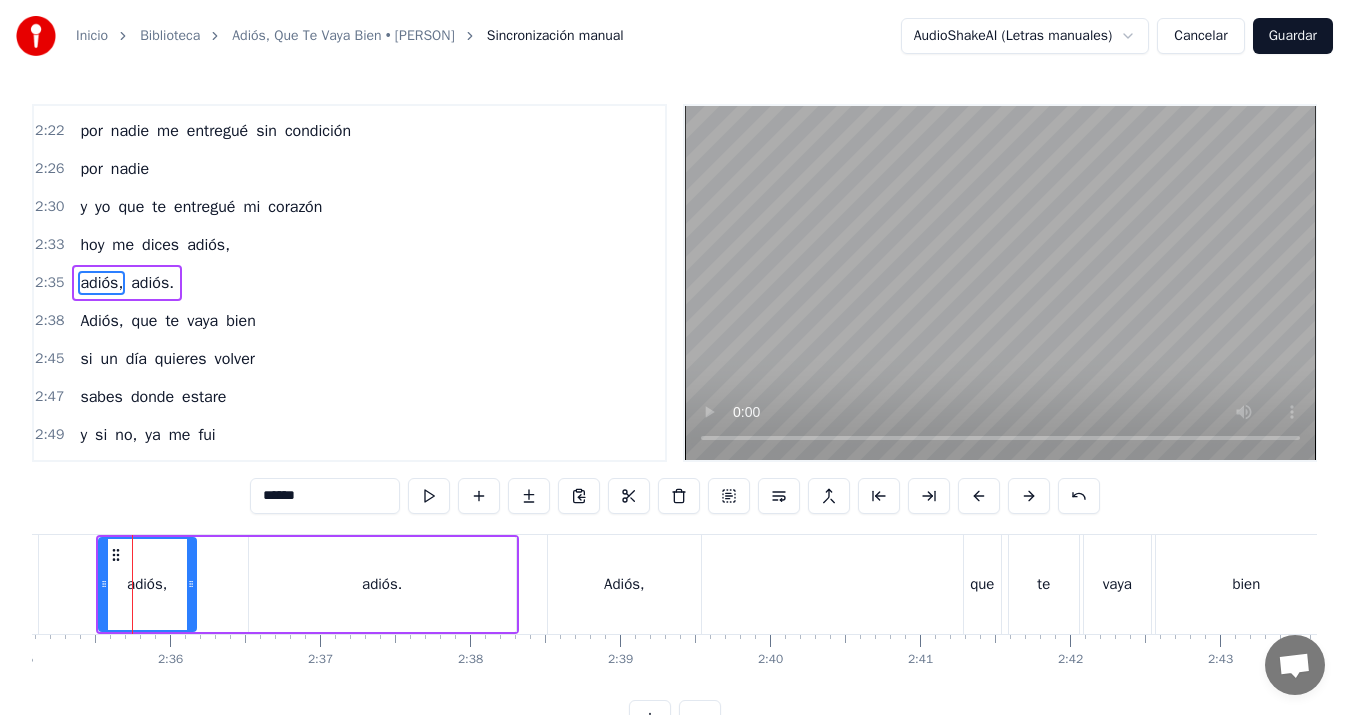 click on "Adiós," at bounding box center (624, 584) 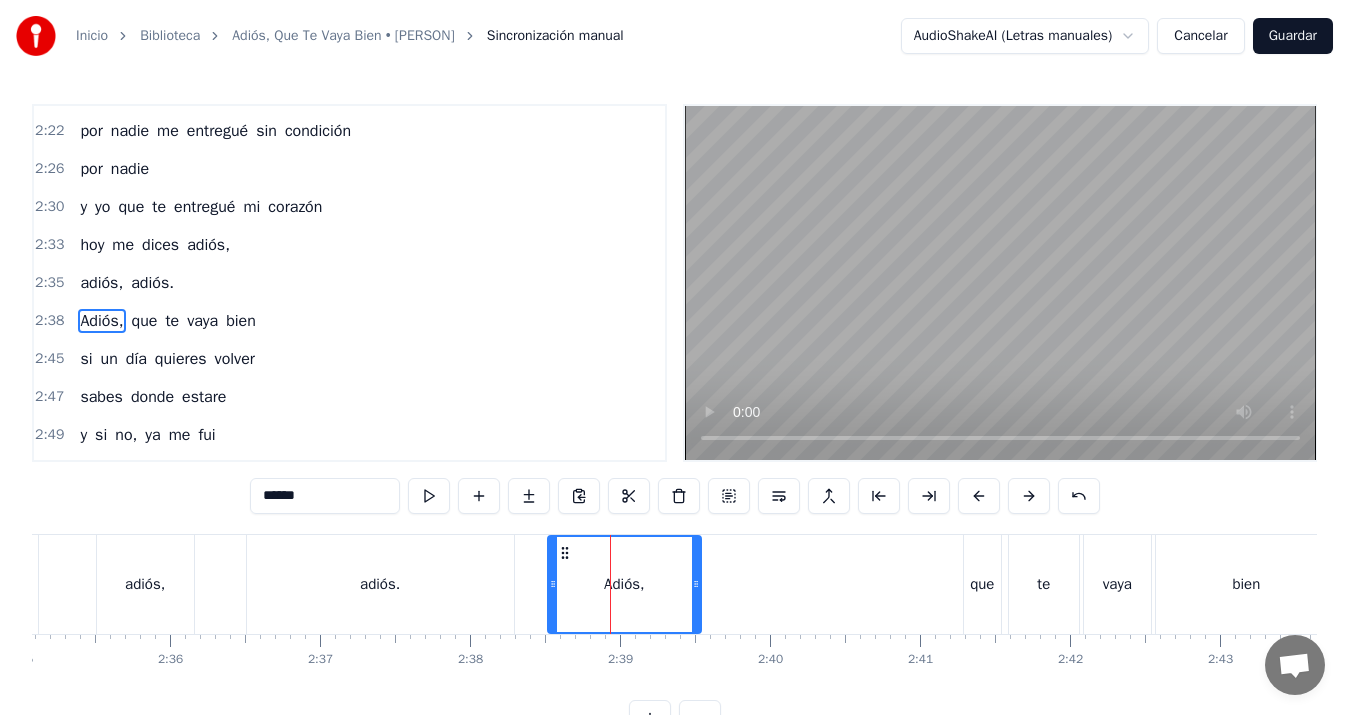 scroll, scrollTop: 1134, scrollLeft: 0, axis: vertical 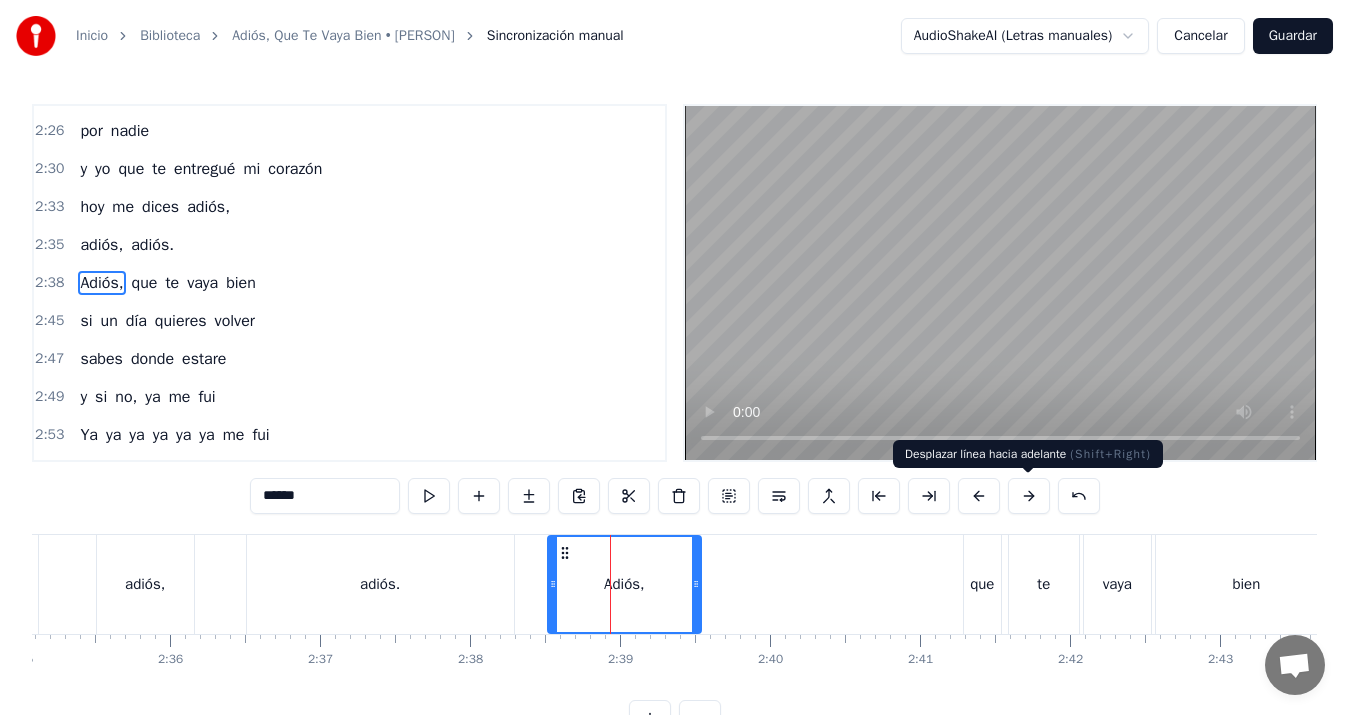 click at bounding box center [1029, 496] 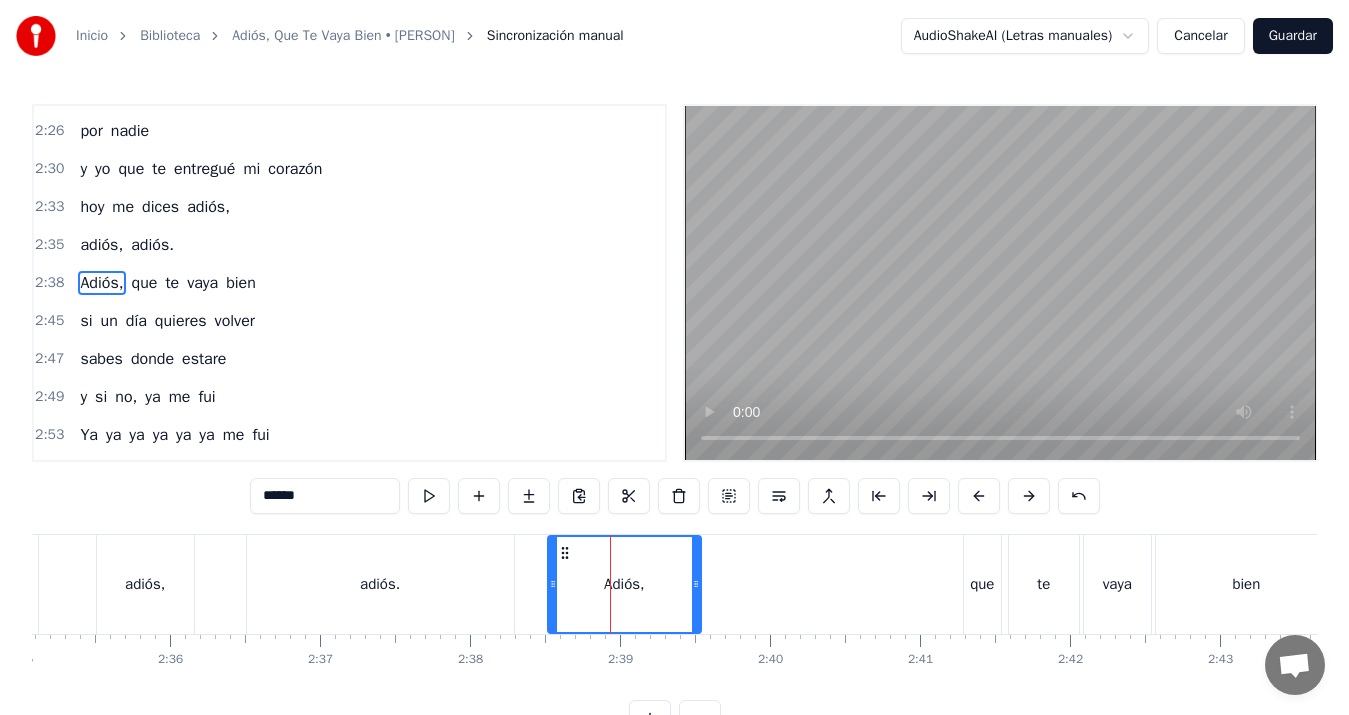 click on "adiós." at bounding box center [380, 584] 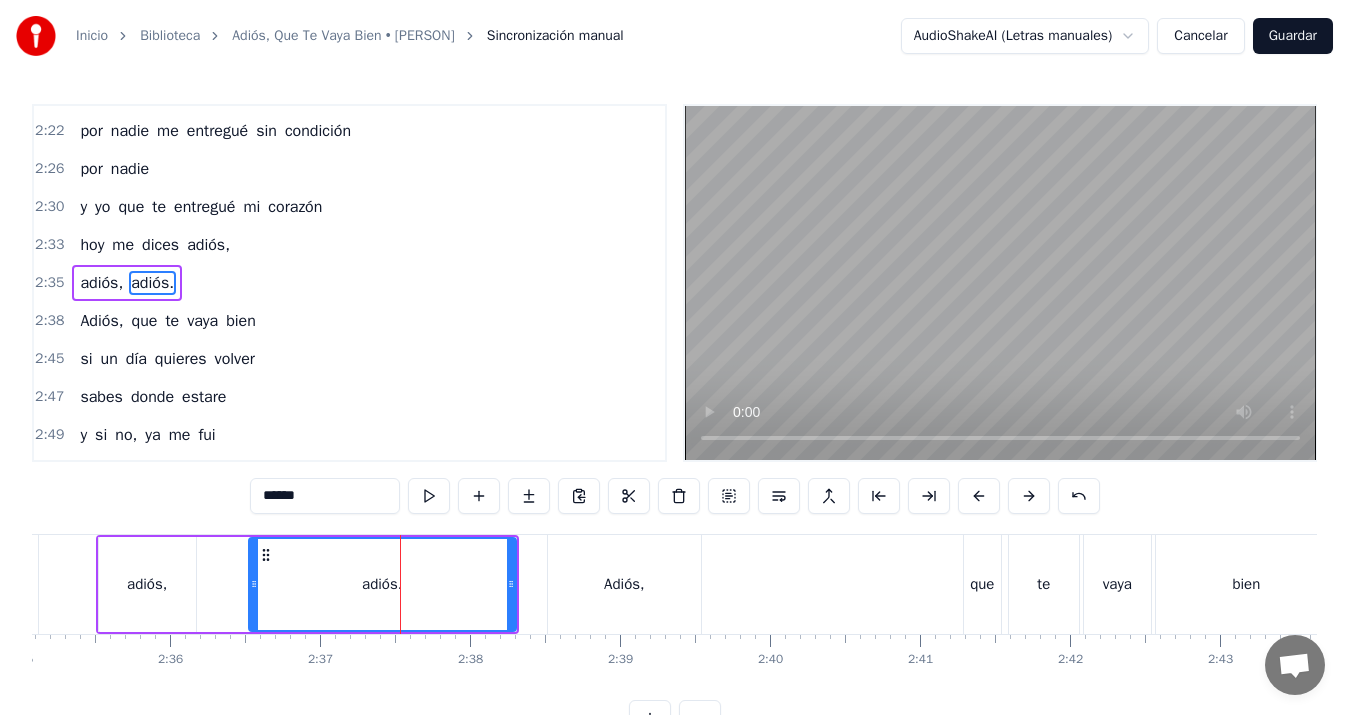 click on "Adiós," at bounding box center [624, 584] 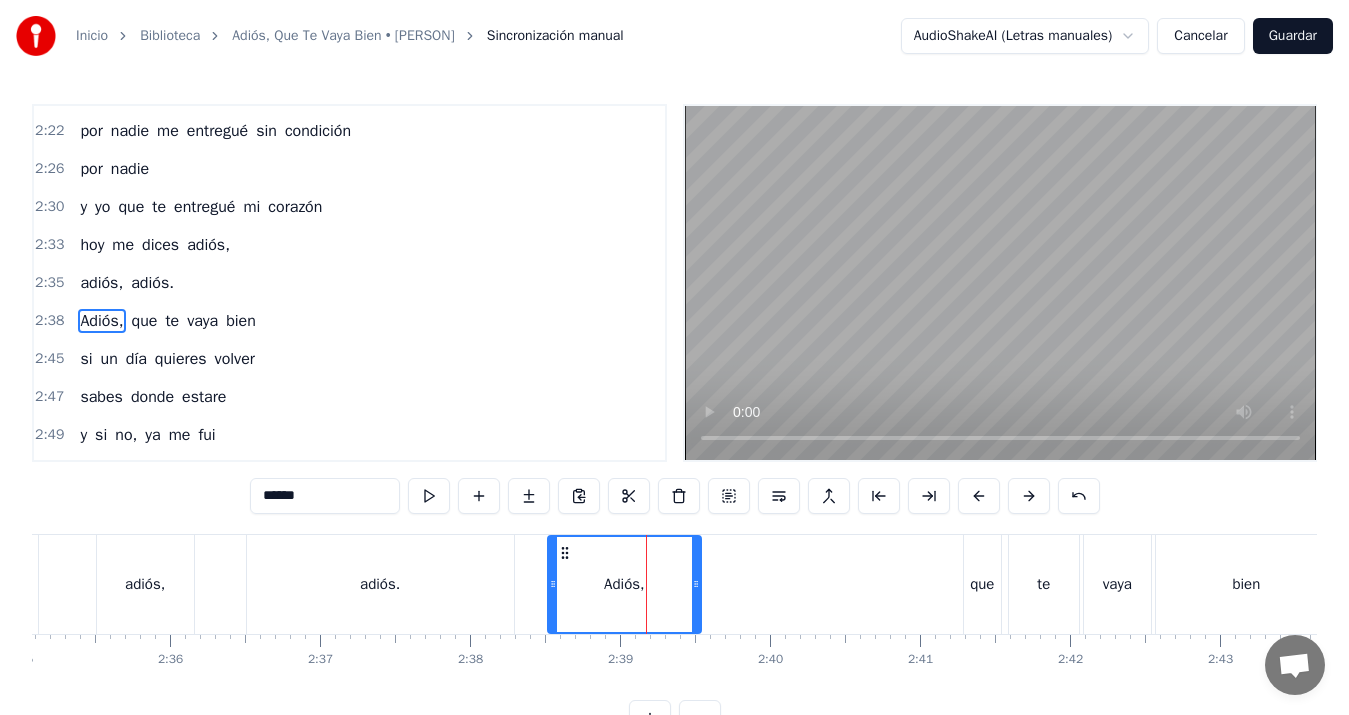 scroll, scrollTop: 1134, scrollLeft: 0, axis: vertical 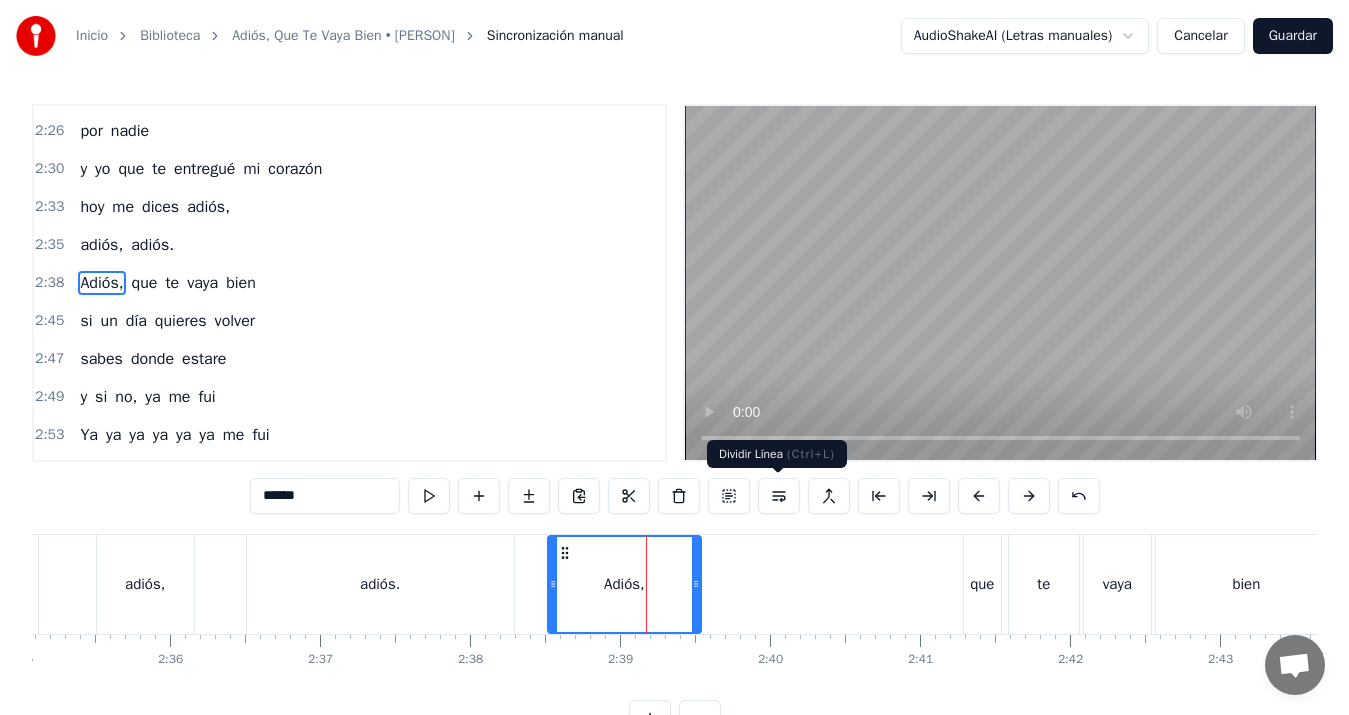 click at bounding box center [779, 496] 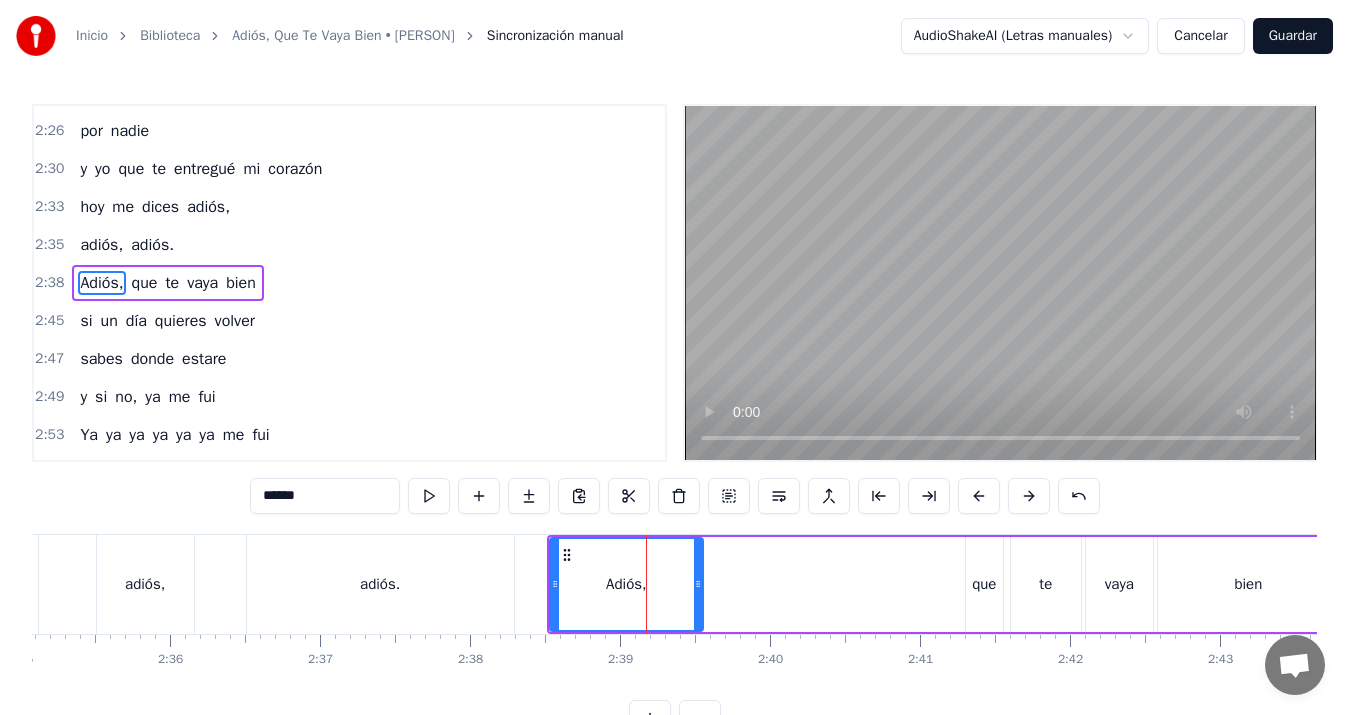 click on "adiós." at bounding box center (380, 584) 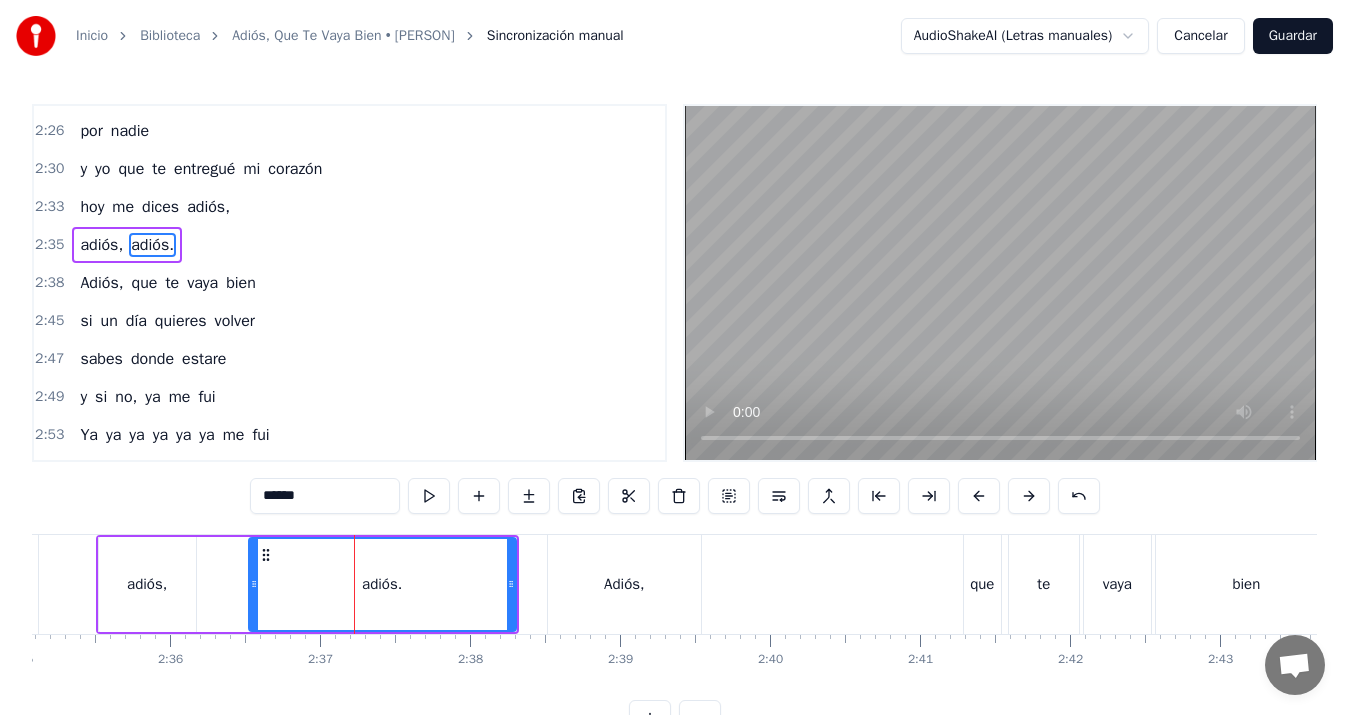scroll, scrollTop: 1096, scrollLeft: 0, axis: vertical 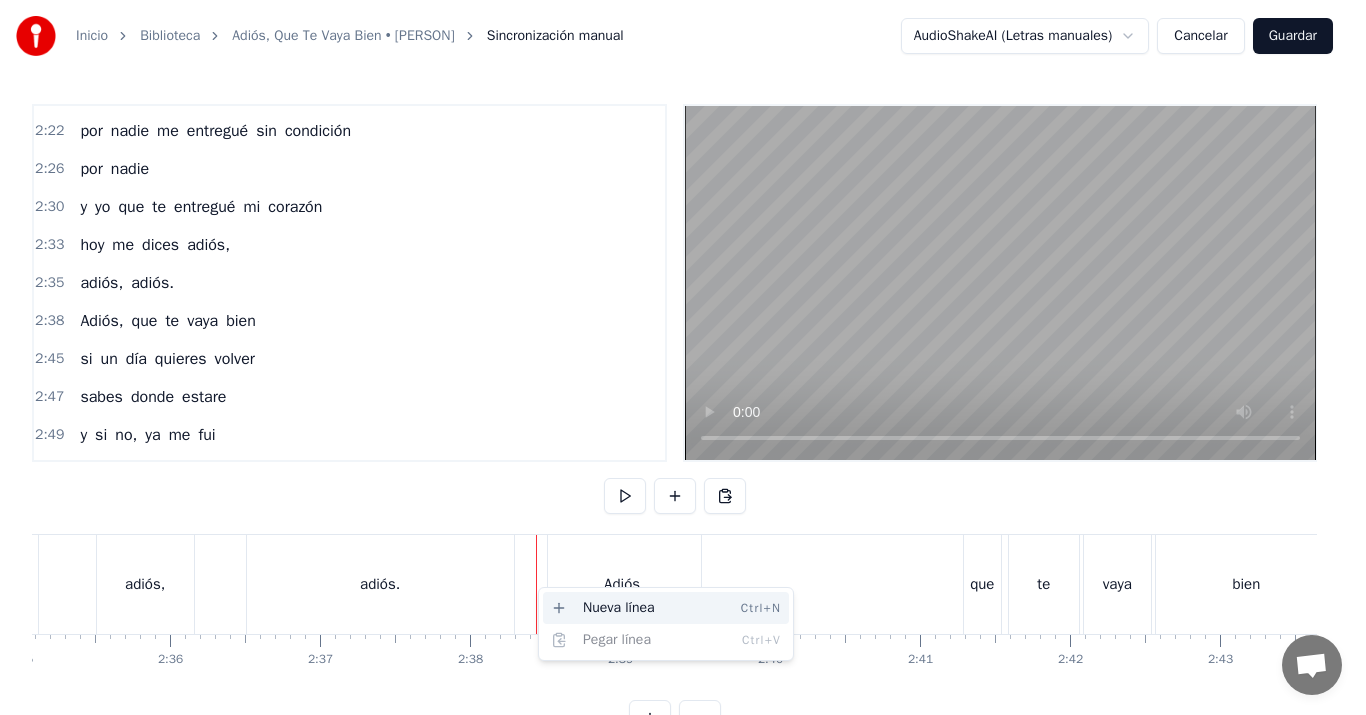 click on "Nueva línea Ctrl+N" at bounding box center (666, 608) 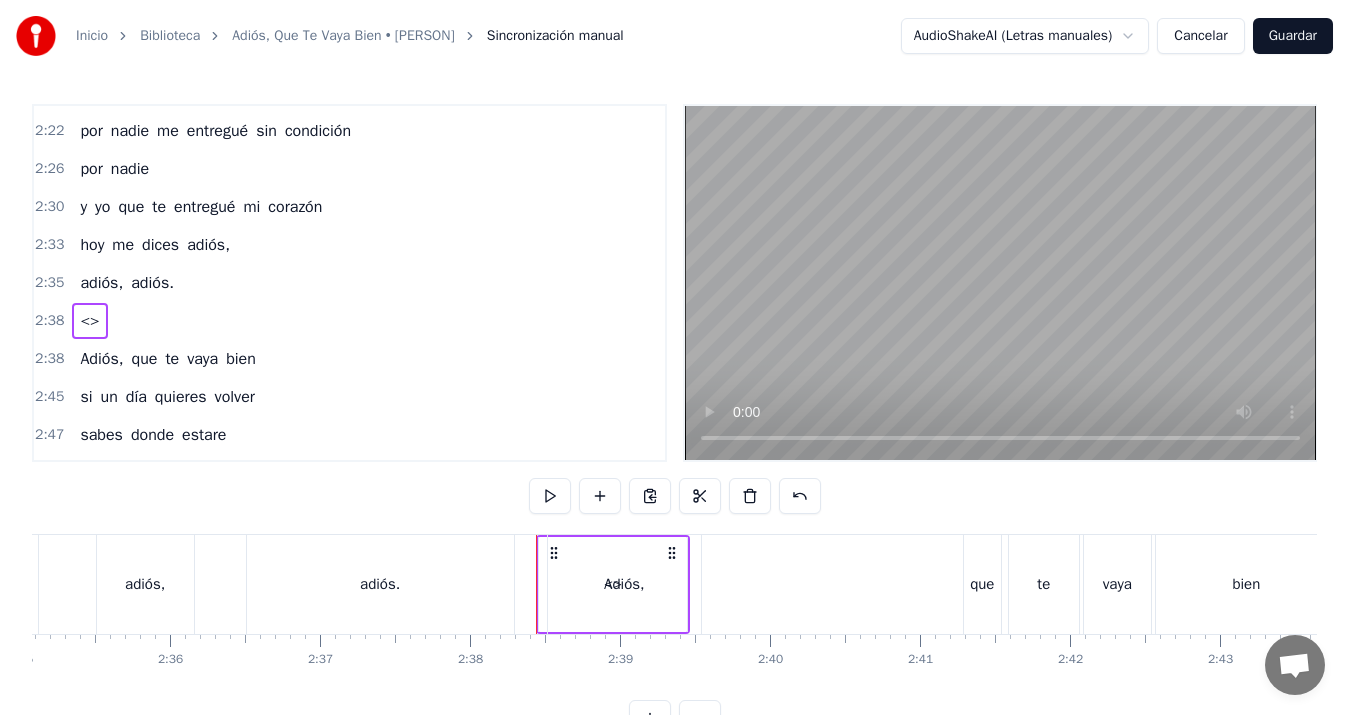 click on "adiós." at bounding box center [380, 584] 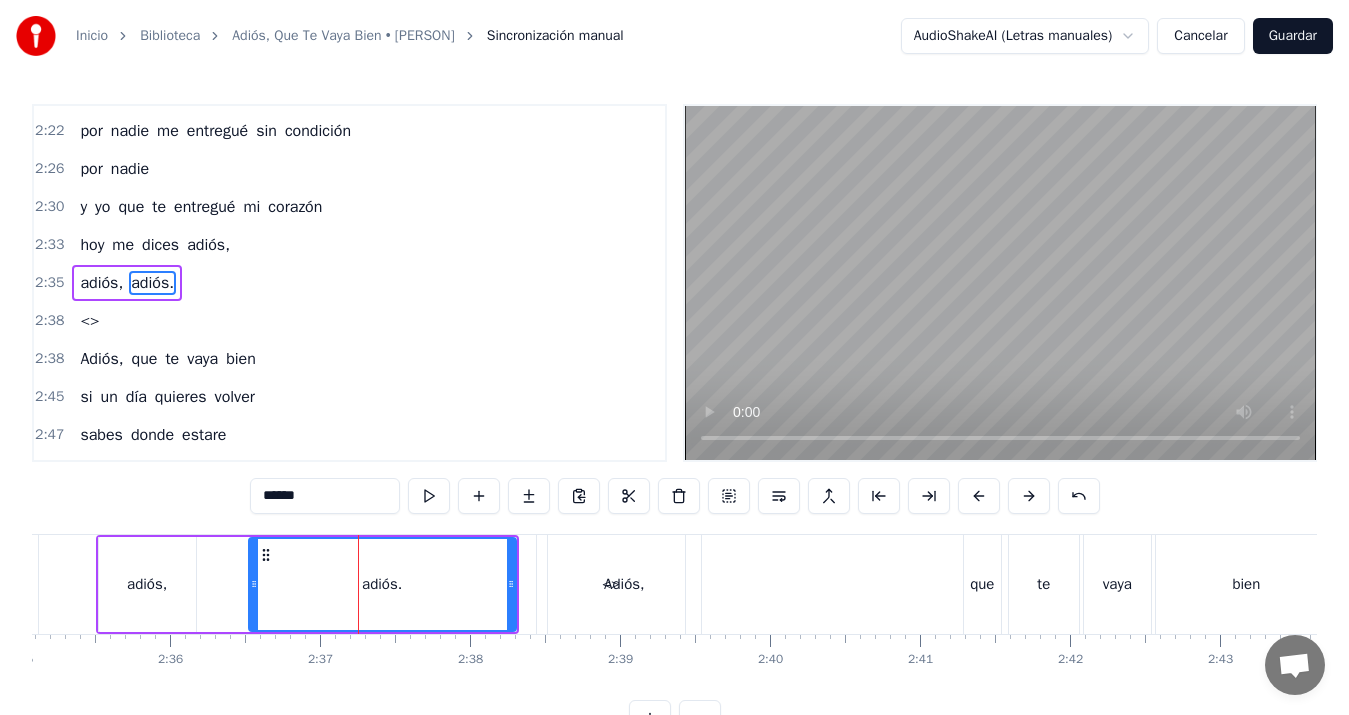 click on "<>" at bounding box center (611, 584) 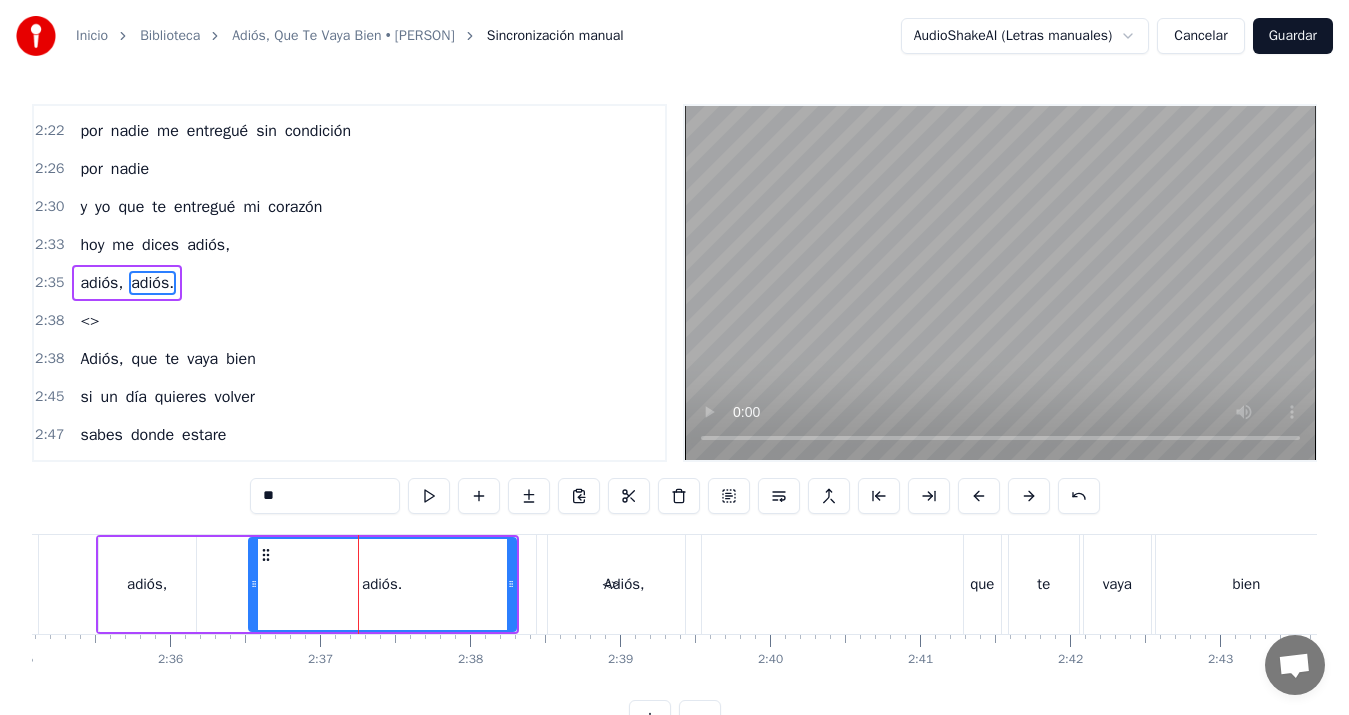 scroll, scrollTop: 1134, scrollLeft: 0, axis: vertical 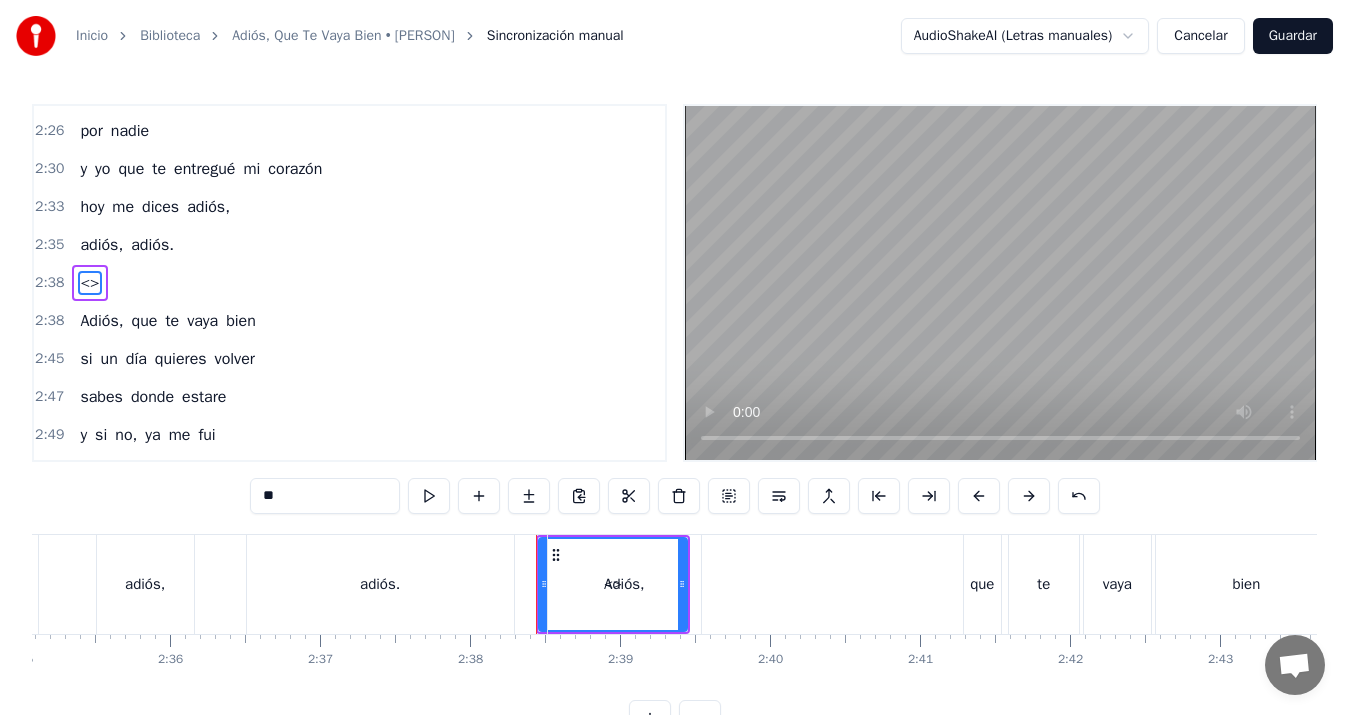 click on "**" at bounding box center (325, 496) 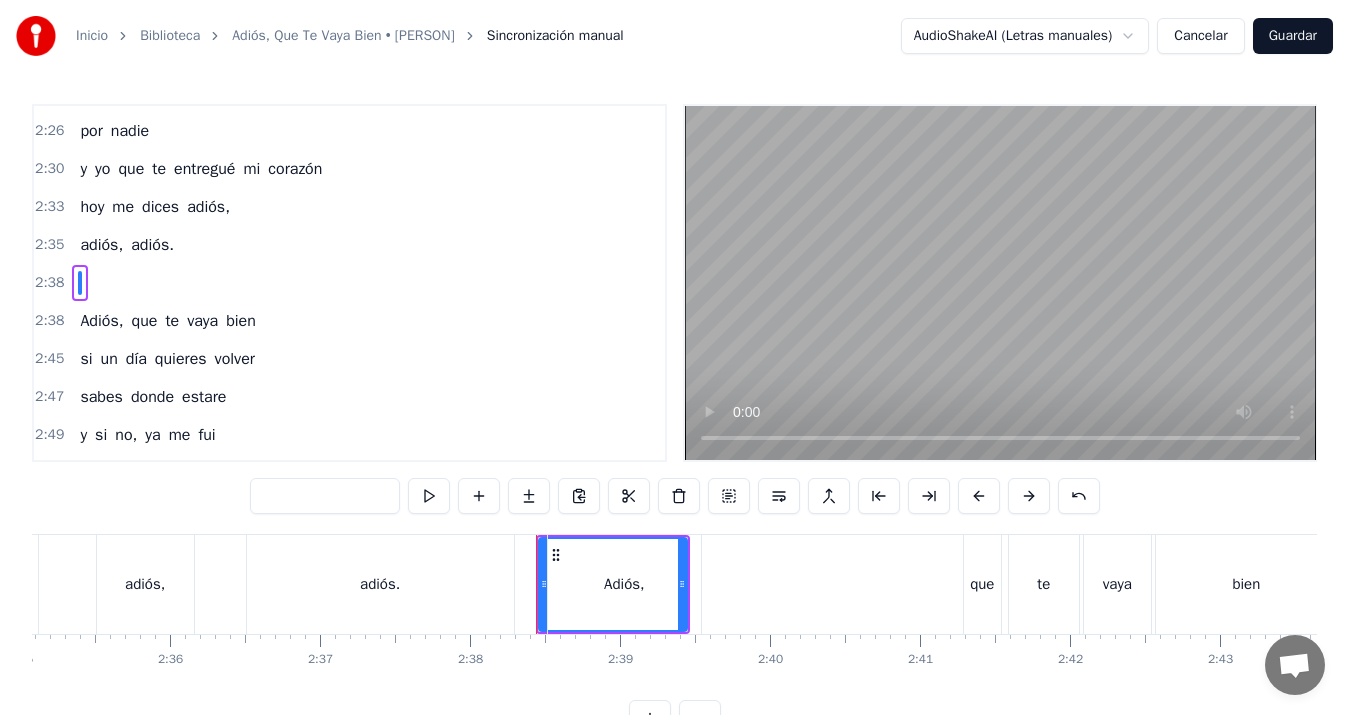 click on "adiós." at bounding box center [380, 584] 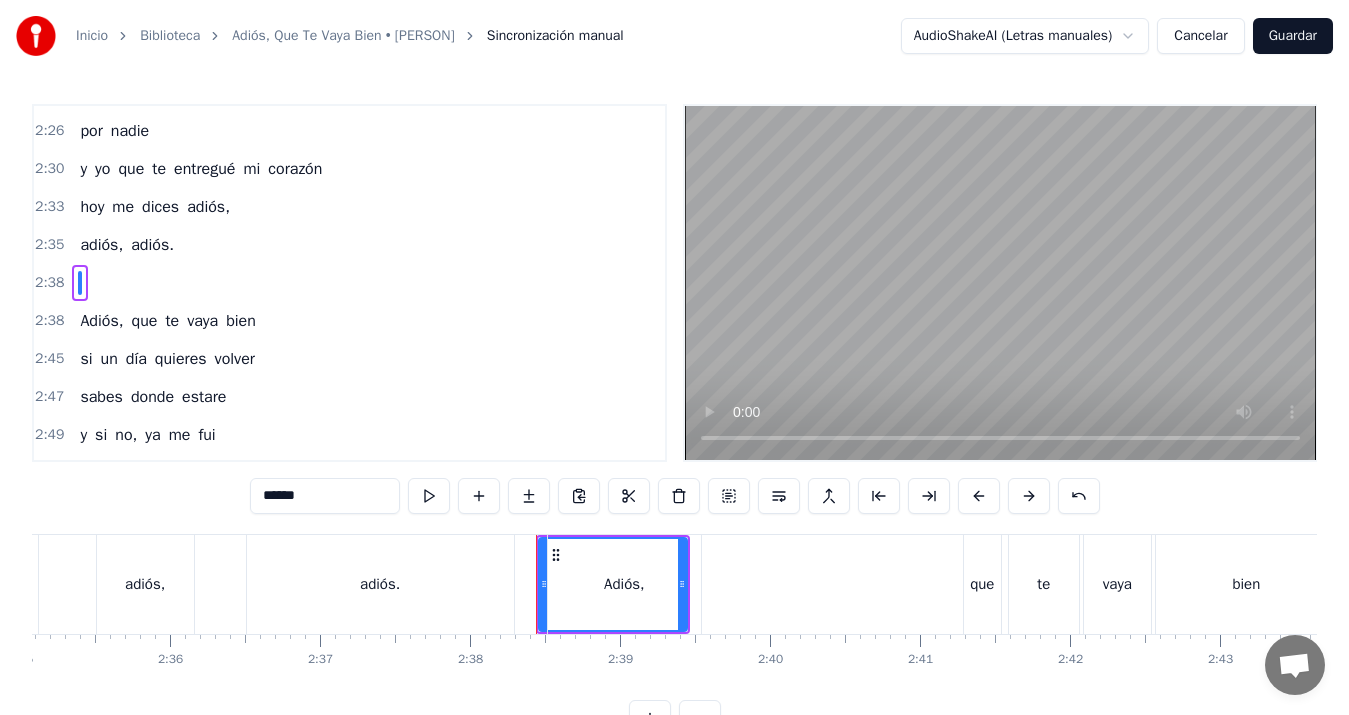 scroll, scrollTop: 1096, scrollLeft: 0, axis: vertical 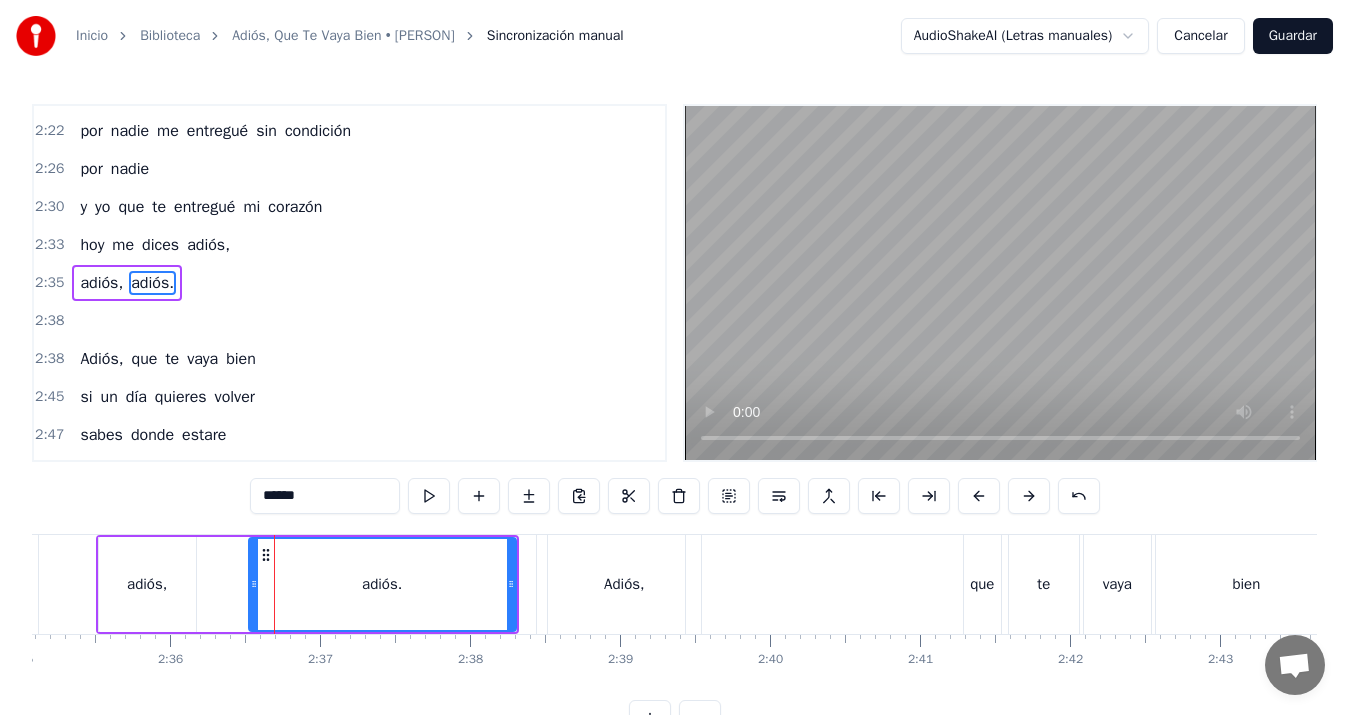 click on "Adiós," at bounding box center [624, 584] 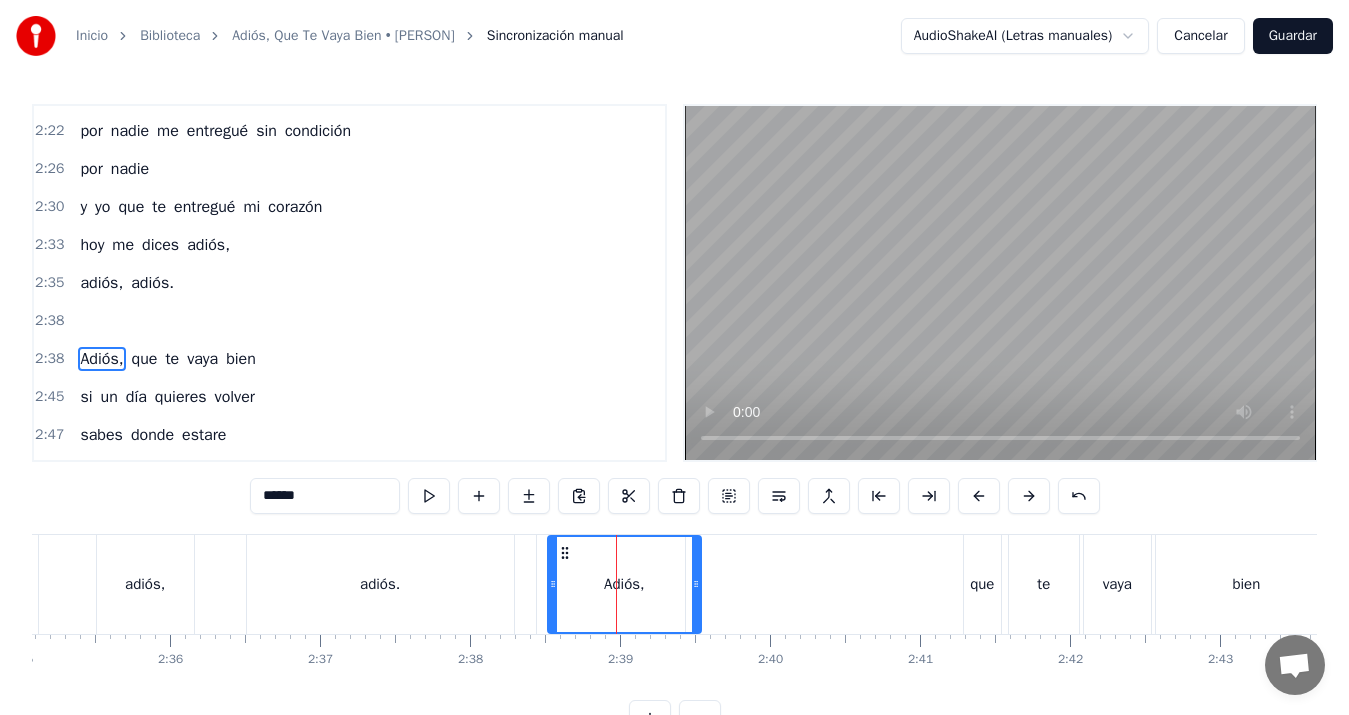 scroll, scrollTop: 1172, scrollLeft: 0, axis: vertical 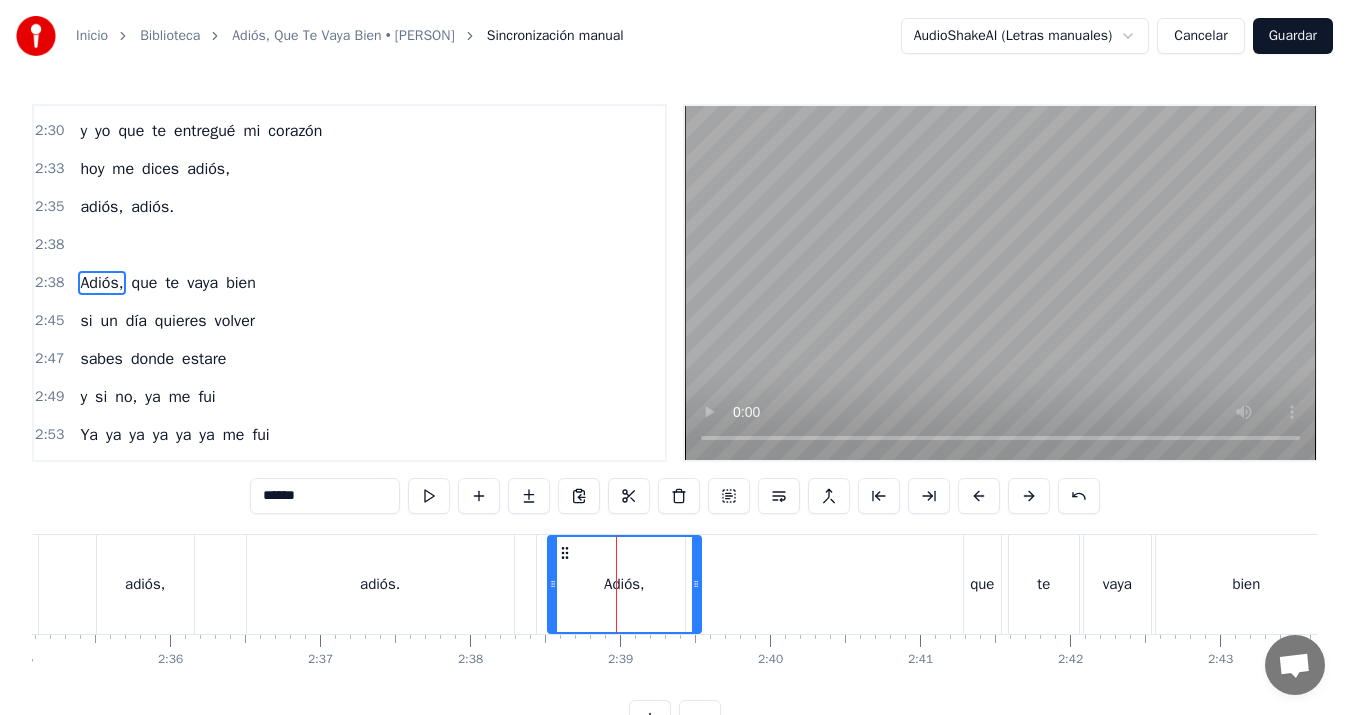 click at bounding box center (529, 496) 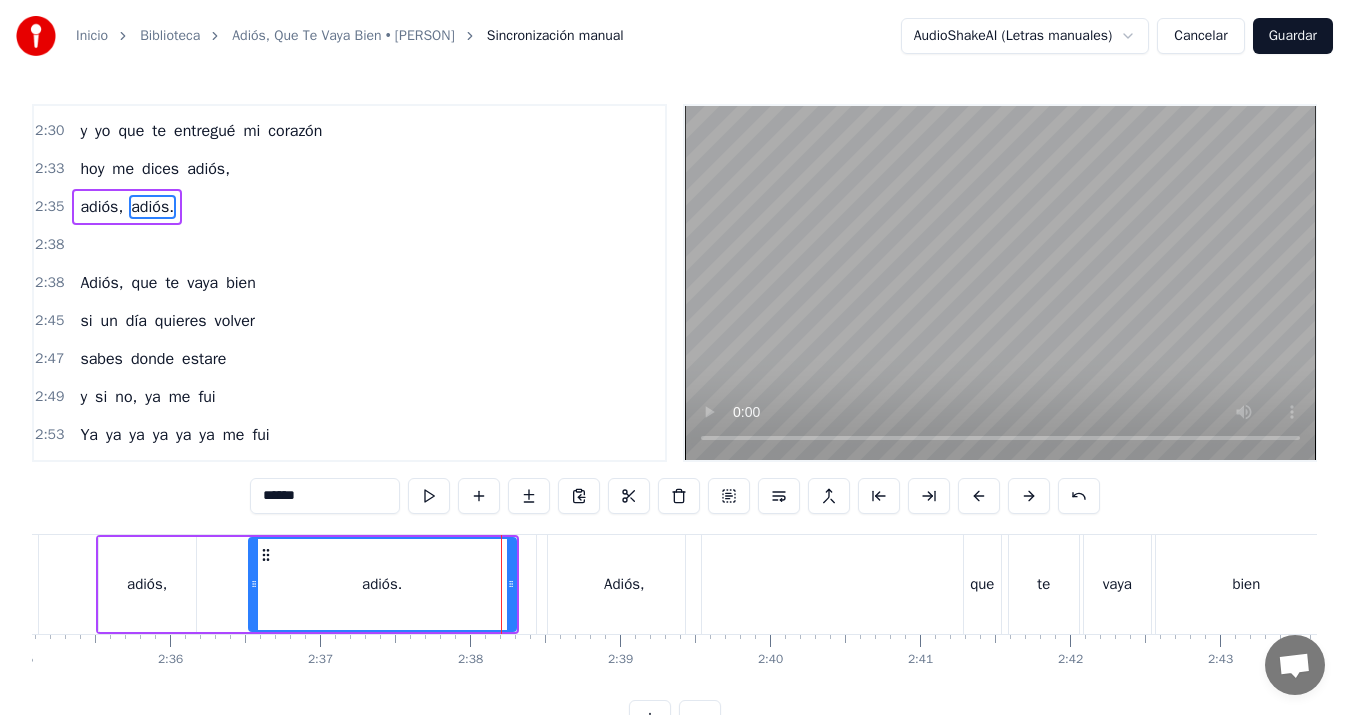 scroll, scrollTop: 1096, scrollLeft: 0, axis: vertical 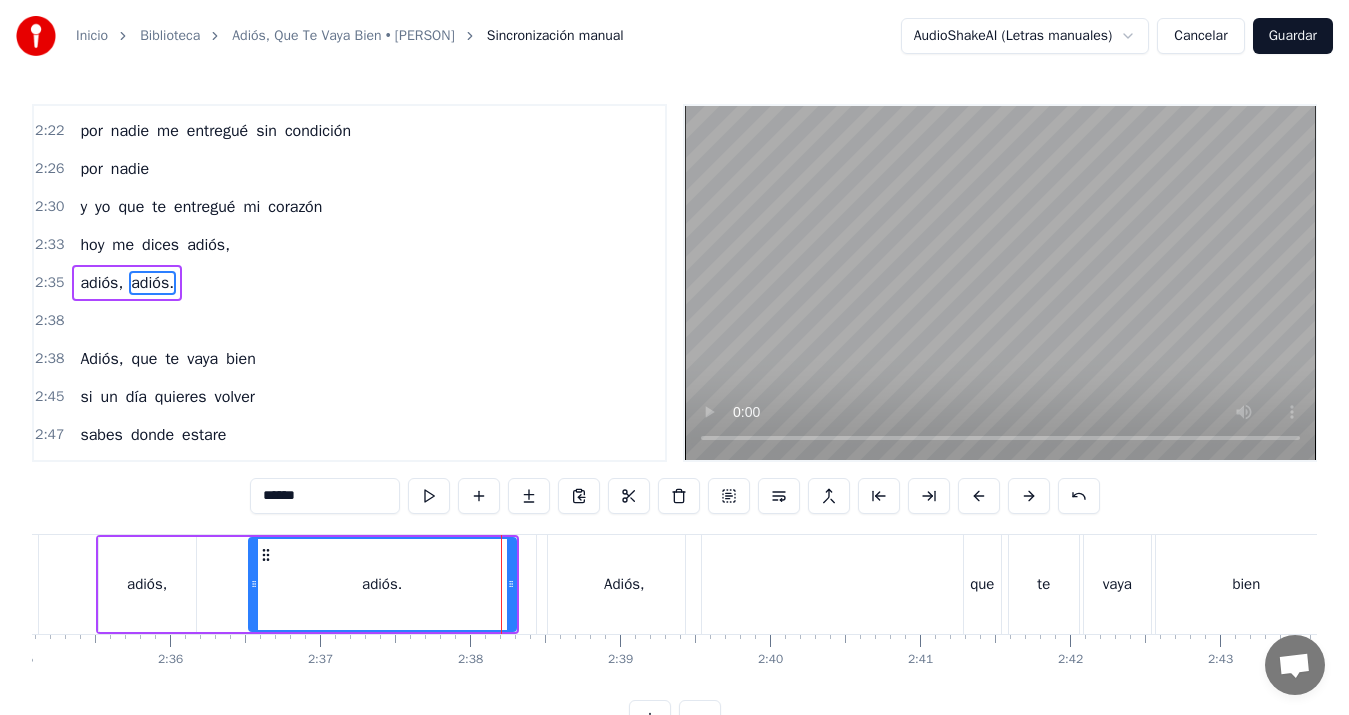 click at bounding box center [-9031, 584] 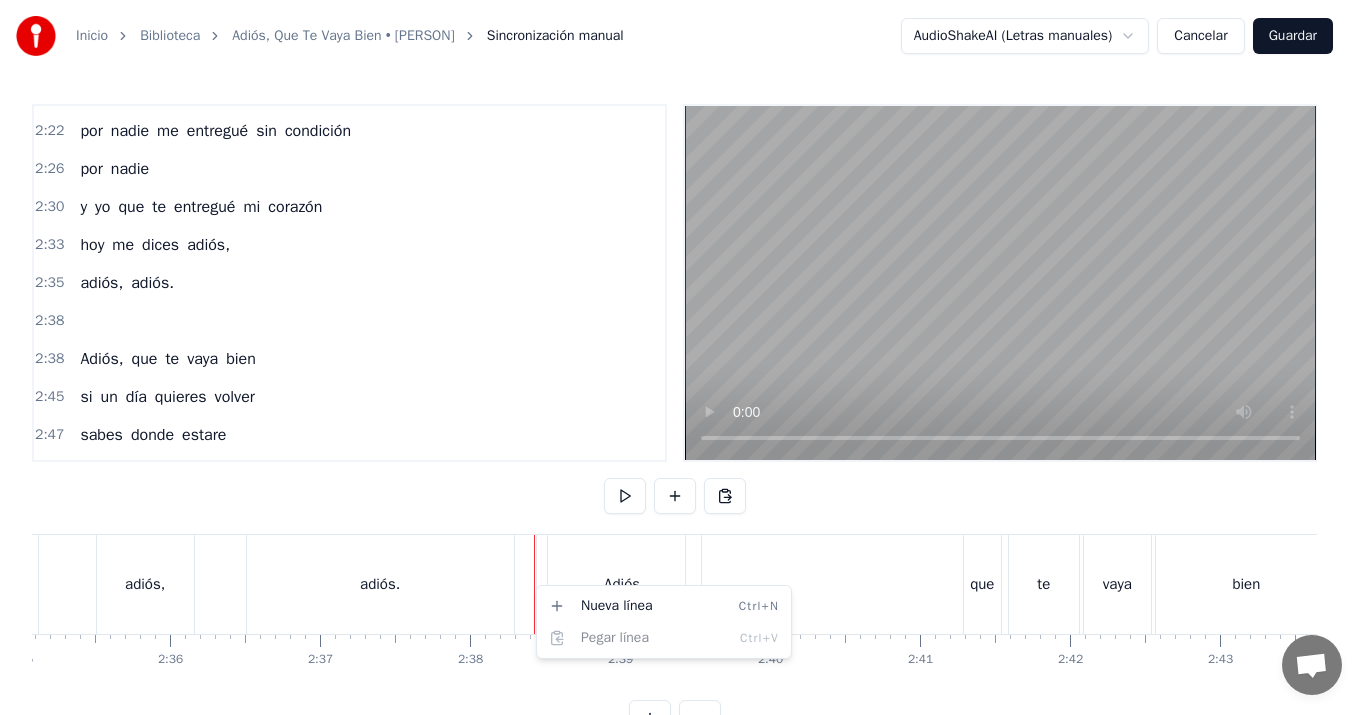 click on "Inicio Biblioteca Adiós, Que Te Vaya Bien • Mario Pintor Sincronización manual AudioShakeAI (Letras manuales) Cancelar Guardar 0:16 Así, que te vas de mí 0:23 por querer conocer 0:25 otra forma de amar 0:27 hoy me vas a dejar 0:32 Adiós, que te vaya bien 0:39 que compares mi amor 0:41 que te sepan amar 0:43 y que vayas con Dios 0:48 Fue mi culpa, mi culpa, mi culpa 0:51 por haberte dado tanto 0:56 cuando voy a entender que en la vida 0:59 mientras más amor, más llanto 1:04 A nadie quise tanto como a ti 1:09 a nadie 1:13 por nadie me entregué sin condición 1:17 por nadie 1:21 y yo que te entregué mi corazón 1:24 hoy me dices adiós, 1:26 adiós, adiós 1:29 Adiós, que te vaya bien 1:36 si un día quieres volver 1:38 sabes donde estaré 1:40 y si no, ya me fui 1:57 Fue mi culpa, mi culpa, mi culpa 2:00 por haberte dado tanto 2:05 cuando voy a entender que en la vida 2:09 mientras más amor, más llanto 2:14 A nadie quise tanto como a ti 2:18 a nadie 2:22 por nadie me entregué sin condición 2:26" at bounding box center [683, 384] 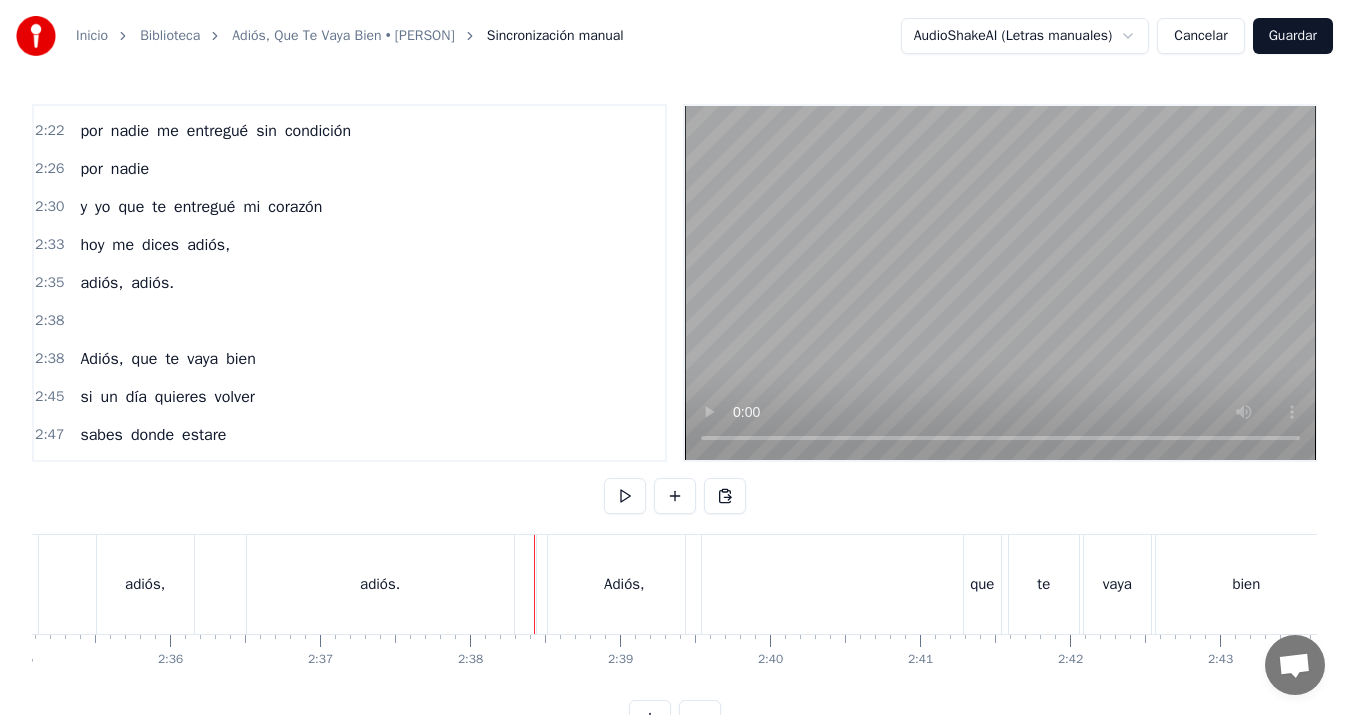 click at bounding box center [534, 584] 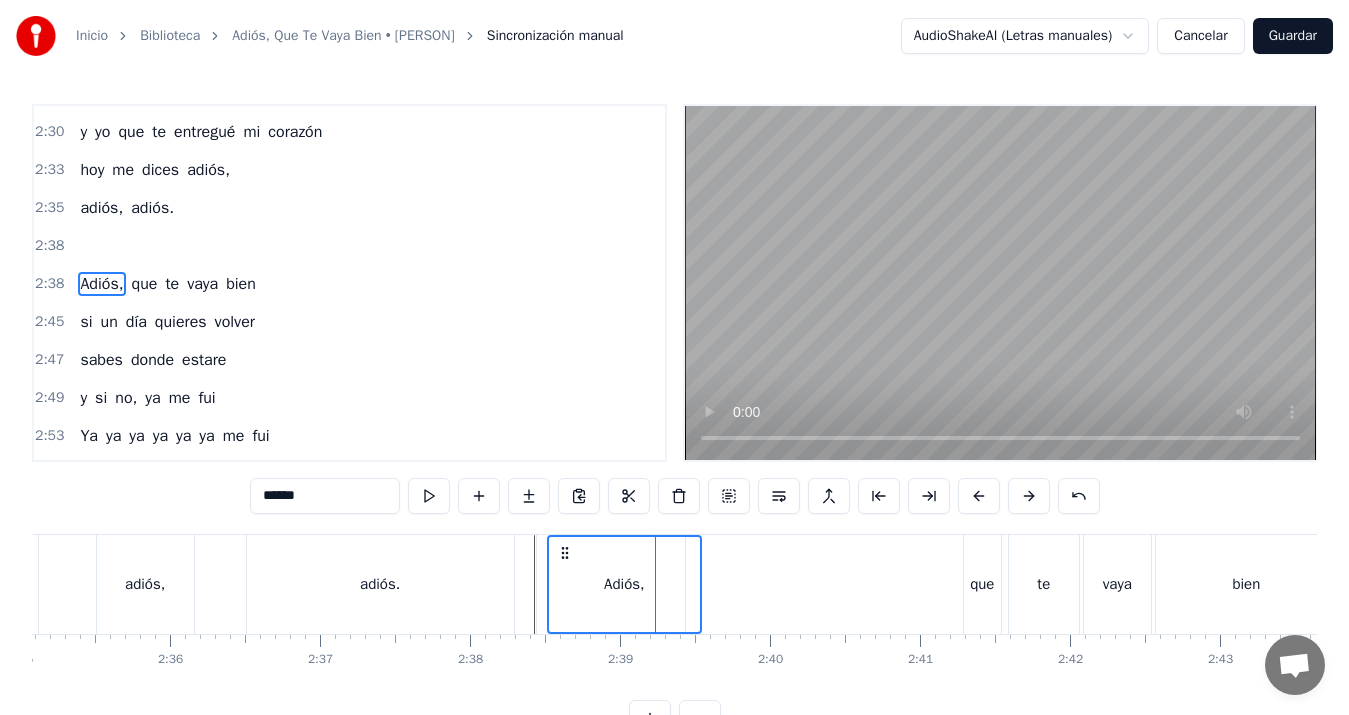 scroll, scrollTop: 1172, scrollLeft: 0, axis: vertical 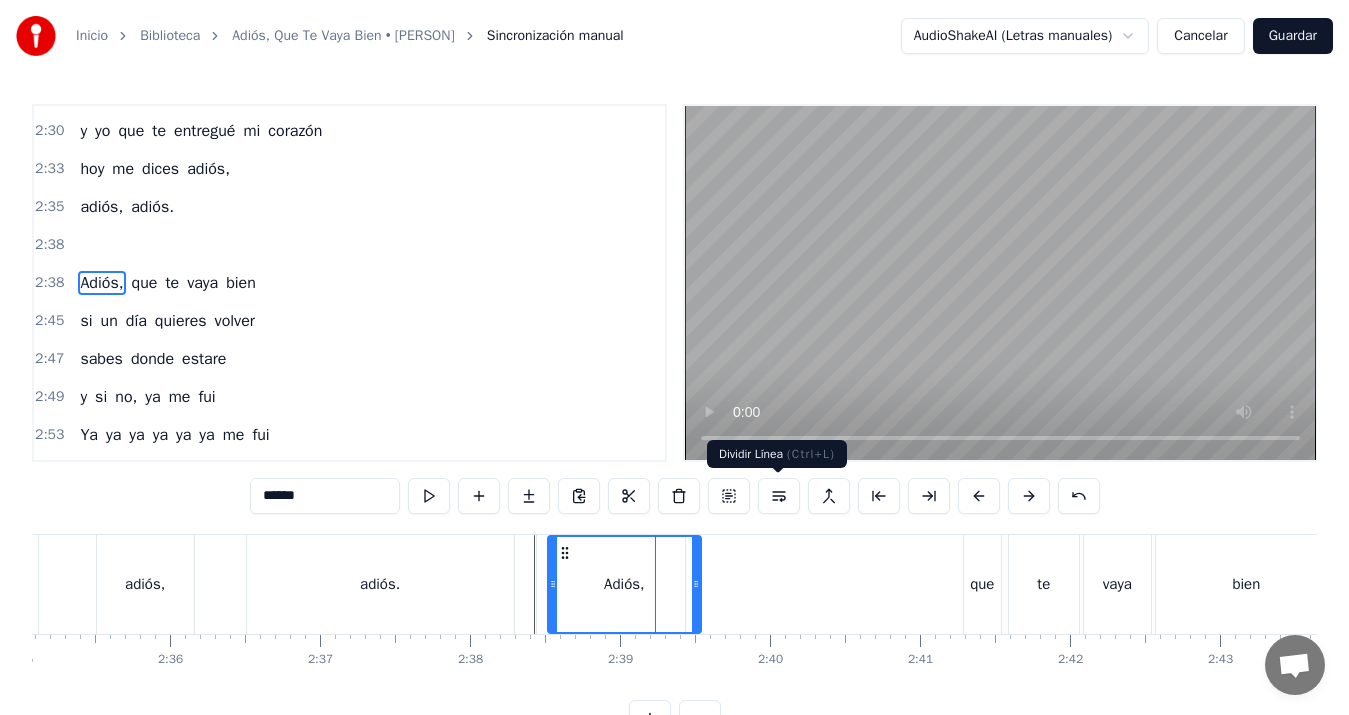click at bounding box center (779, 496) 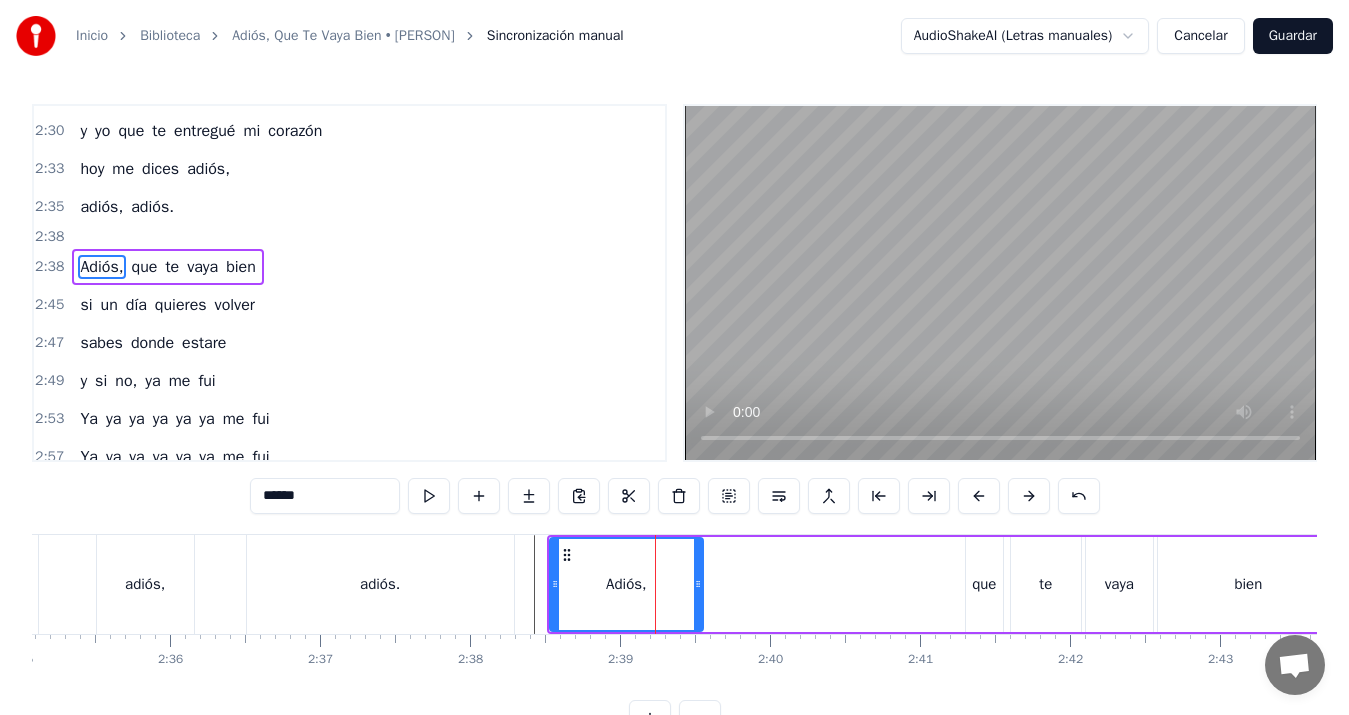 scroll, scrollTop: 1156, scrollLeft: 0, axis: vertical 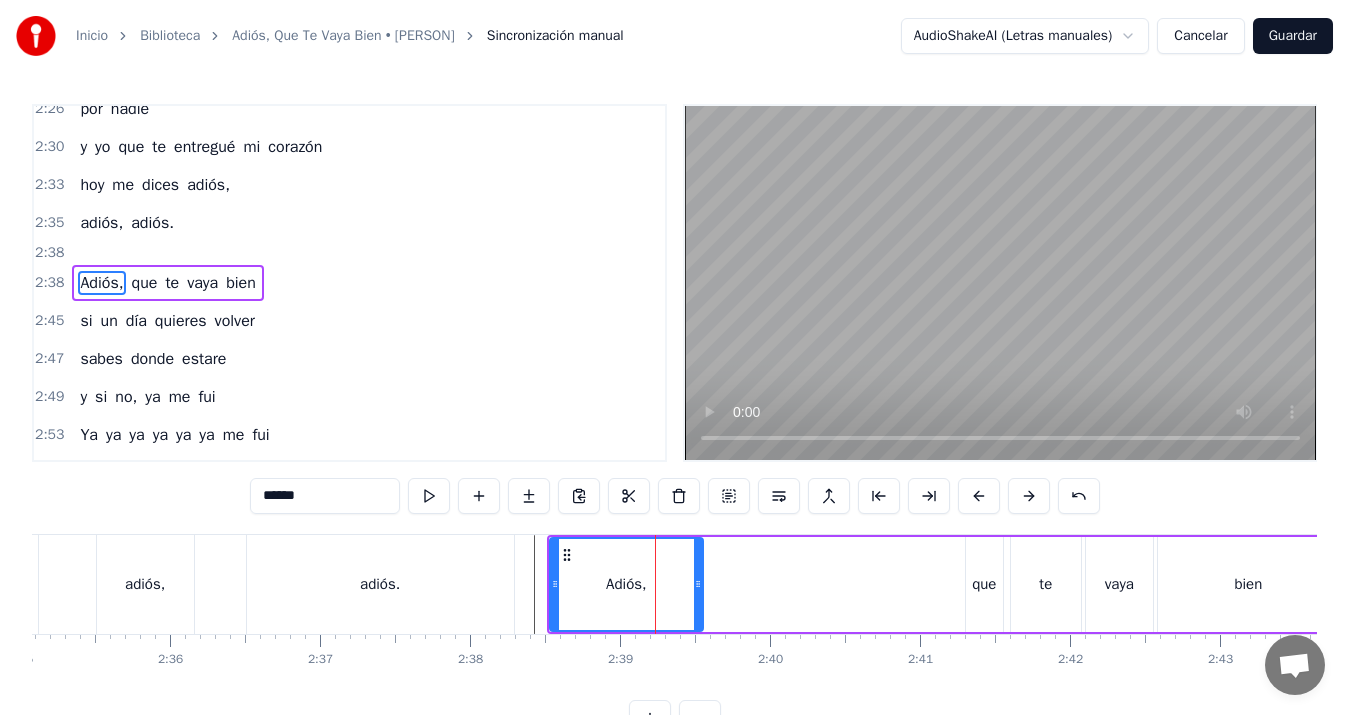 click on "adiós." at bounding box center (380, 584) 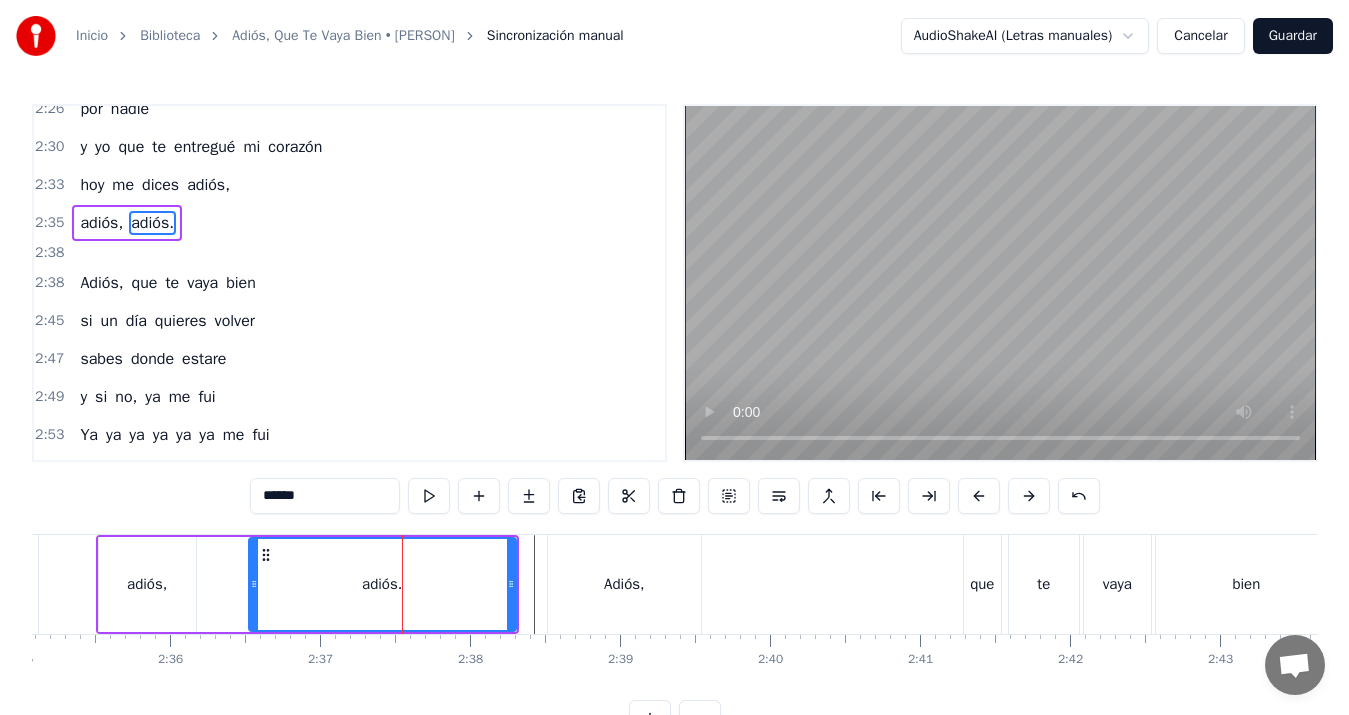 scroll, scrollTop: 1096, scrollLeft: 0, axis: vertical 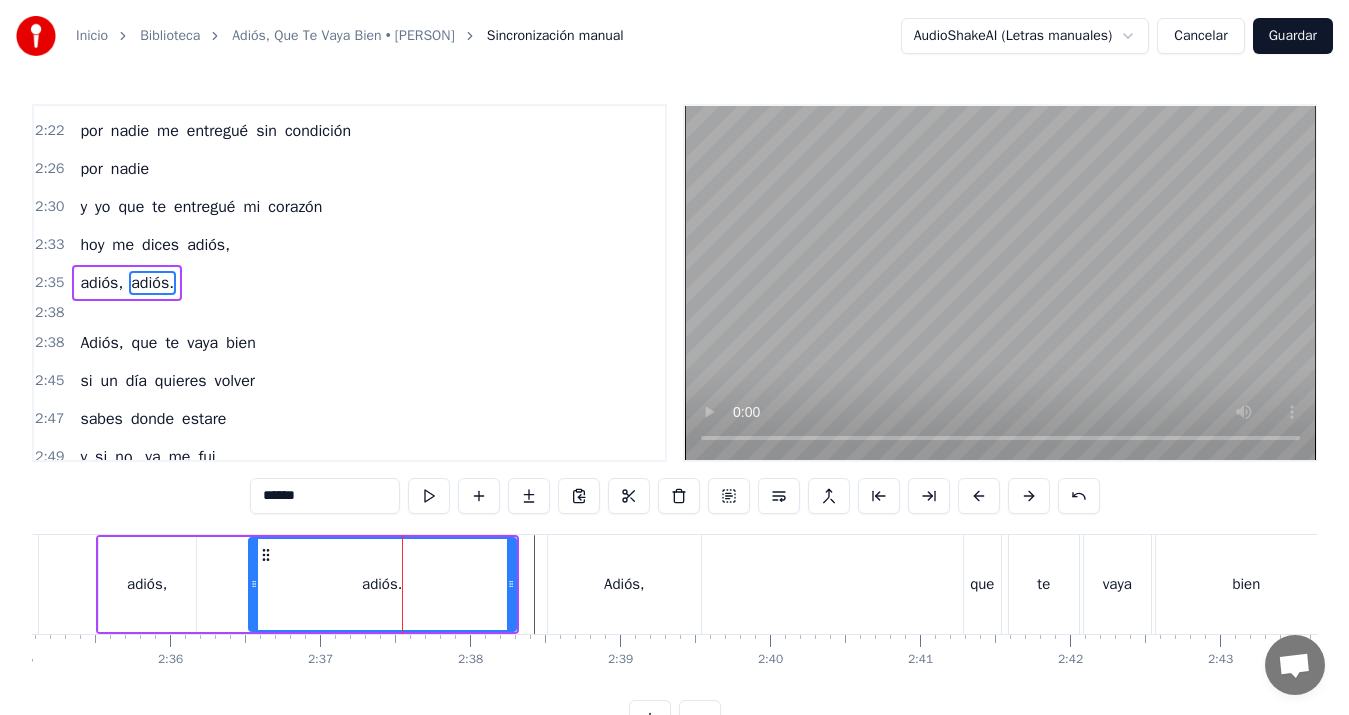 click on "Adiós," at bounding box center (624, 584) 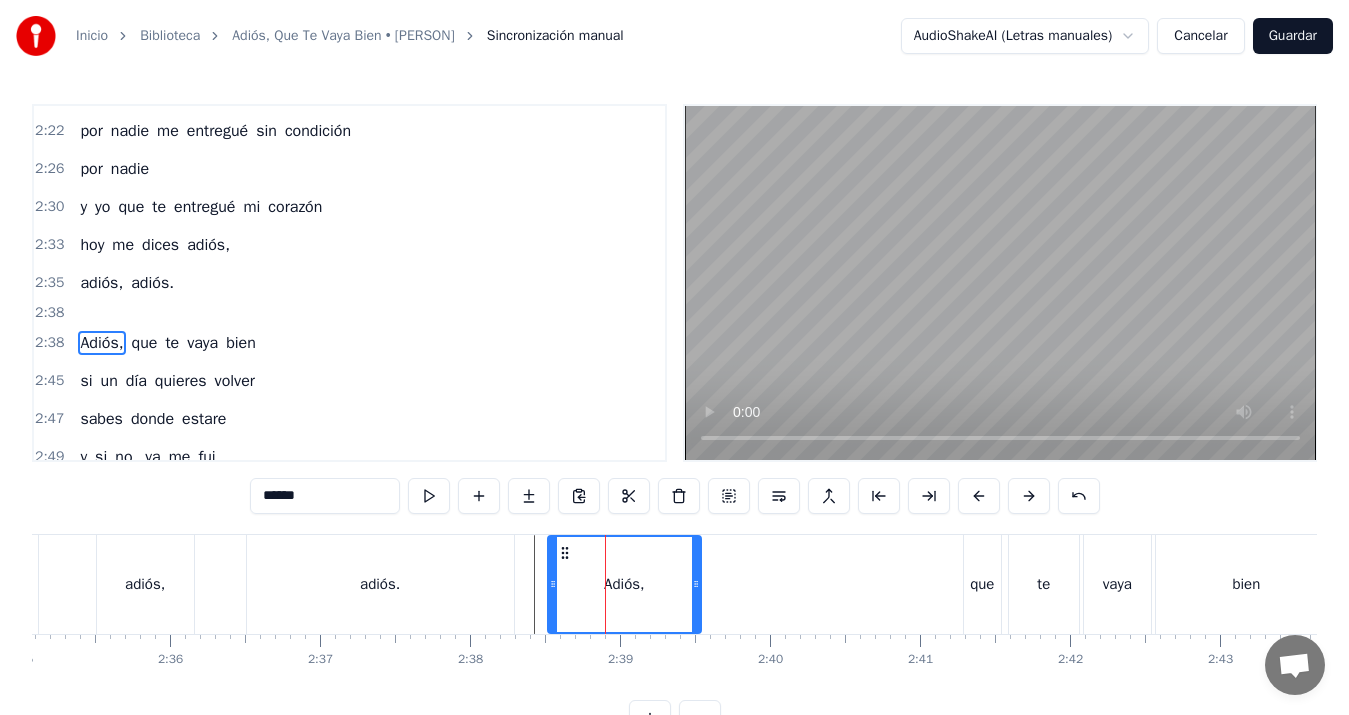 scroll, scrollTop: 1156, scrollLeft: 0, axis: vertical 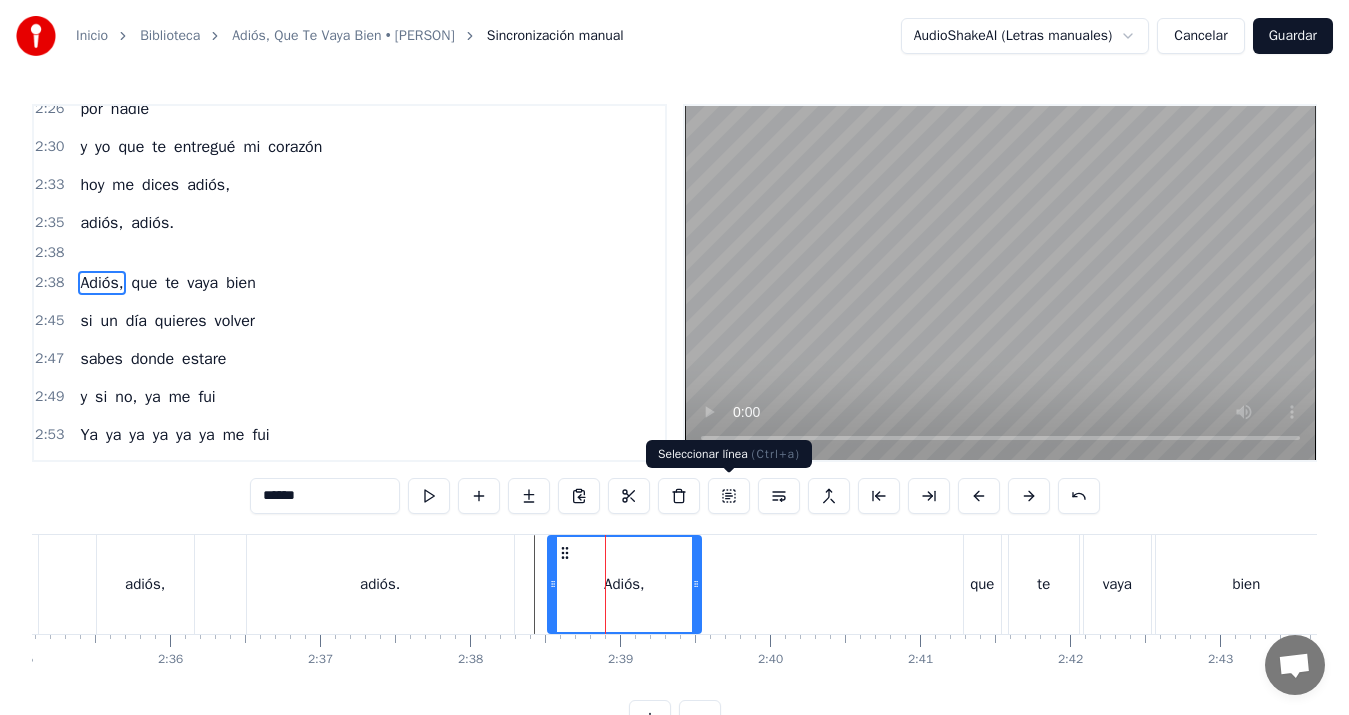 click at bounding box center (729, 496) 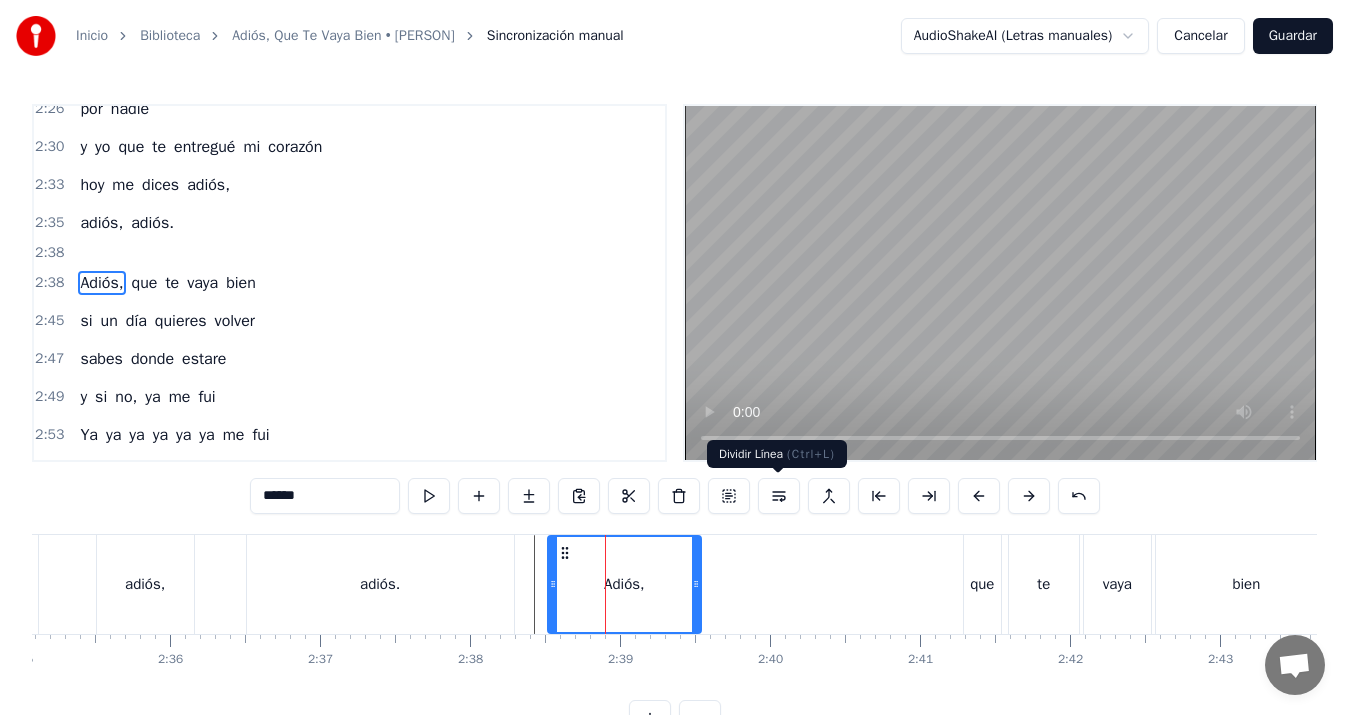click at bounding box center [779, 496] 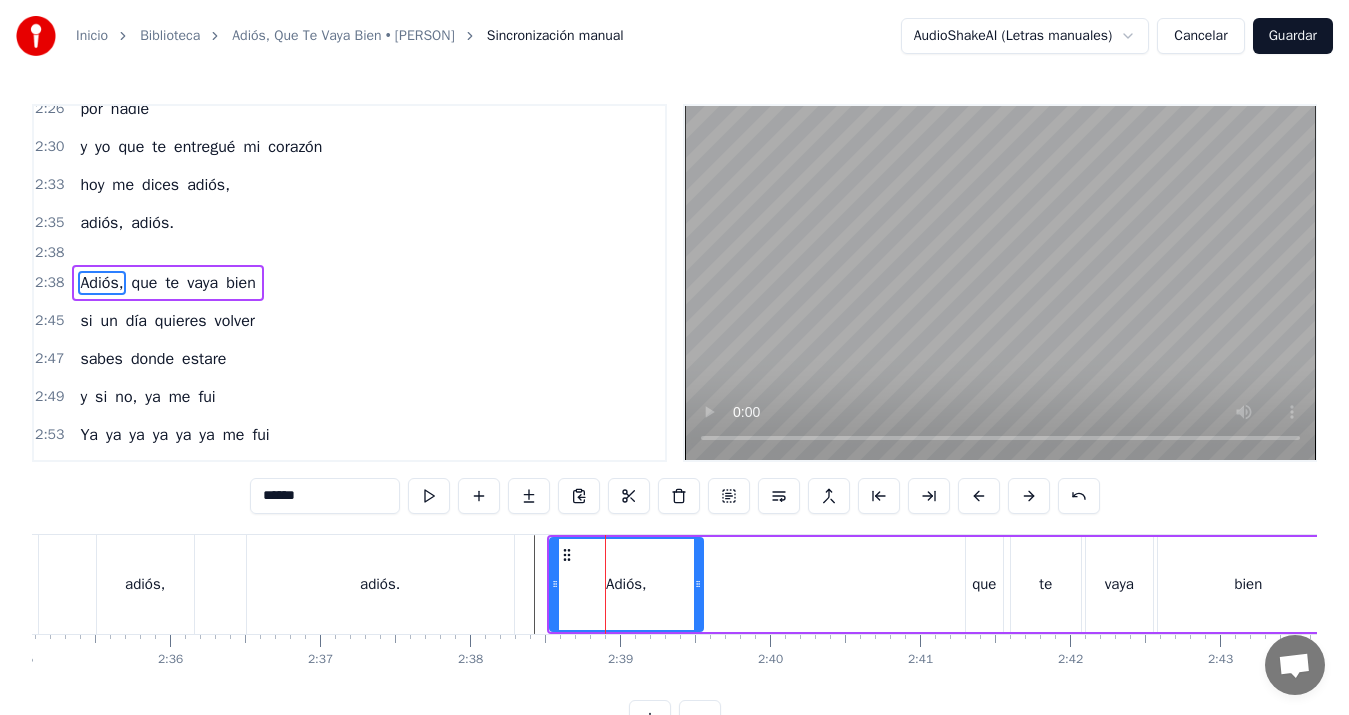 click on "adiós." at bounding box center (380, 584) 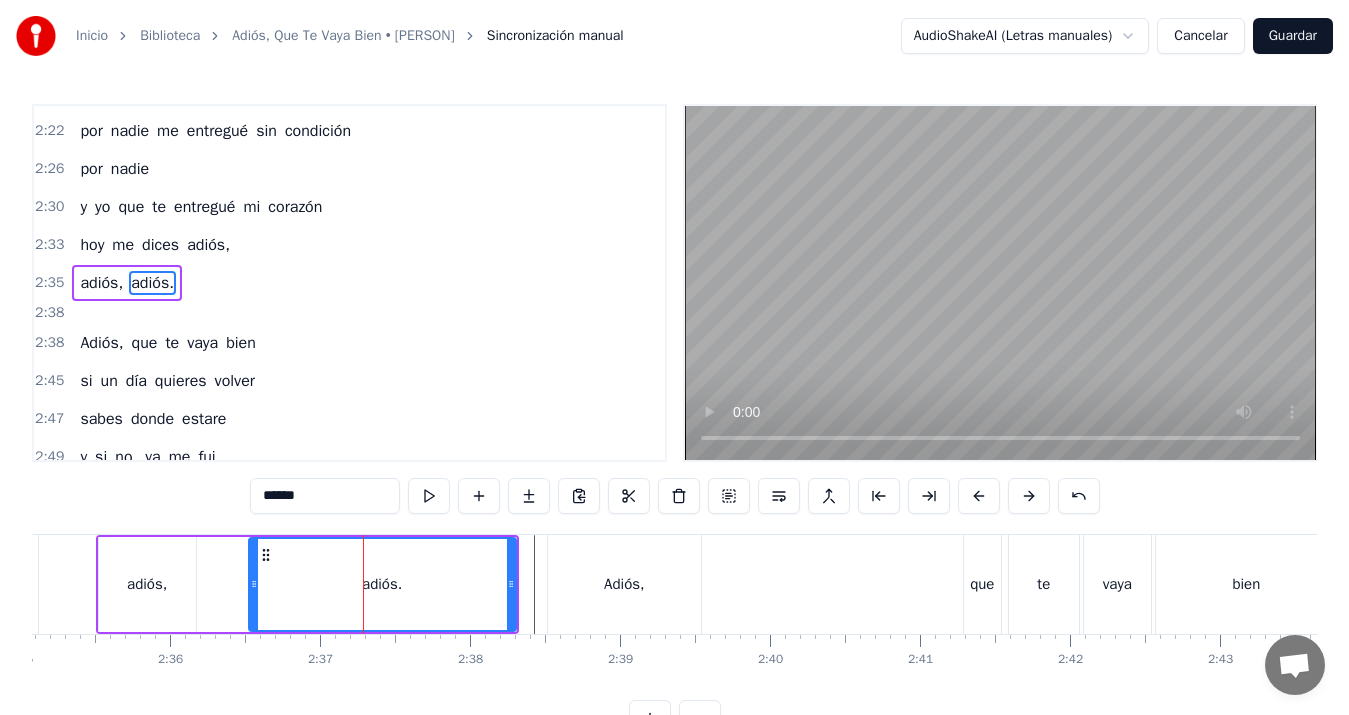 click on "adiós," at bounding box center (147, 584) 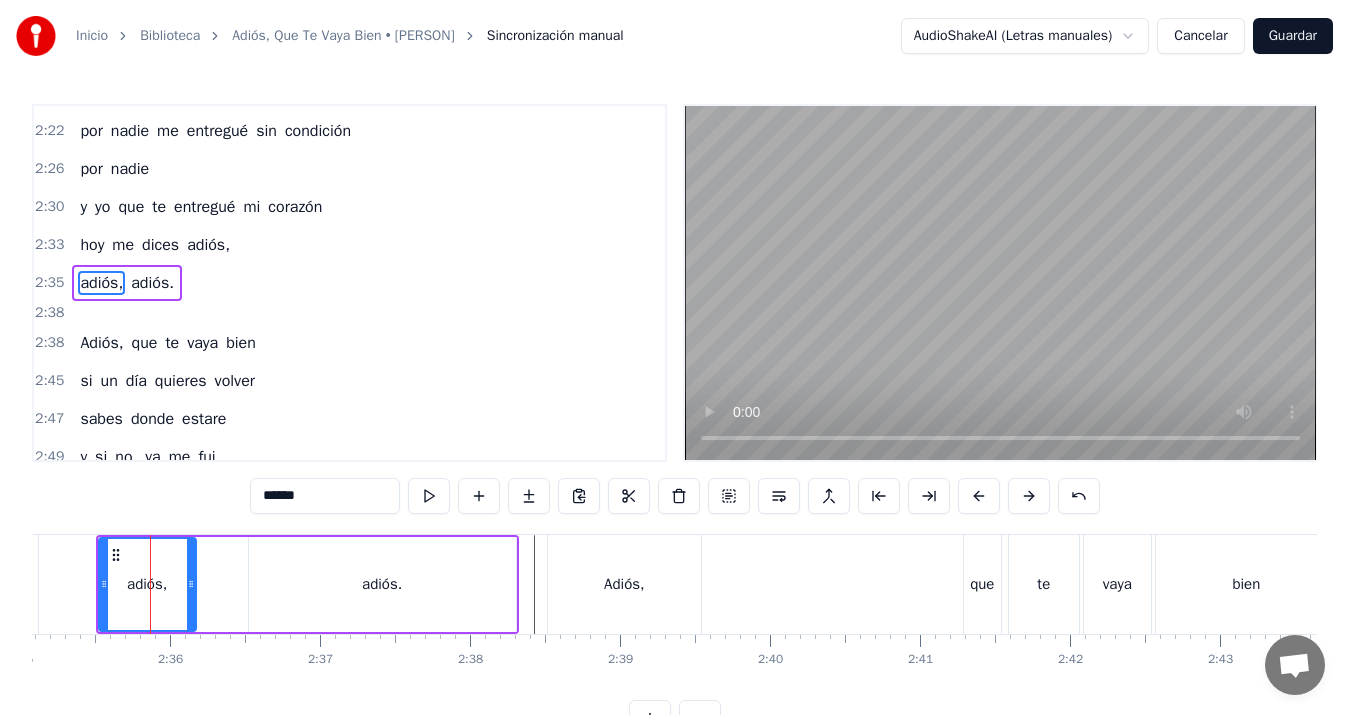click on "adiós, adiós." at bounding box center [307, 584] 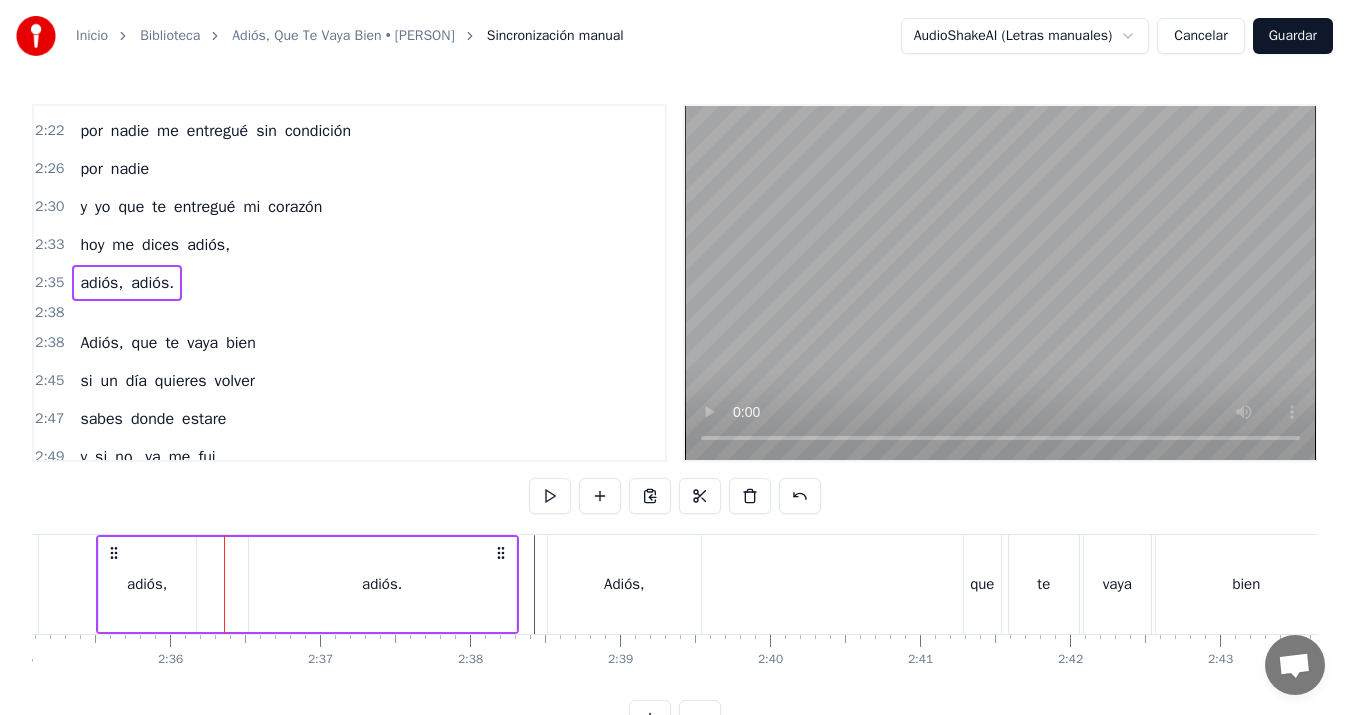 click on "adiós," at bounding box center (147, 584) 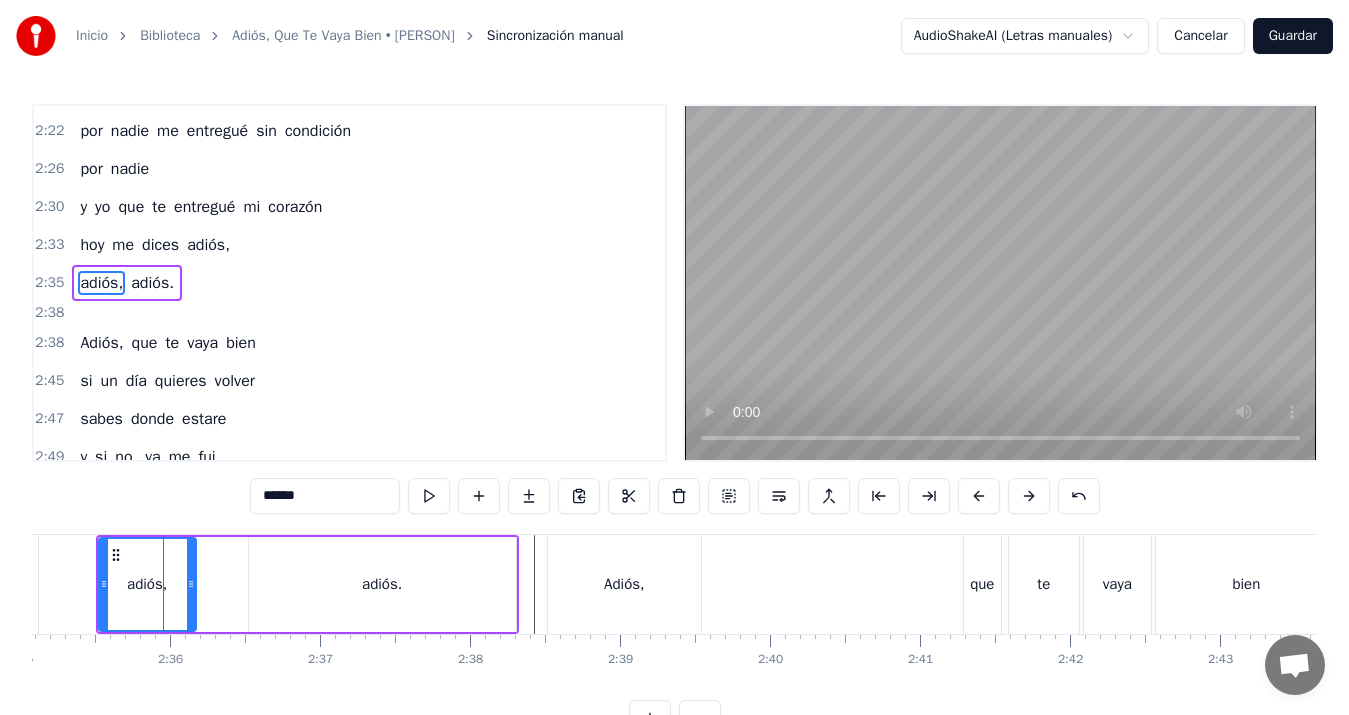 click on "adiós, adiós." at bounding box center [307, 584] 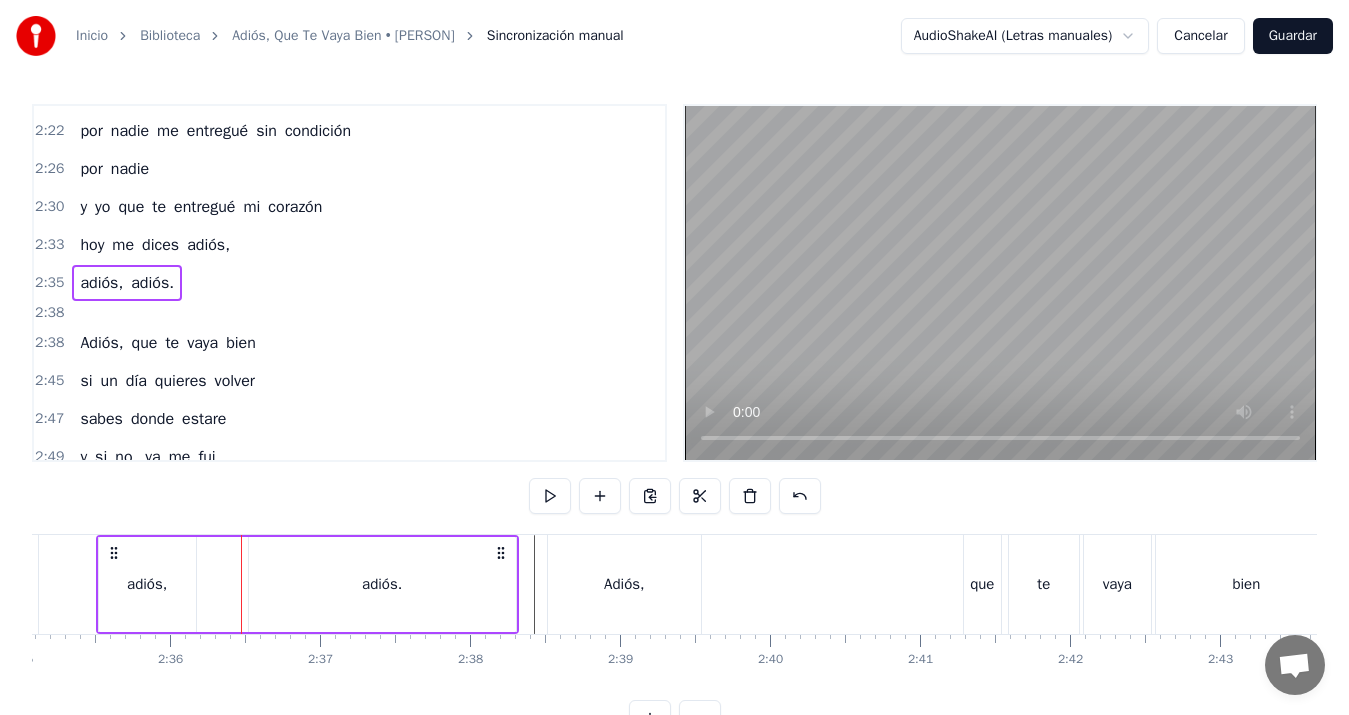 click on "adiós," at bounding box center [147, 584] 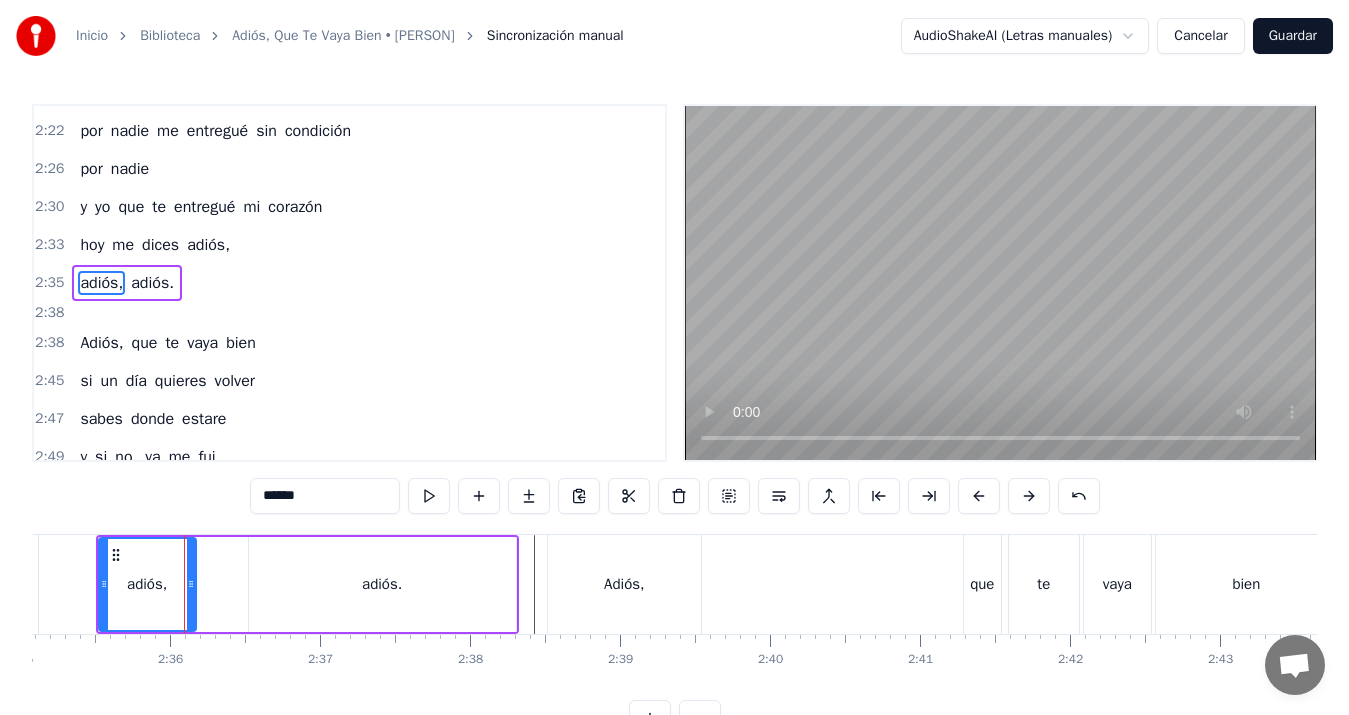 click on "adiós." at bounding box center [382, 584] 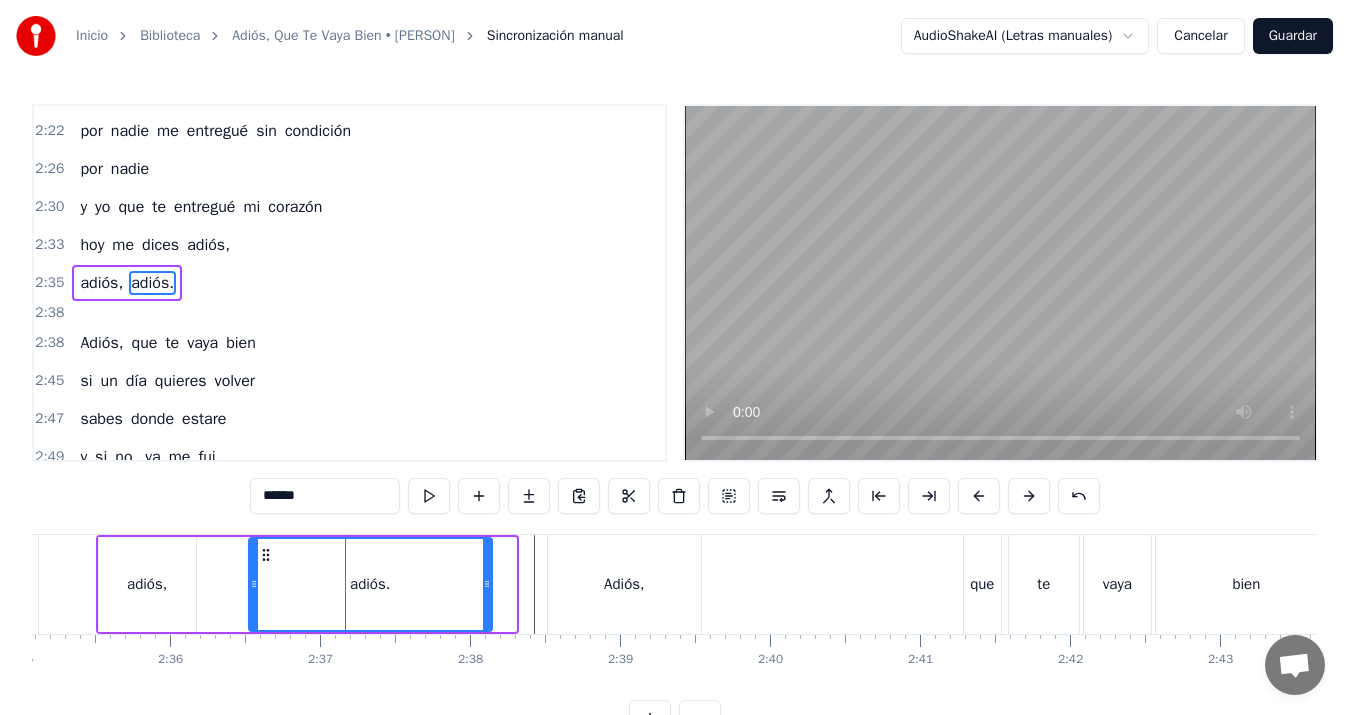 drag, startPoint x: 513, startPoint y: 584, endPoint x: 489, endPoint y: 582, distance: 24.083189 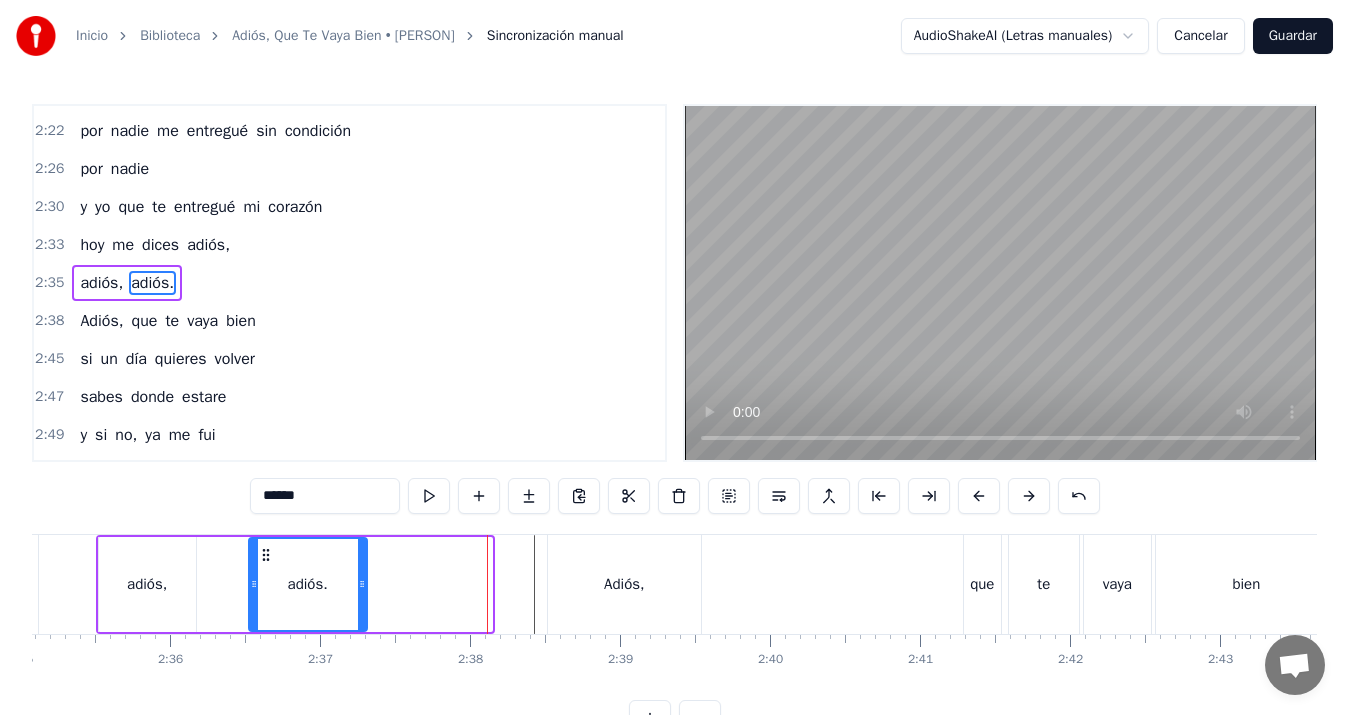 drag, startPoint x: 490, startPoint y: 584, endPoint x: 365, endPoint y: 570, distance: 125.781555 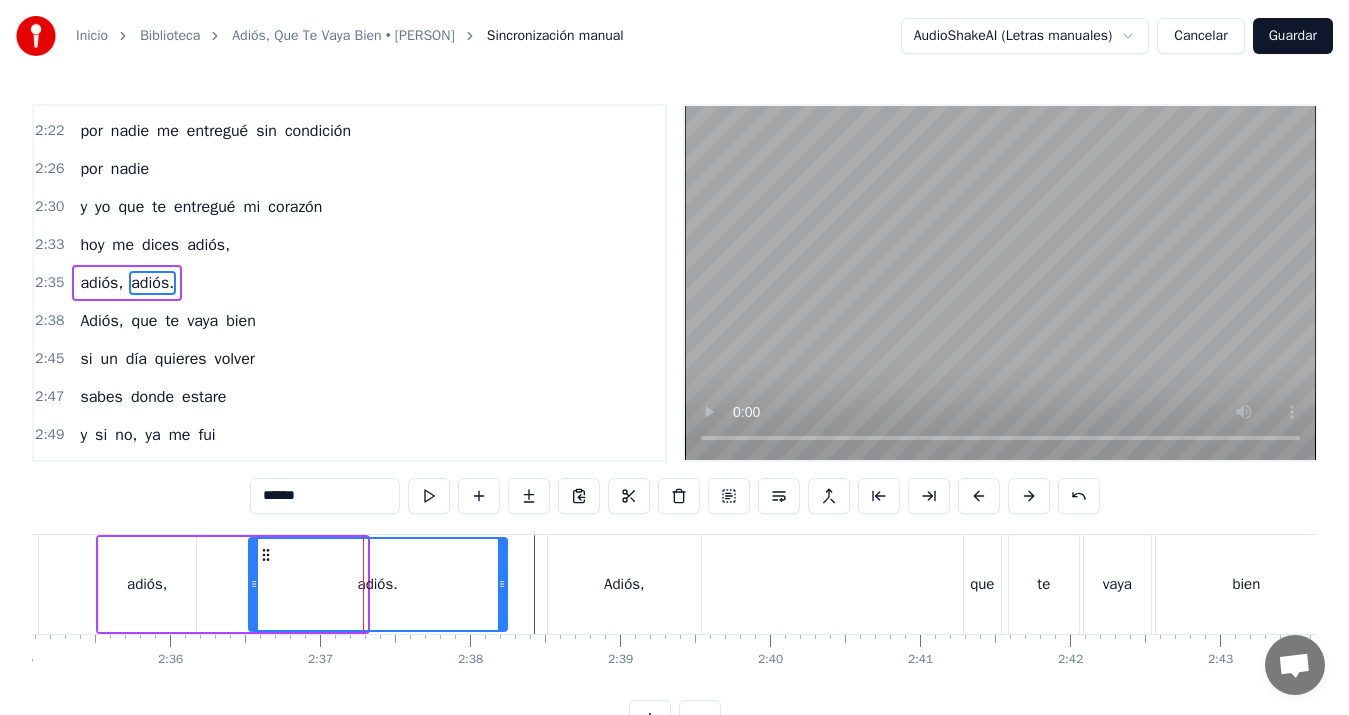 drag, startPoint x: 362, startPoint y: 578, endPoint x: 502, endPoint y: 584, distance: 140.12851 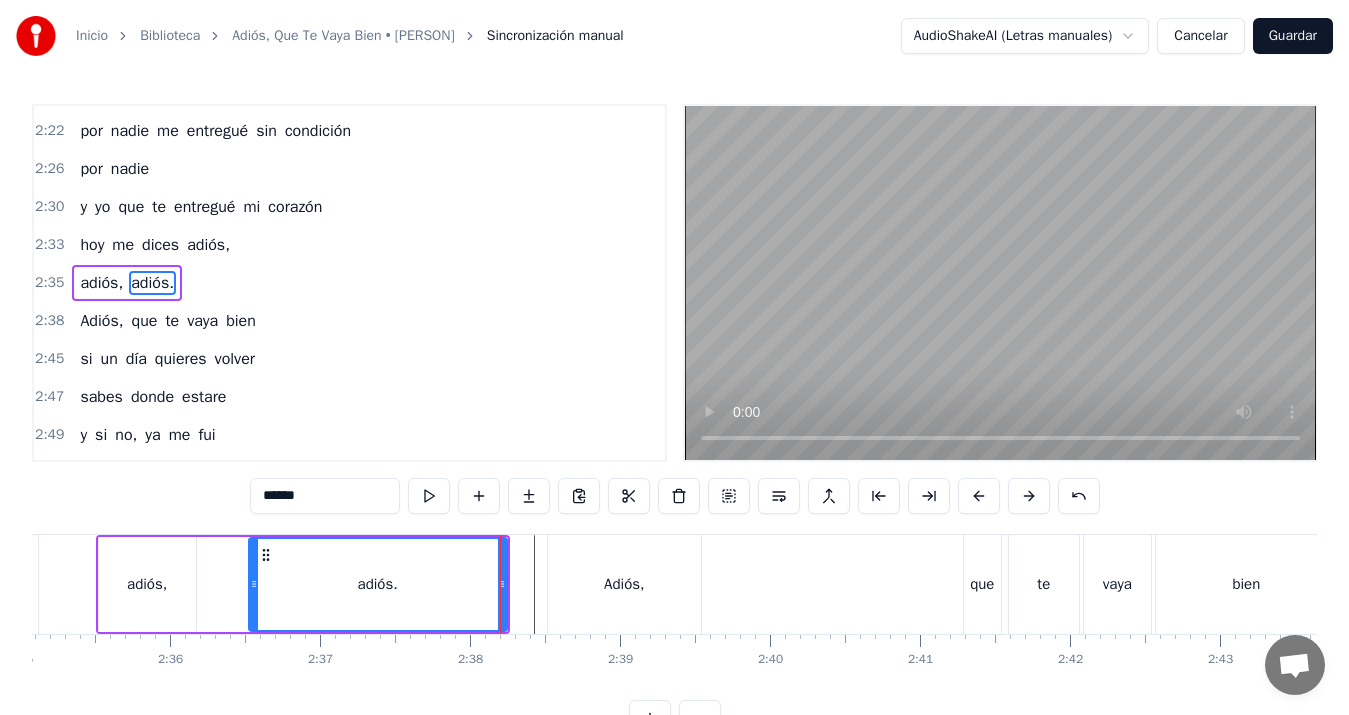 click on "Adiós," at bounding box center (624, 584) 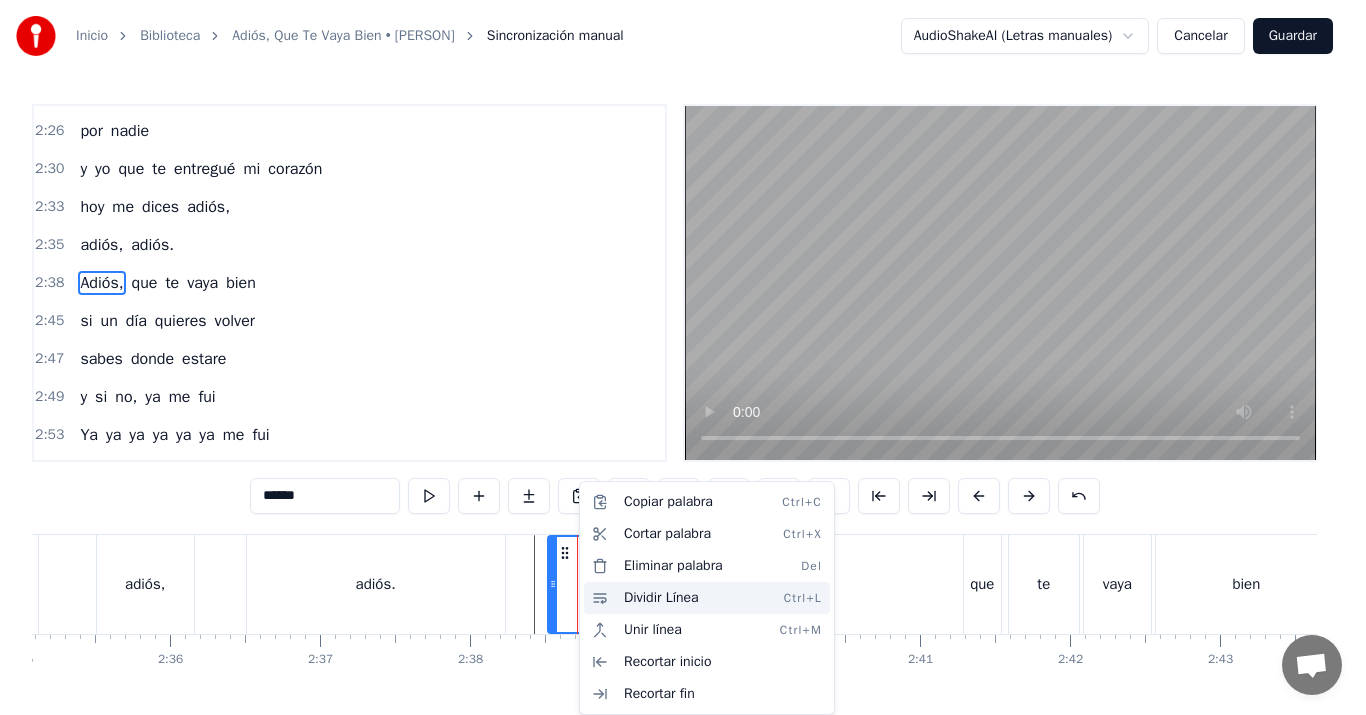 click on "Dividir Línea Ctrl+L" at bounding box center [707, 598] 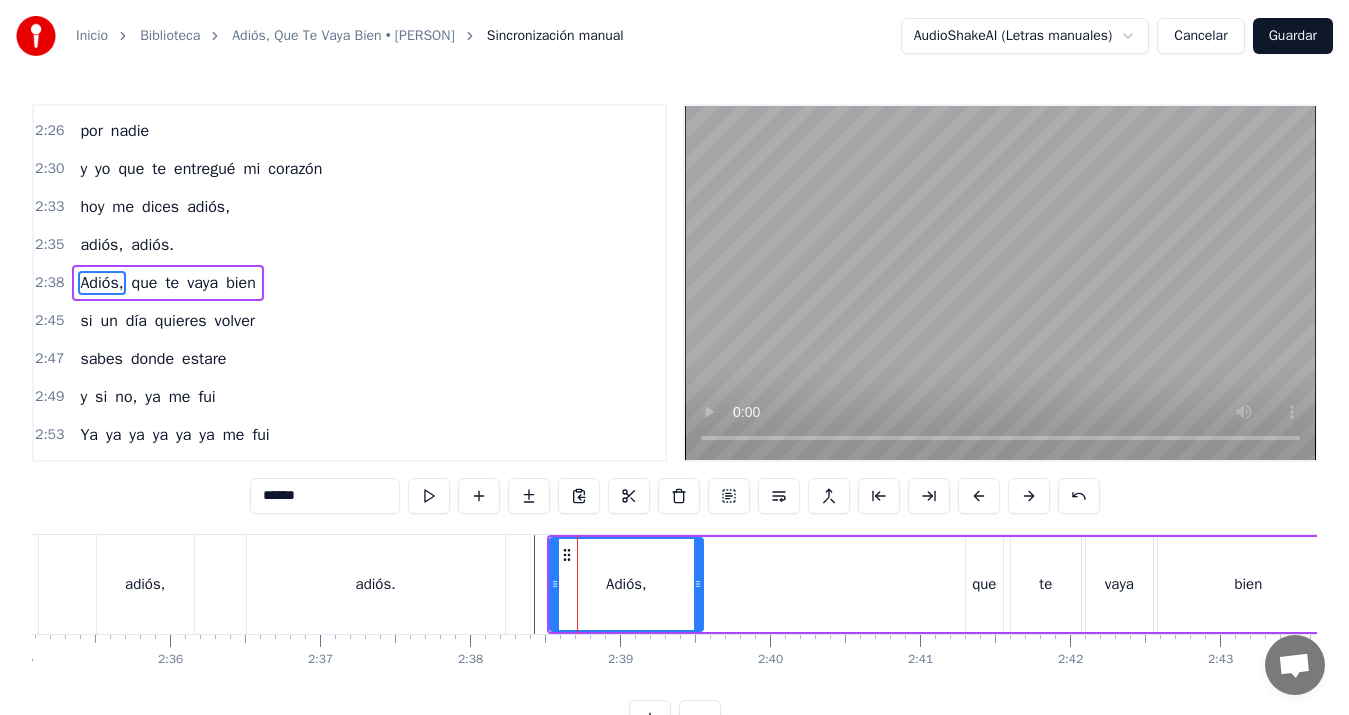 click on "adiós." at bounding box center [376, 584] 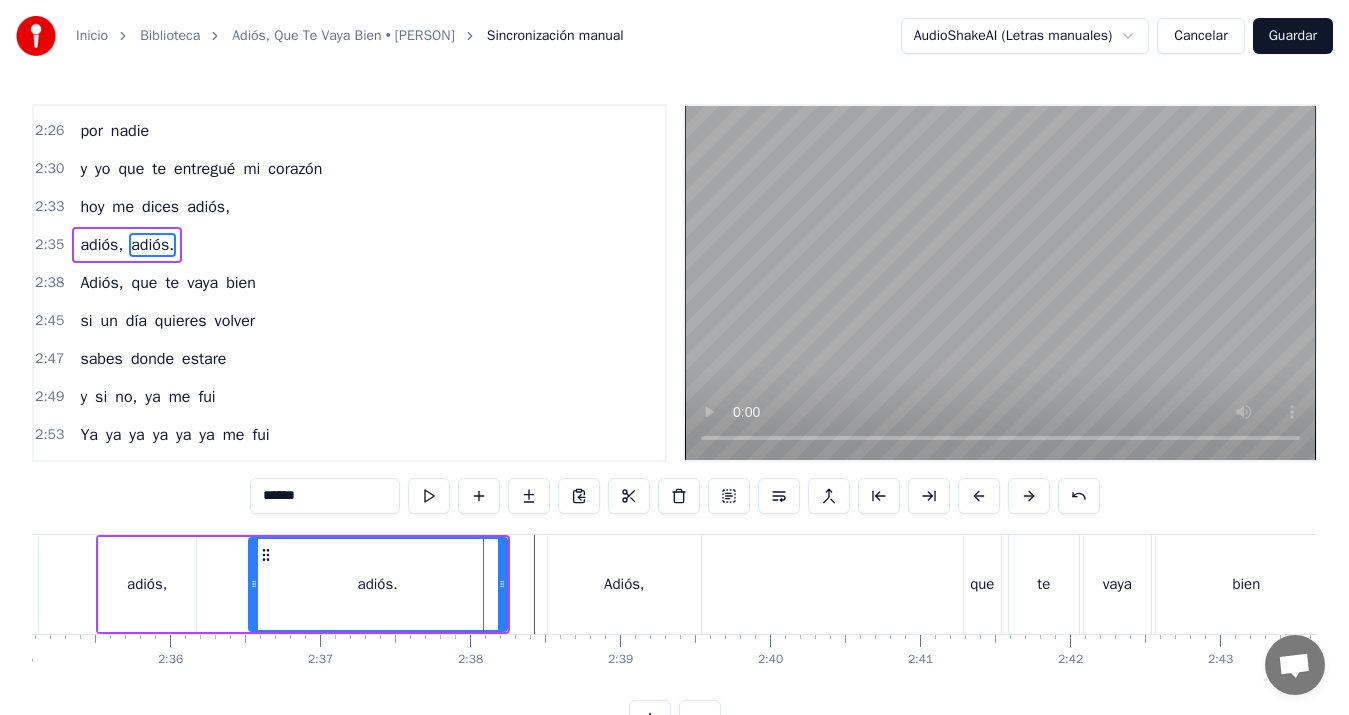 scroll, scrollTop: 1096, scrollLeft: 0, axis: vertical 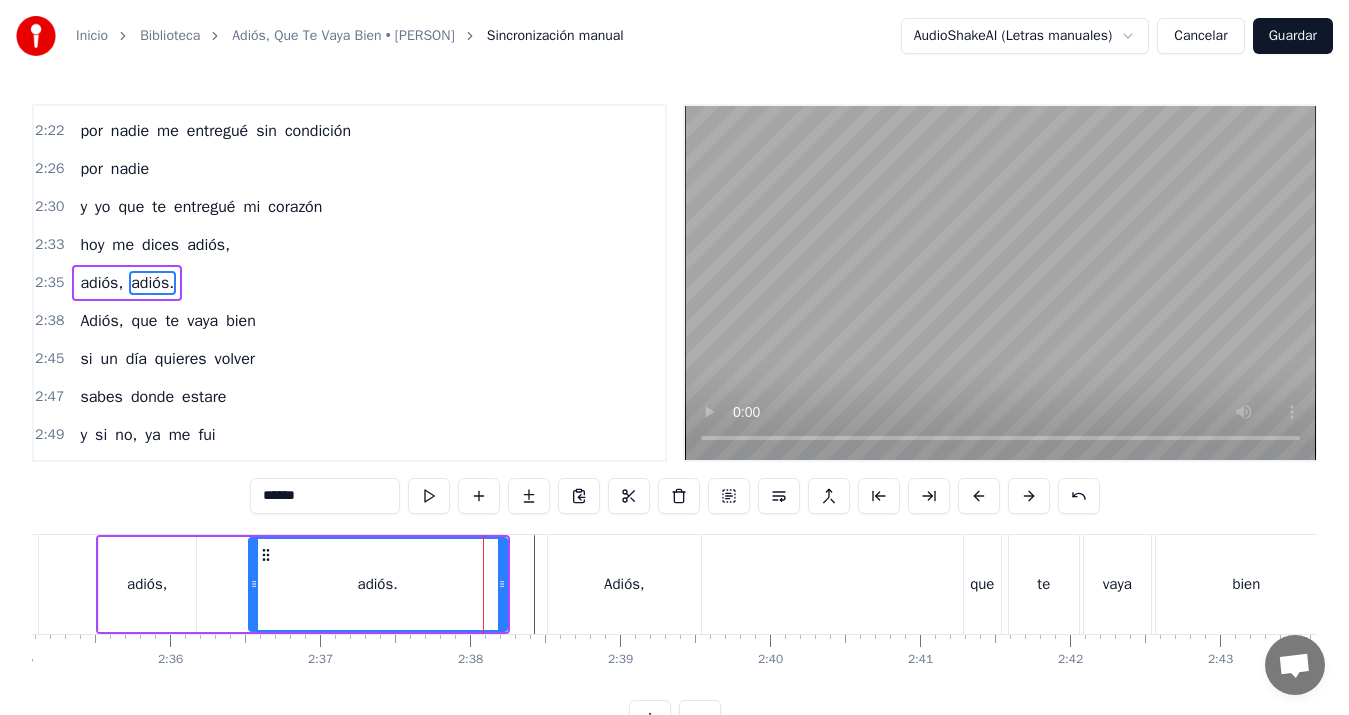 click on "Adiós," at bounding box center [624, 584] 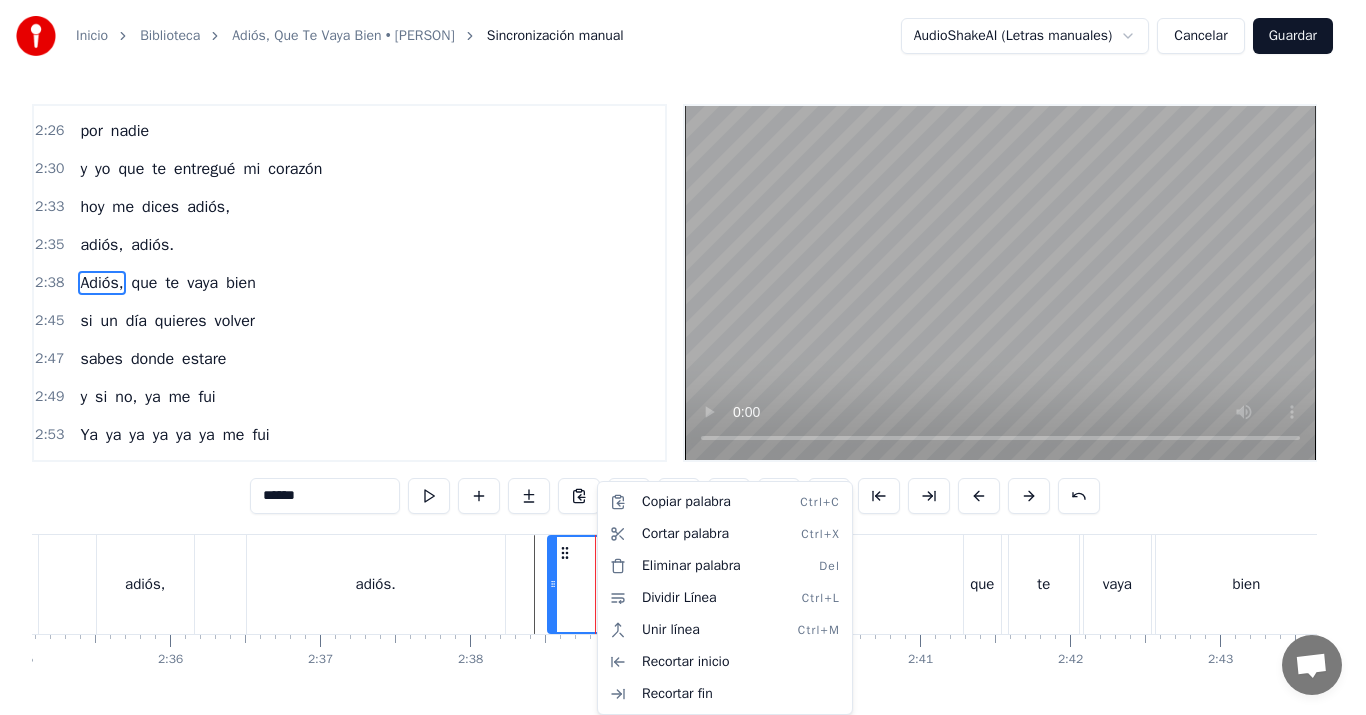 click on "Inicio Biblioteca Adiós, Que Te Vaya Bien • Mario Pintor Sincronización manual AudioShakeAI (Letras manuales) Cancelar Guardar 0:16 Así, que te vas de mí 0:23 por querer conocer 0:25 otra forma de amar 0:27 hoy me vas a dejar 0:32 Adiós, que te vaya bien 0:39 que compares mi amor 0:41 que te sepan amar 0:43 y que vayas con Dios 0:48 Fue mi culpa, mi culpa, mi culpa 0:51 por haberte dado tanto 0:56 cuando voy a entender que en la vida 0:59 mientras más amor, más llanto 1:04 A nadie quise tanto como a ti 1:09 a nadie 1:13 por nadie me entregué sin condición 1:17 por nadie 1:21 y yo que te entregué mi corazón 1:24 hoy me dices adiós, 1:26 adiós, adiós 1:29 Adiós, que te vaya bien 1:36 si un día quieres volver 1:38 sabes donde estaré 1:40 y si no, ya me fui 1:57 Fue mi culpa, mi culpa, mi culpa 2:00 por haberte dado tanto 2:05 cuando voy a entender que en la vida 2:09 mientras más amor, más llanto 2:14 A nadie quise tanto como a ti 2:18 a nadie 2:22 por nadie me entregué sin condición 2:26" at bounding box center (683, 384) 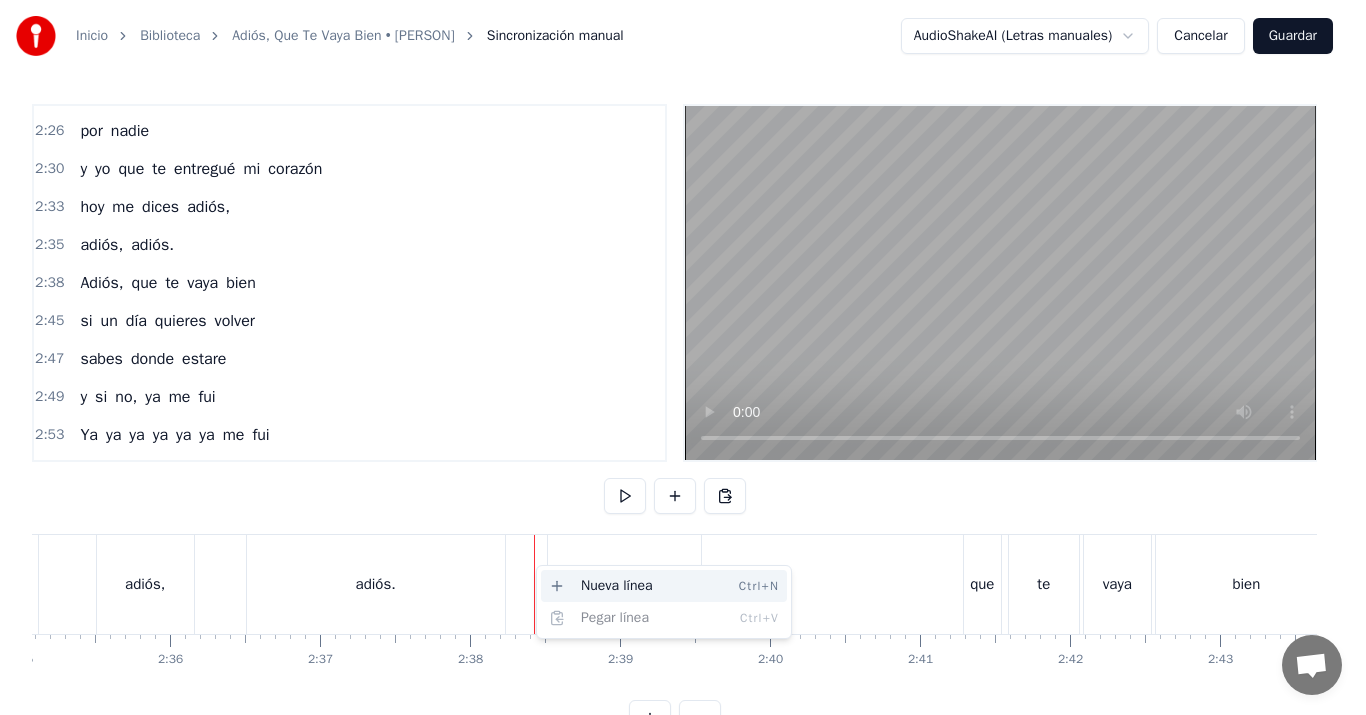 click on "Nueva línea Ctrl+N" at bounding box center [664, 586] 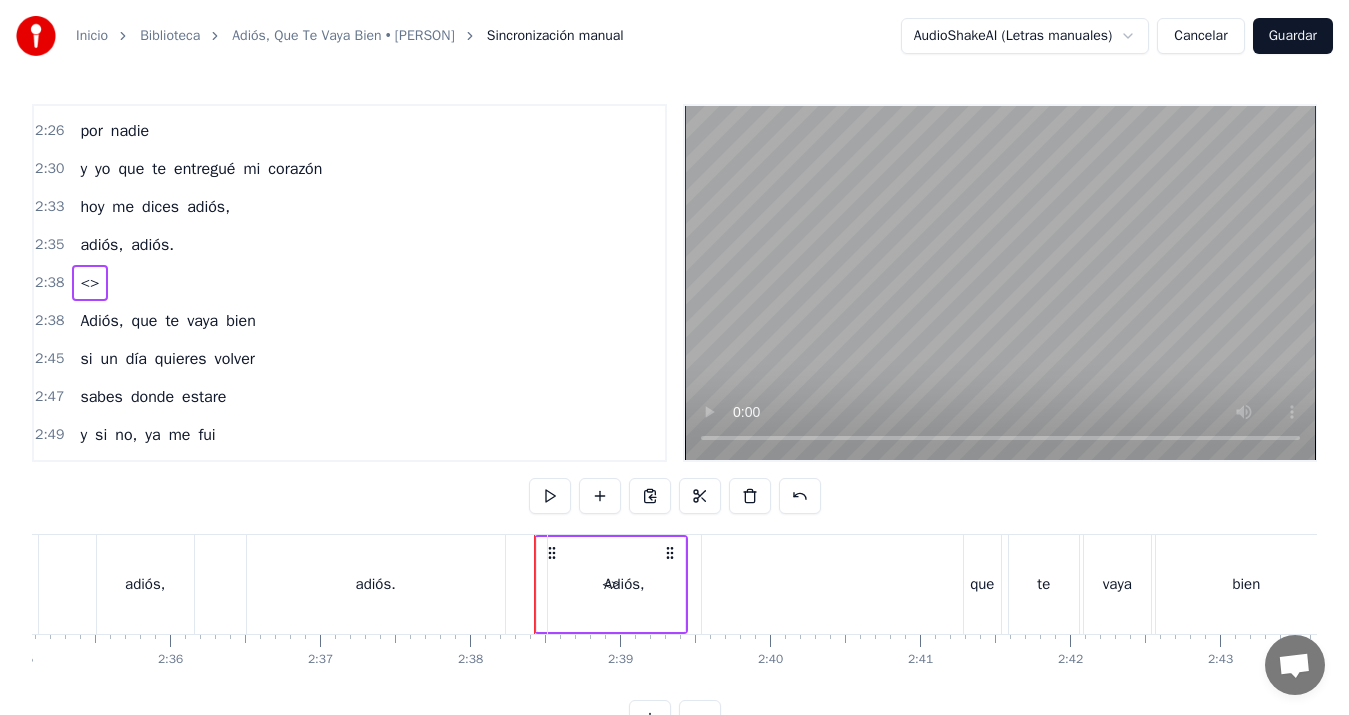 click on "<>" at bounding box center (89, 283) 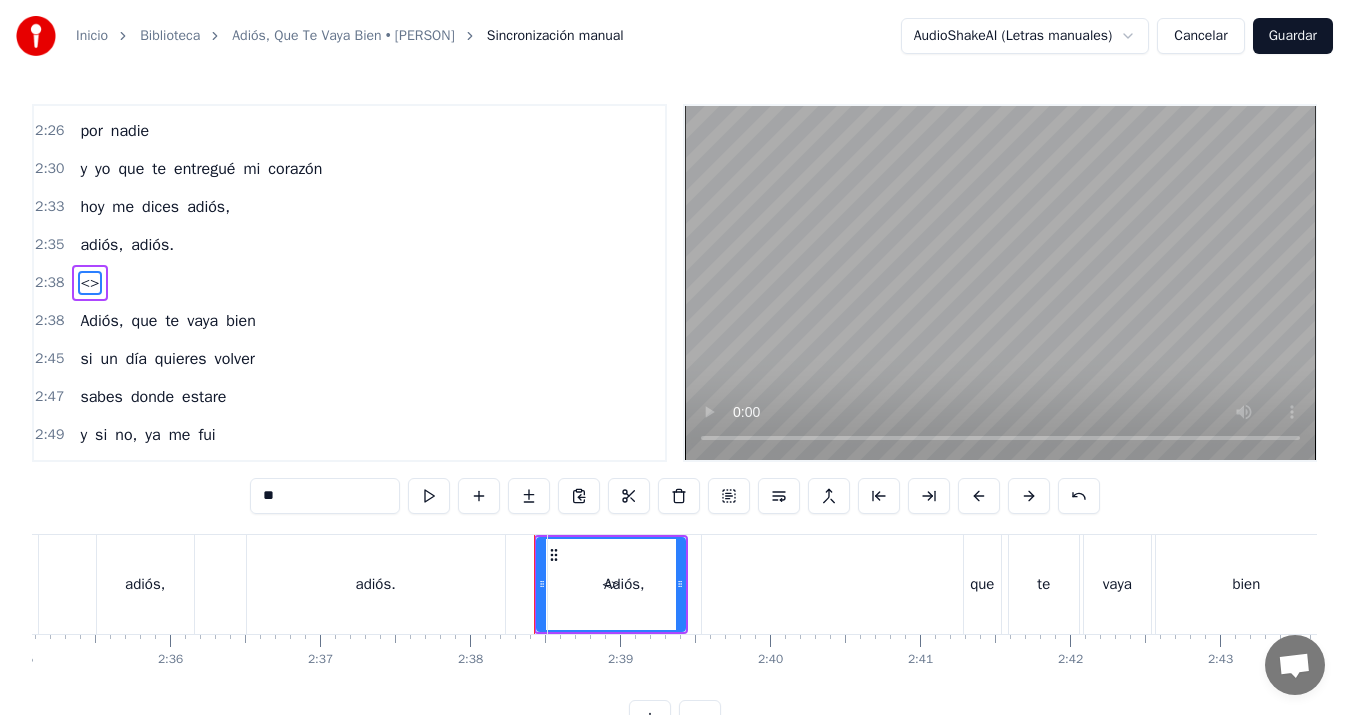 click on "**" at bounding box center (325, 496) 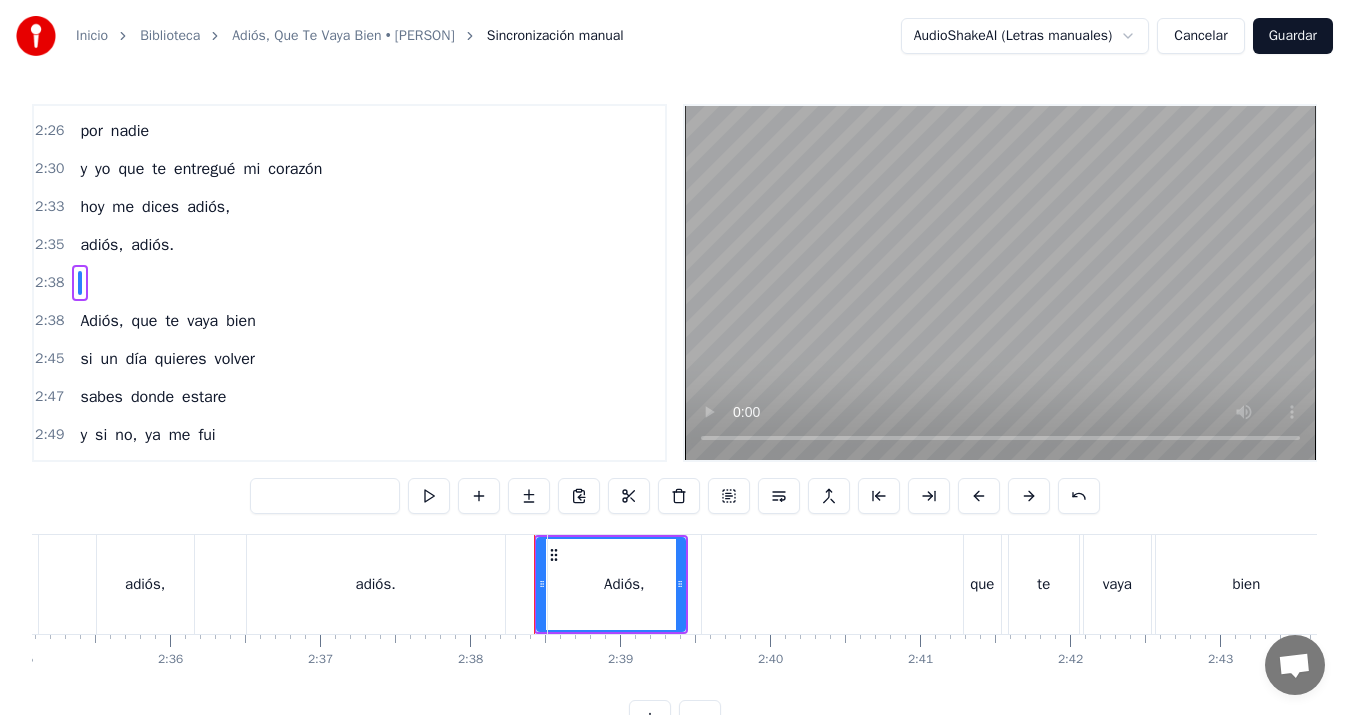 click on "adiós." at bounding box center [152, 245] 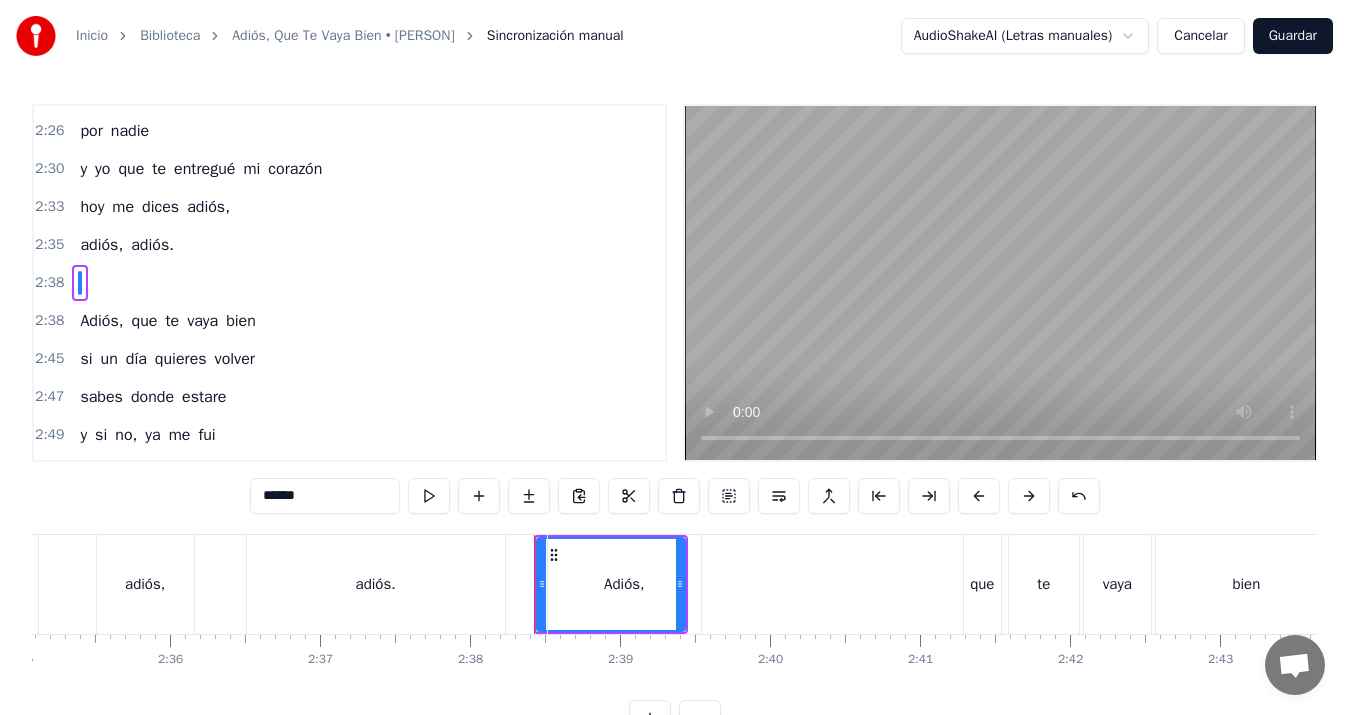 scroll, scrollTop: 1096, scrollLeft: 0, axis: vertical 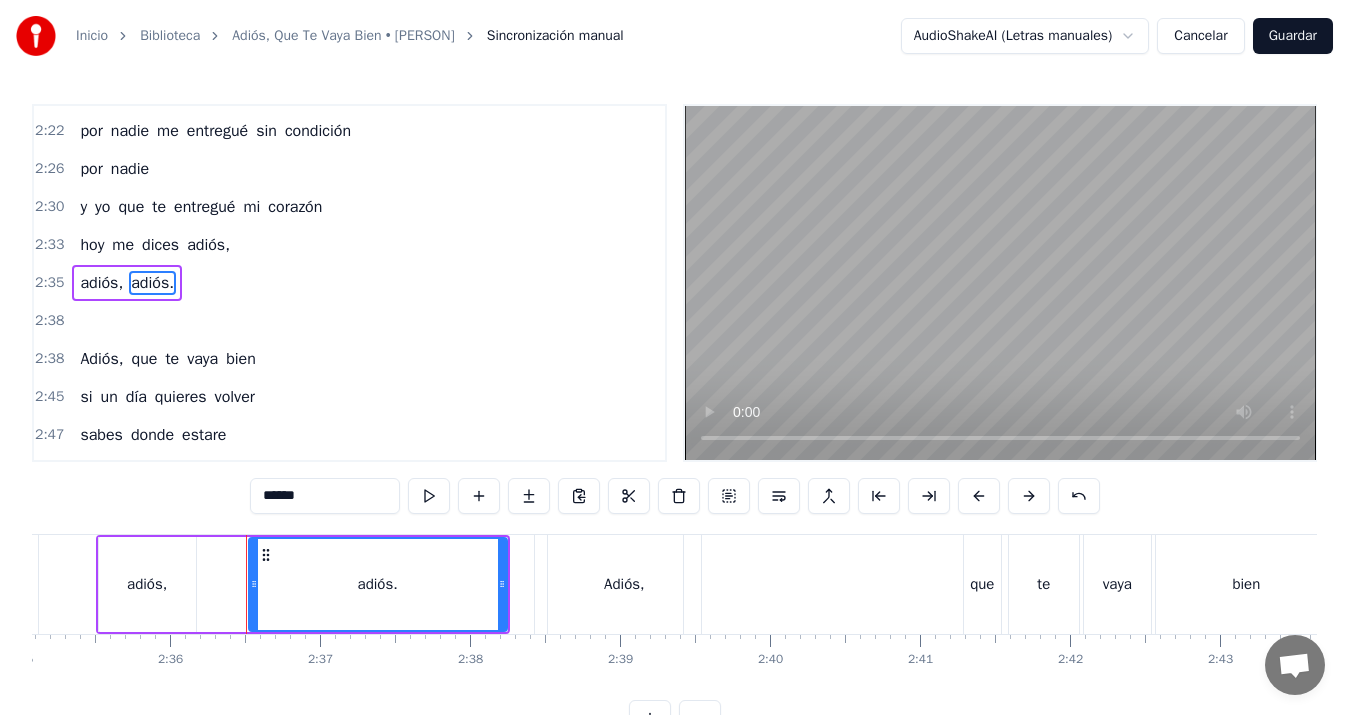 click on "Adiós," at bounding box center [101, 359] 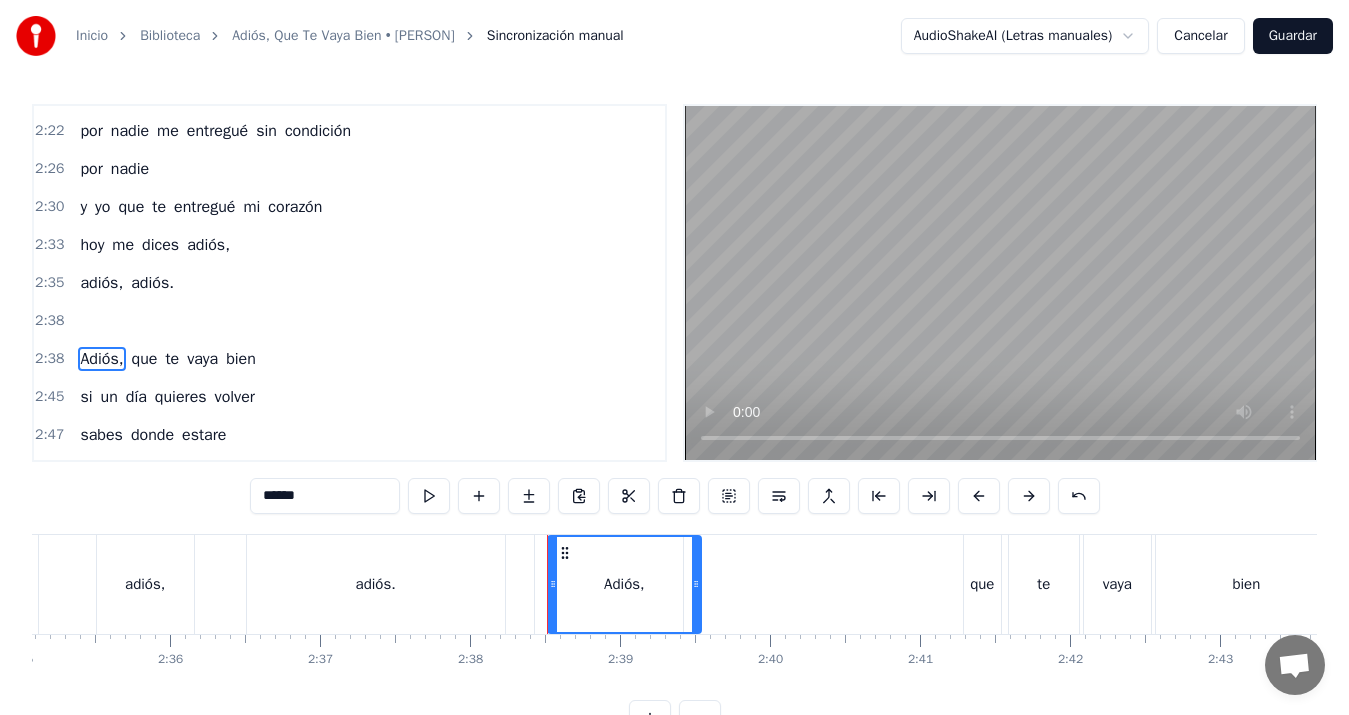 scroll, scrollTop: 1172, scrollLeft: 0, axis: vertical 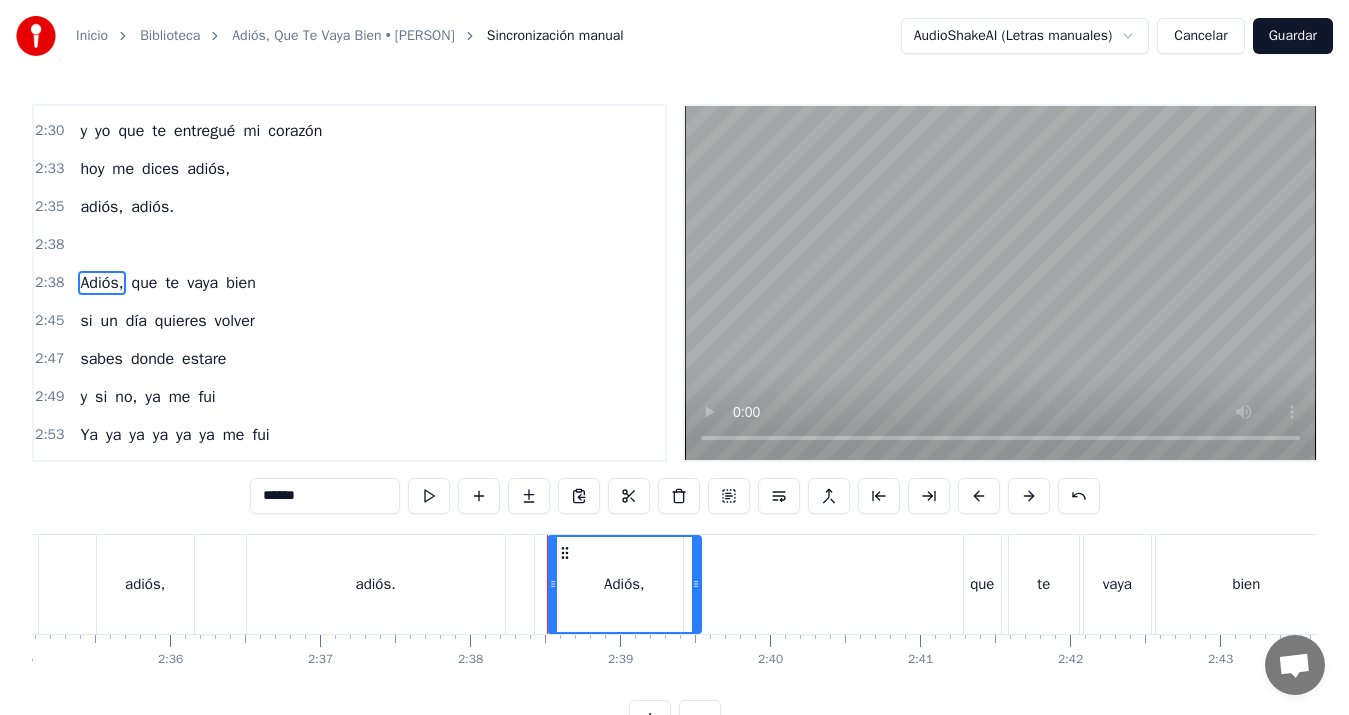 click on "adiós," at bounding box center [145, 584] 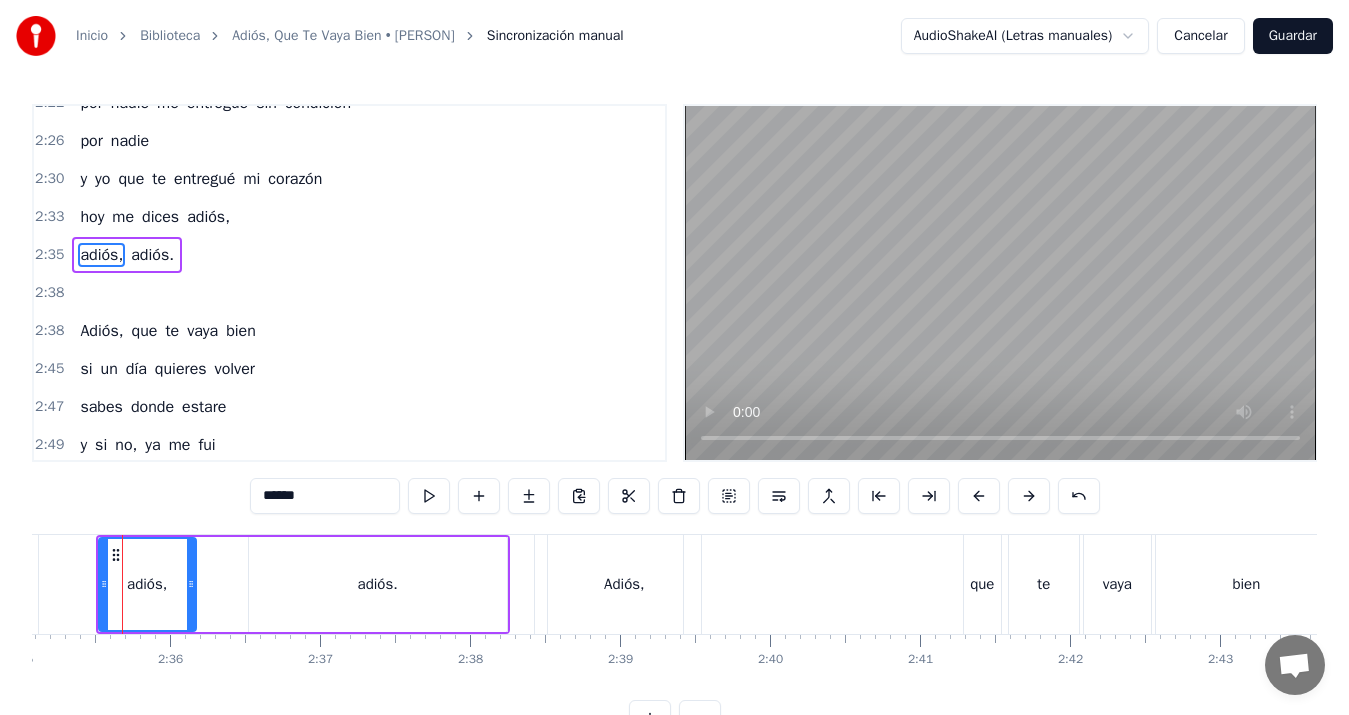 scroll, scrollTop: 1096, scrollLeft: 0, axis: vertical 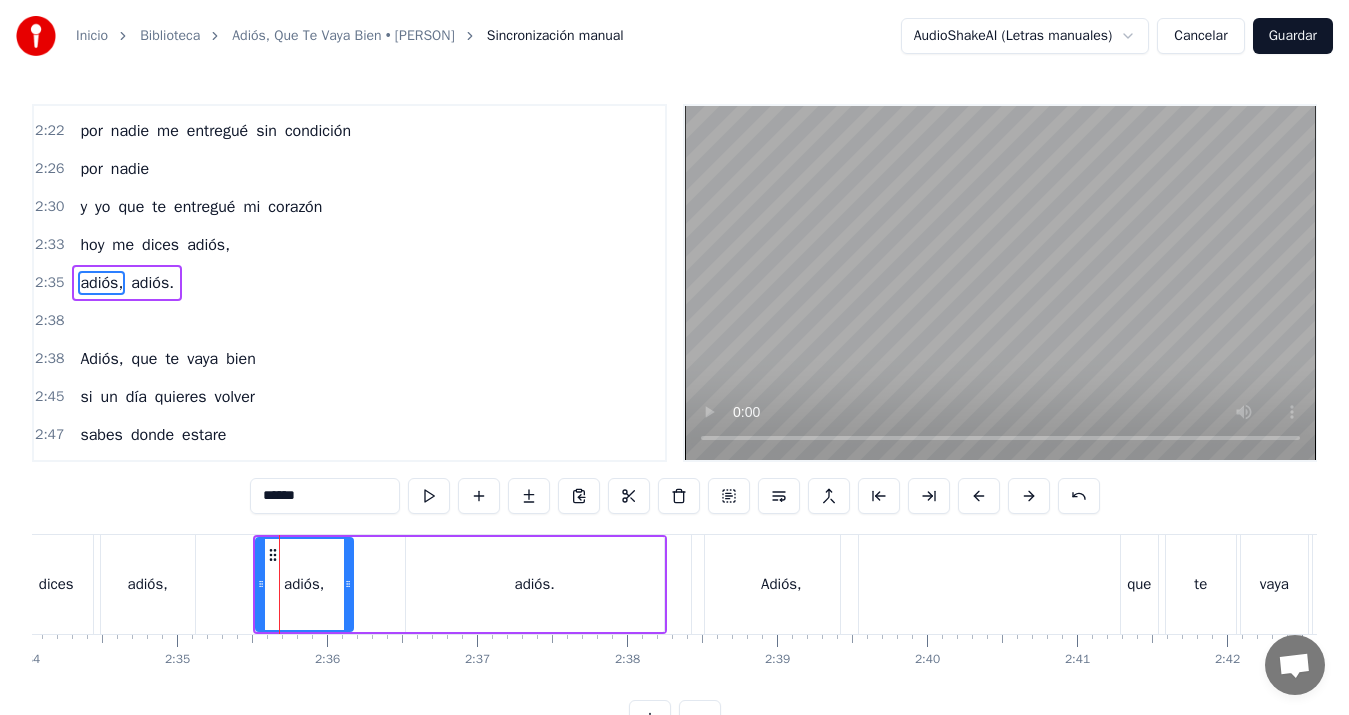 click on "Adiós," at bounding box center (781, 584) 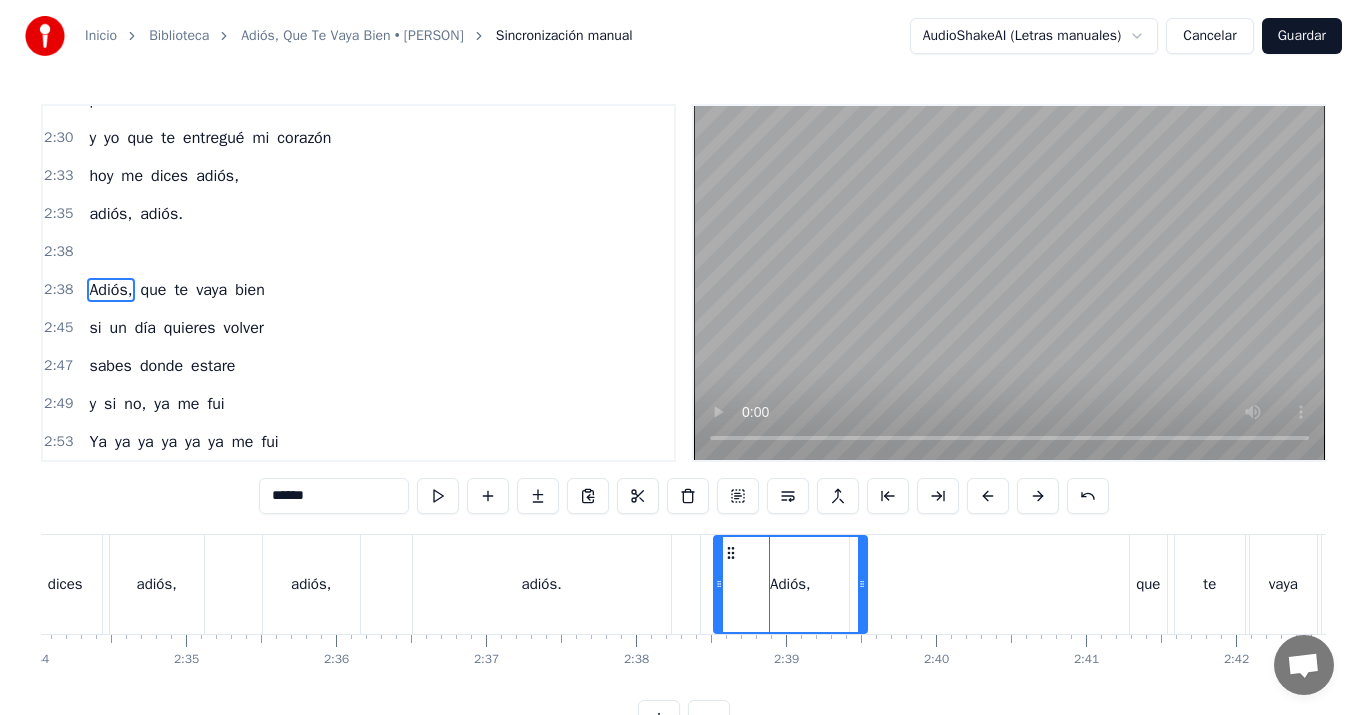 scroll, scrollTop: 1172, scrollLeft: 0, axis: vertical 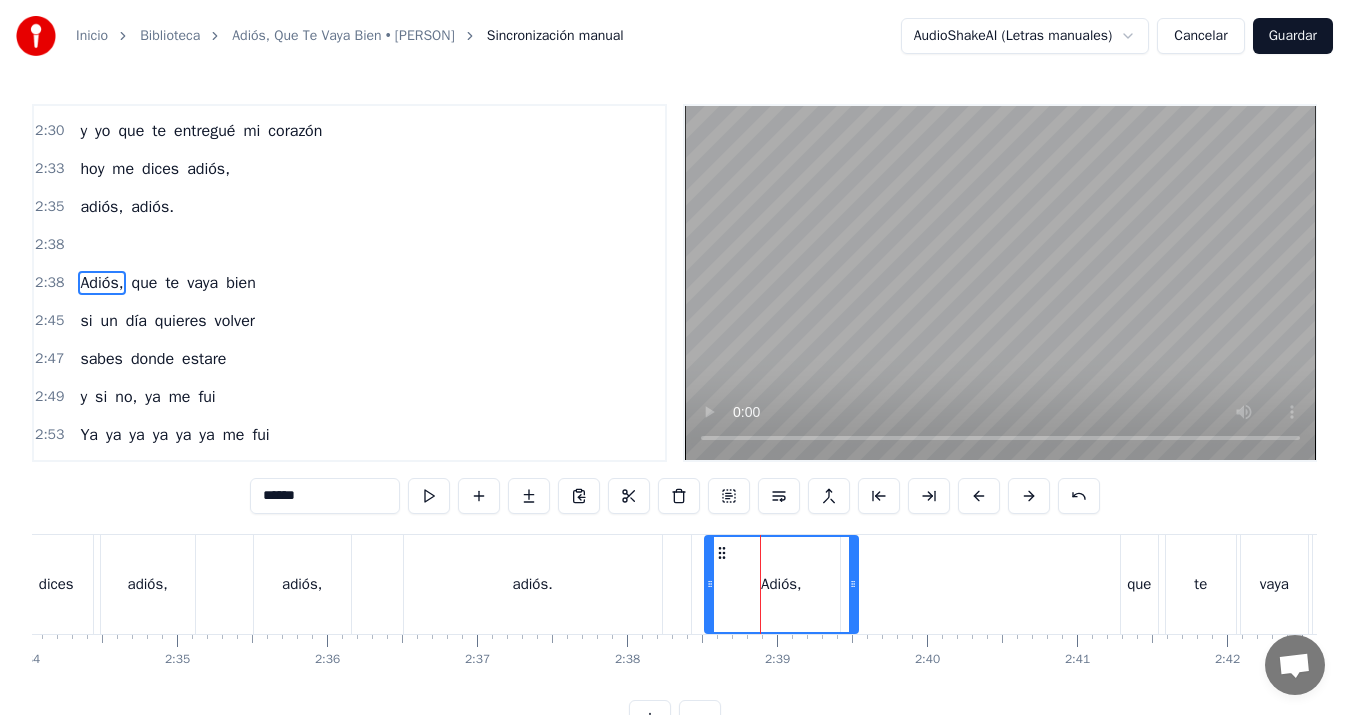 click 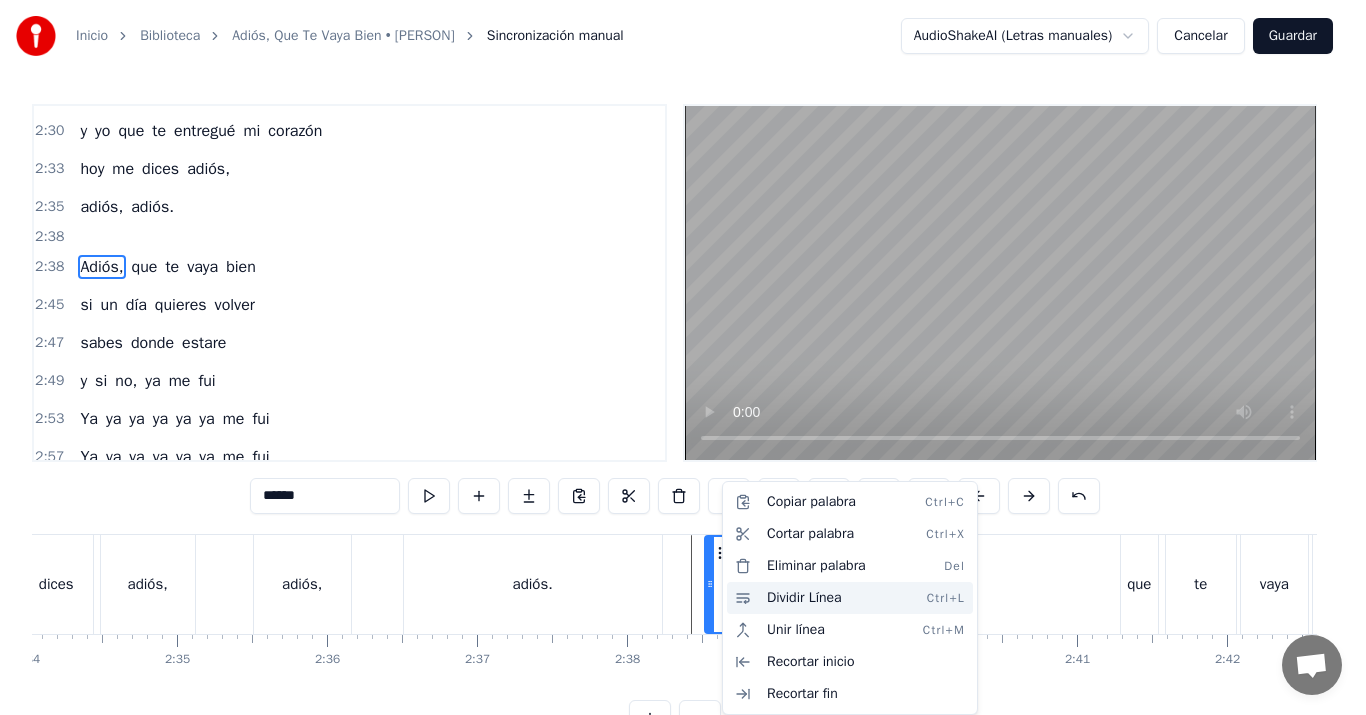 click on "Dividir Línea Ctrl+L" at bounding box center [850, 598] 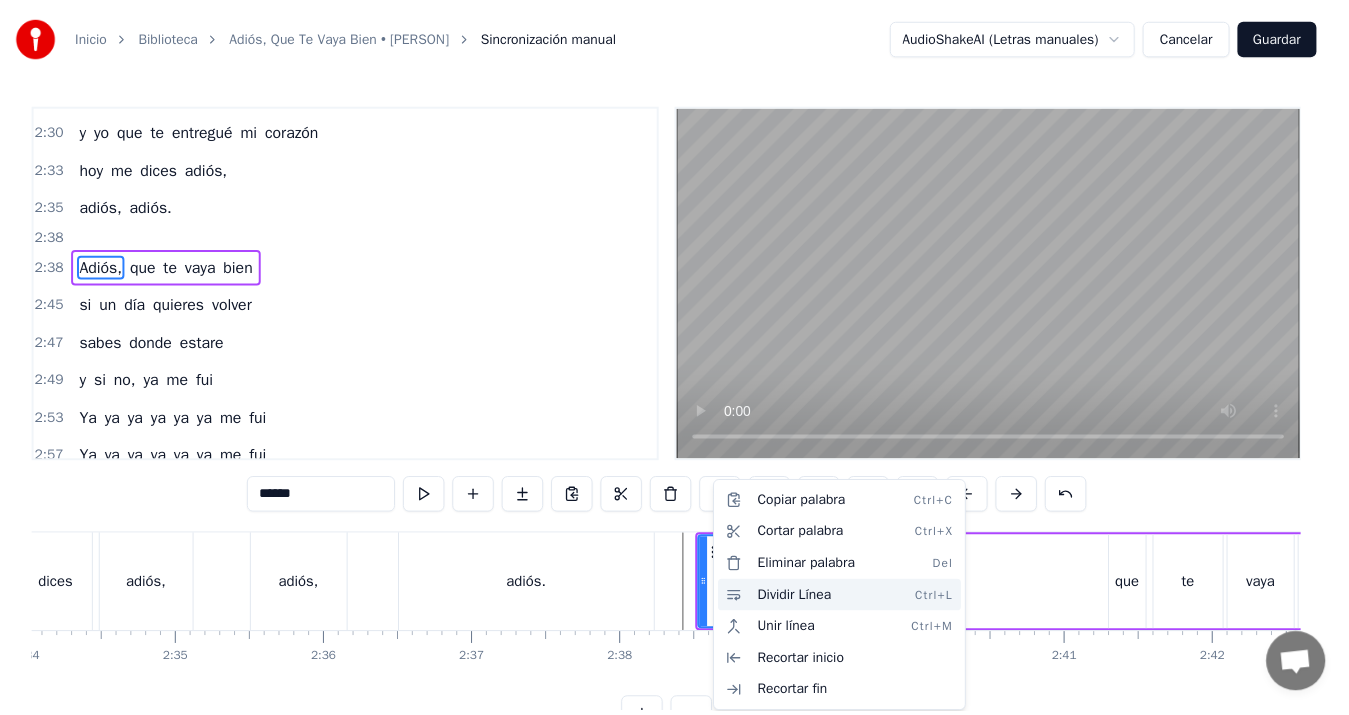 scroll, scrollTop: 1156, scrollLeft: 0, axis: vertical 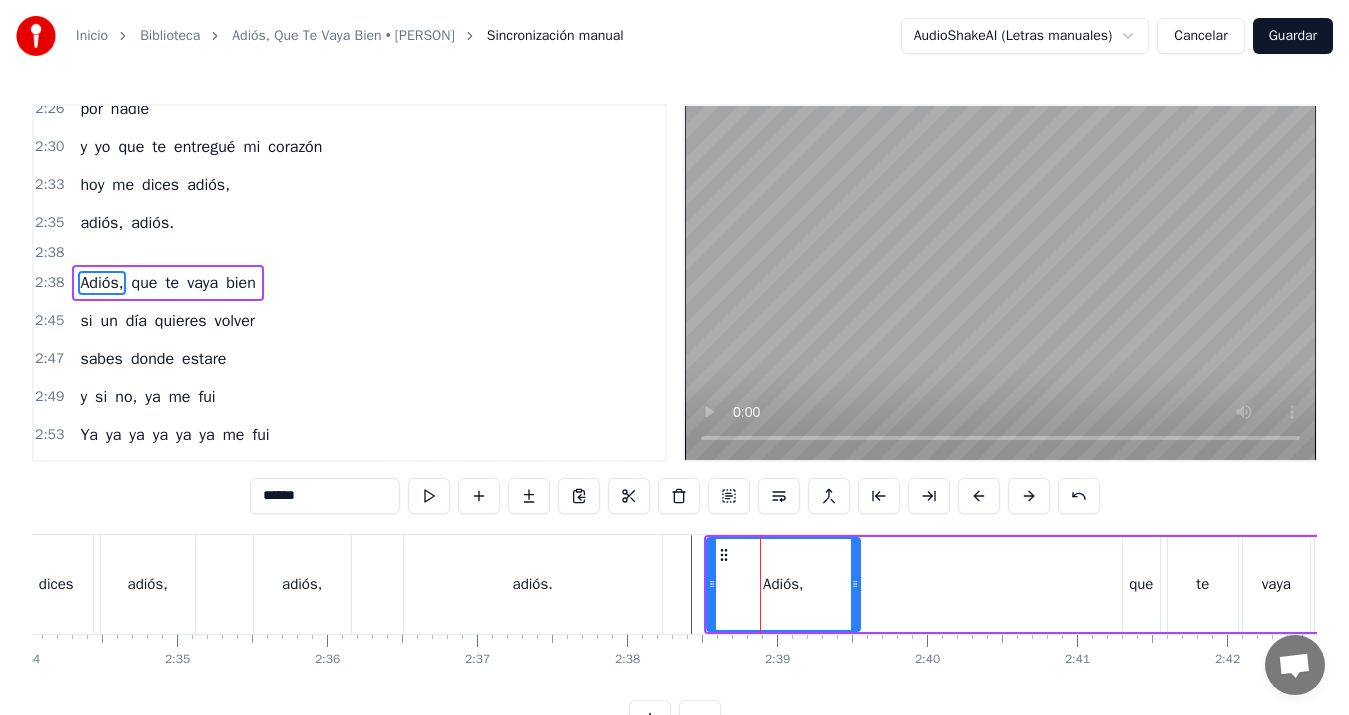 click on "Adiós, que te vaya bien" at bounding box center [1101, 584] 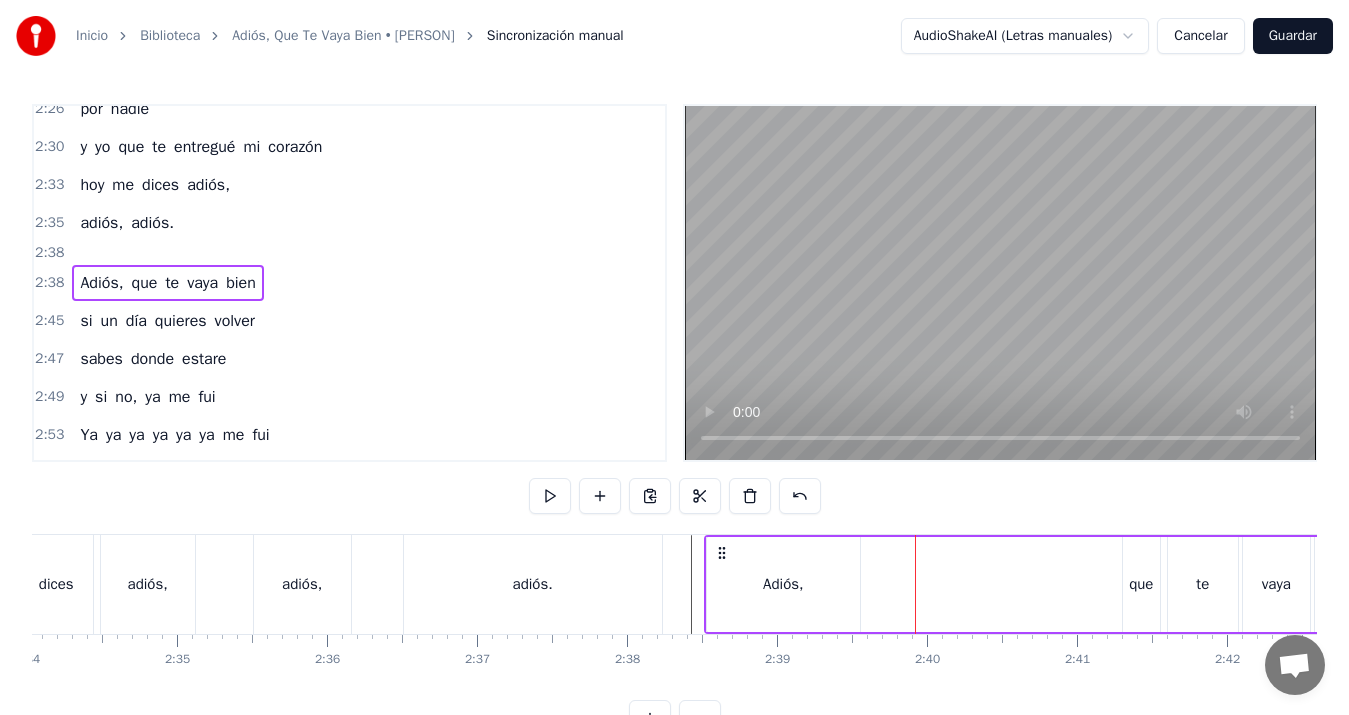 click on "Adiós," at bounding box center (783, 584) 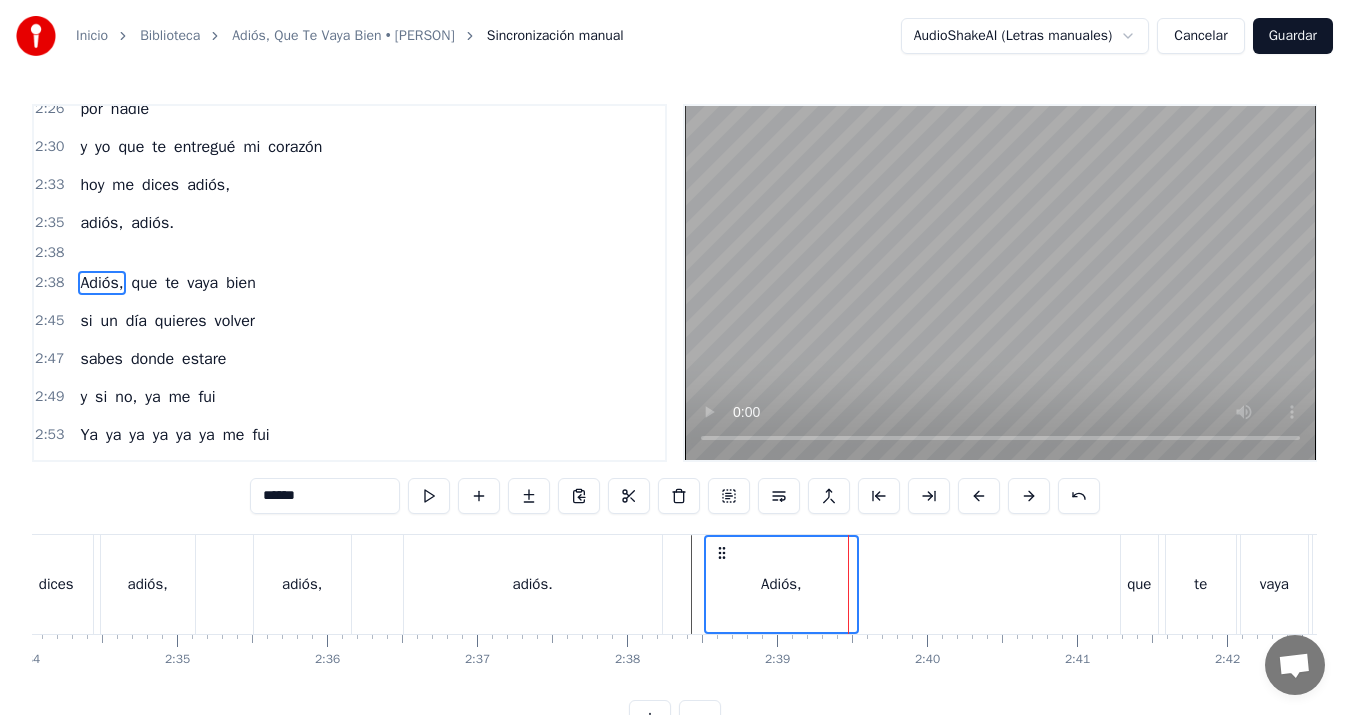 click on "que" at bounding box center (1139, 584) 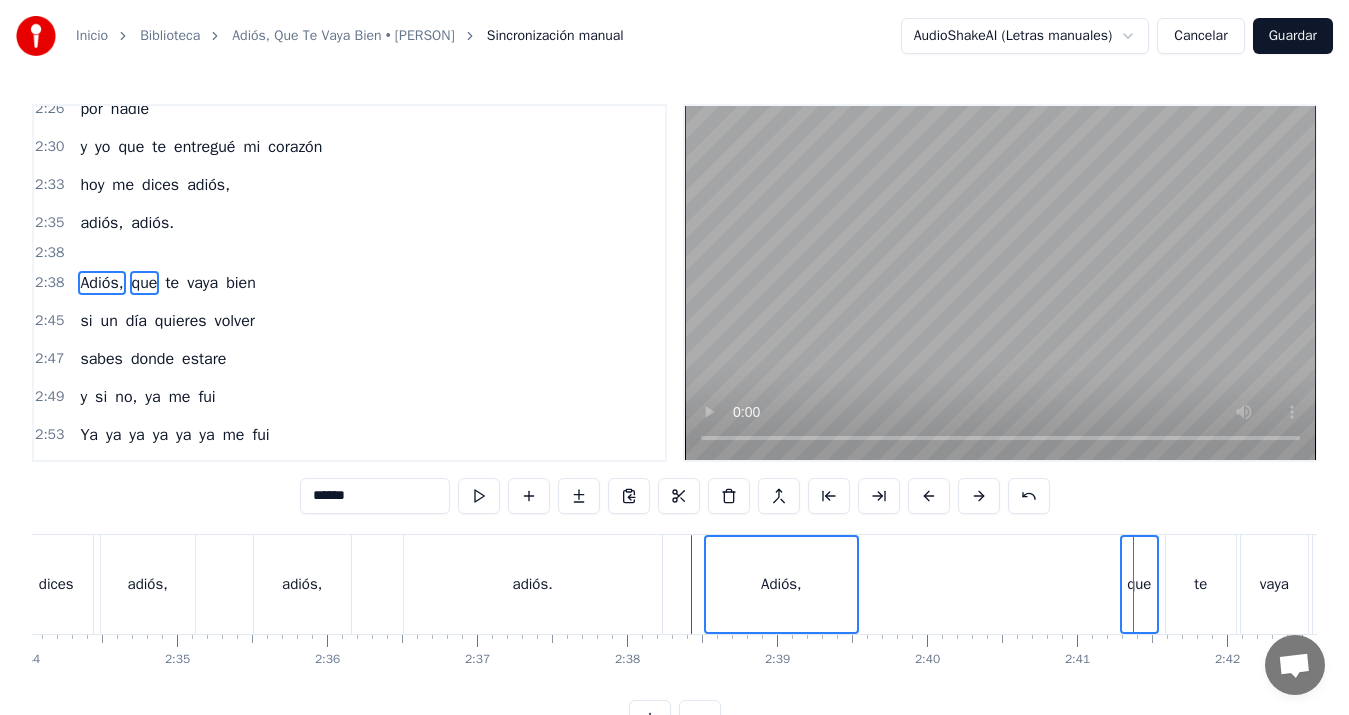 click on "Adiós," at bounding box center [781, 584] 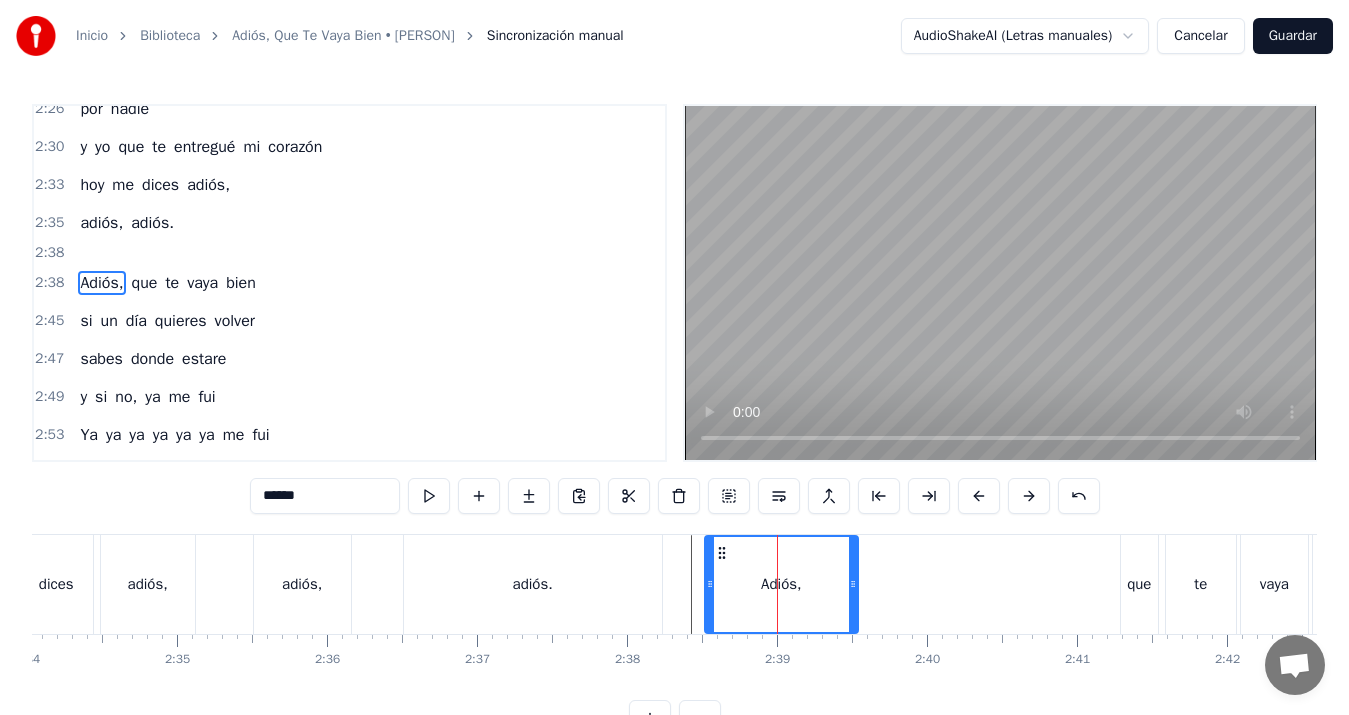 click on "adiós." at bounding box center (533, 584) 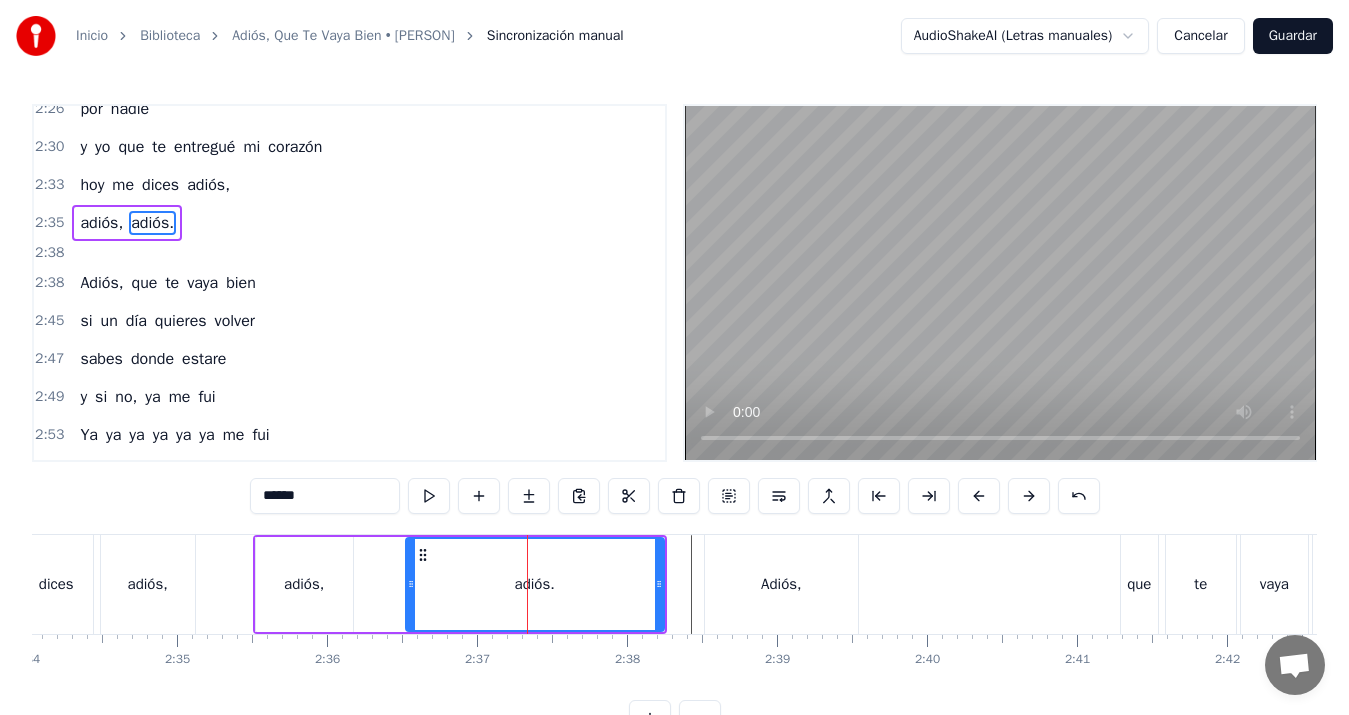 scroll, scrollTop: 1096, scrollLeft: 0, axis: vertical 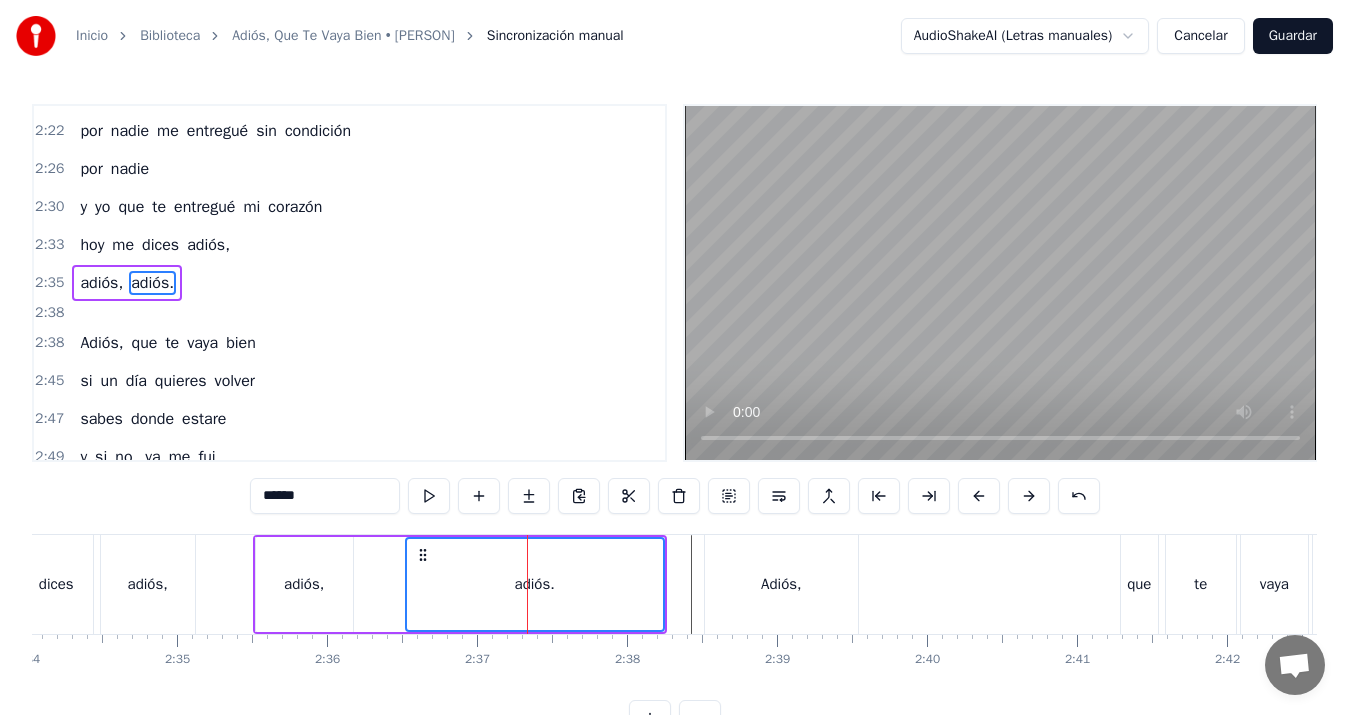 click on "Adiós," at bounding box center [781, 584] 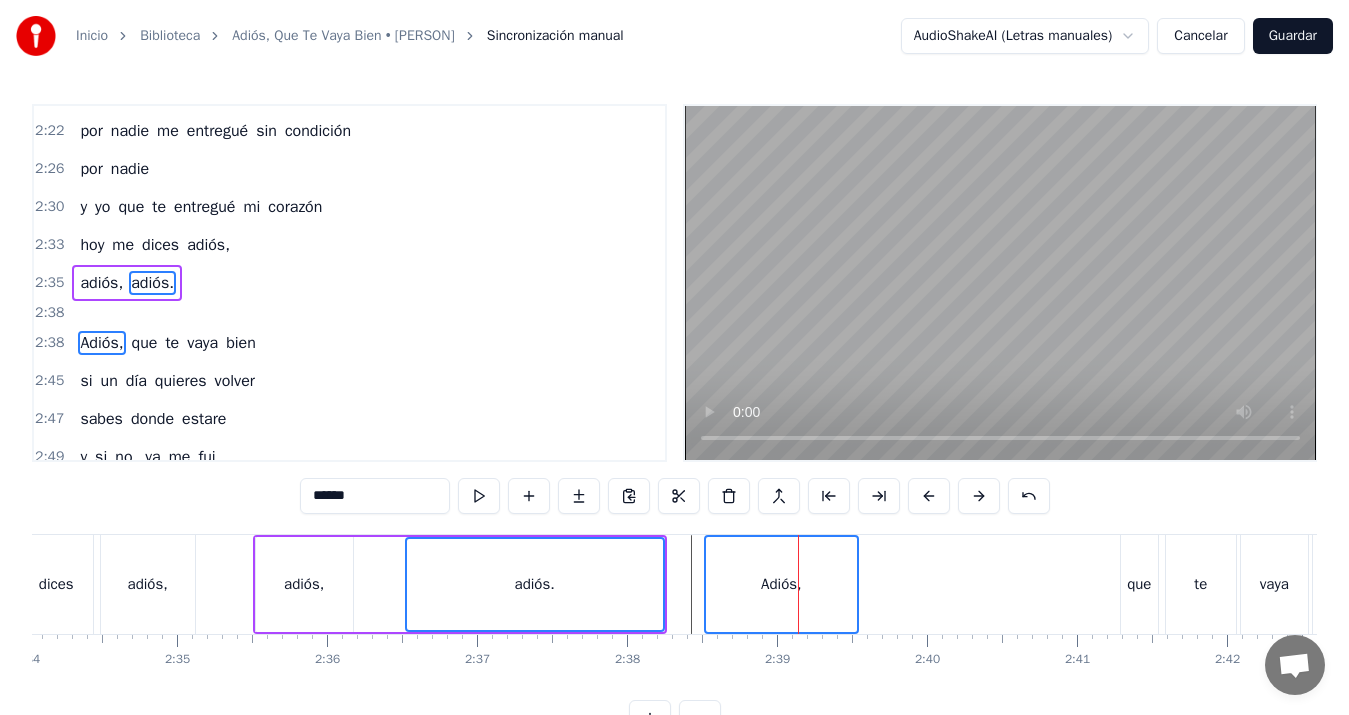 click at bounding box center [-8874, 584] 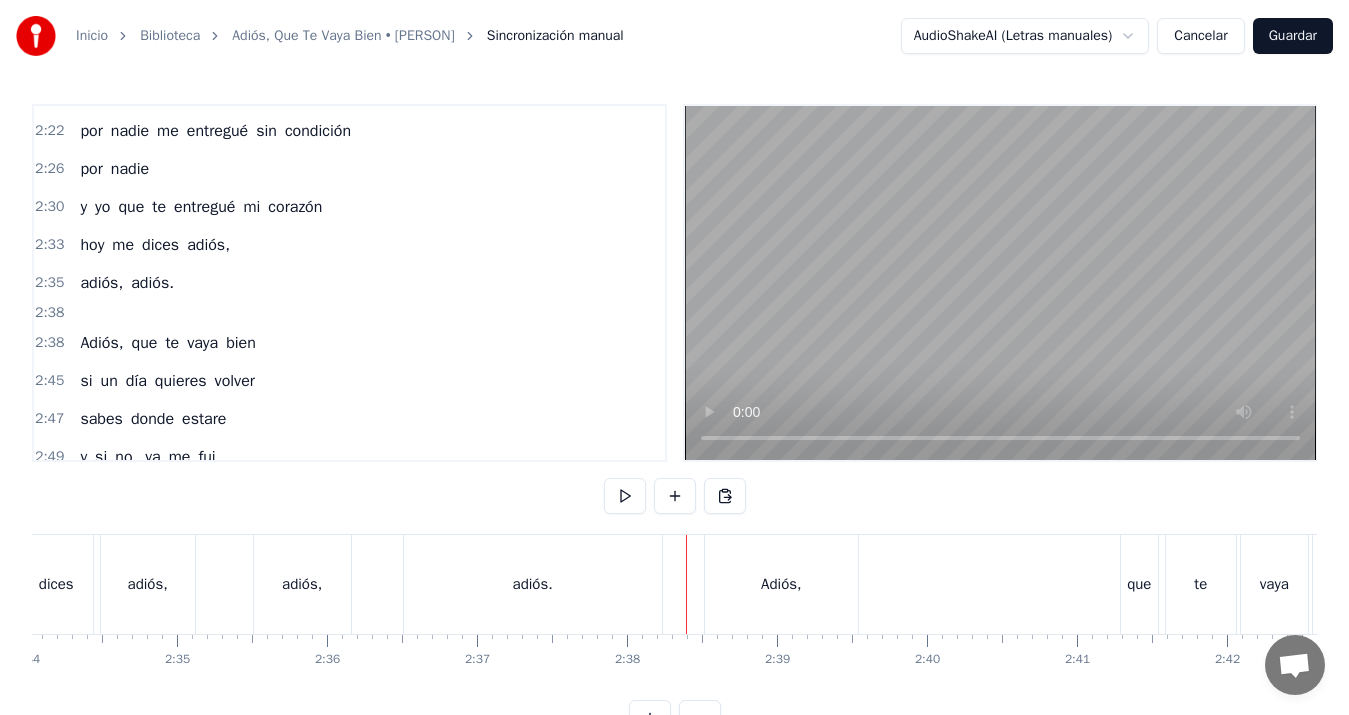 click on "Adiós," at bounding box center [781, 584] 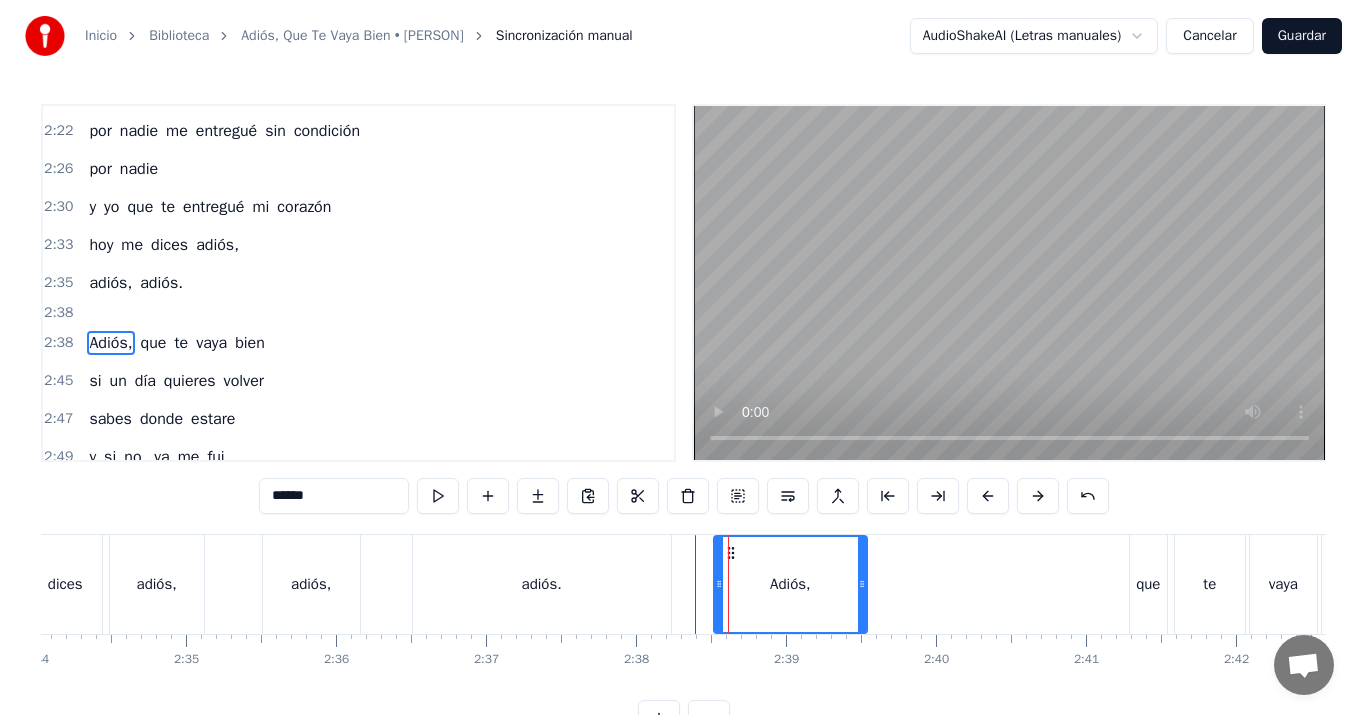 scroll, scrollTop: 1156, scrollLeft: 0, axis: vertical 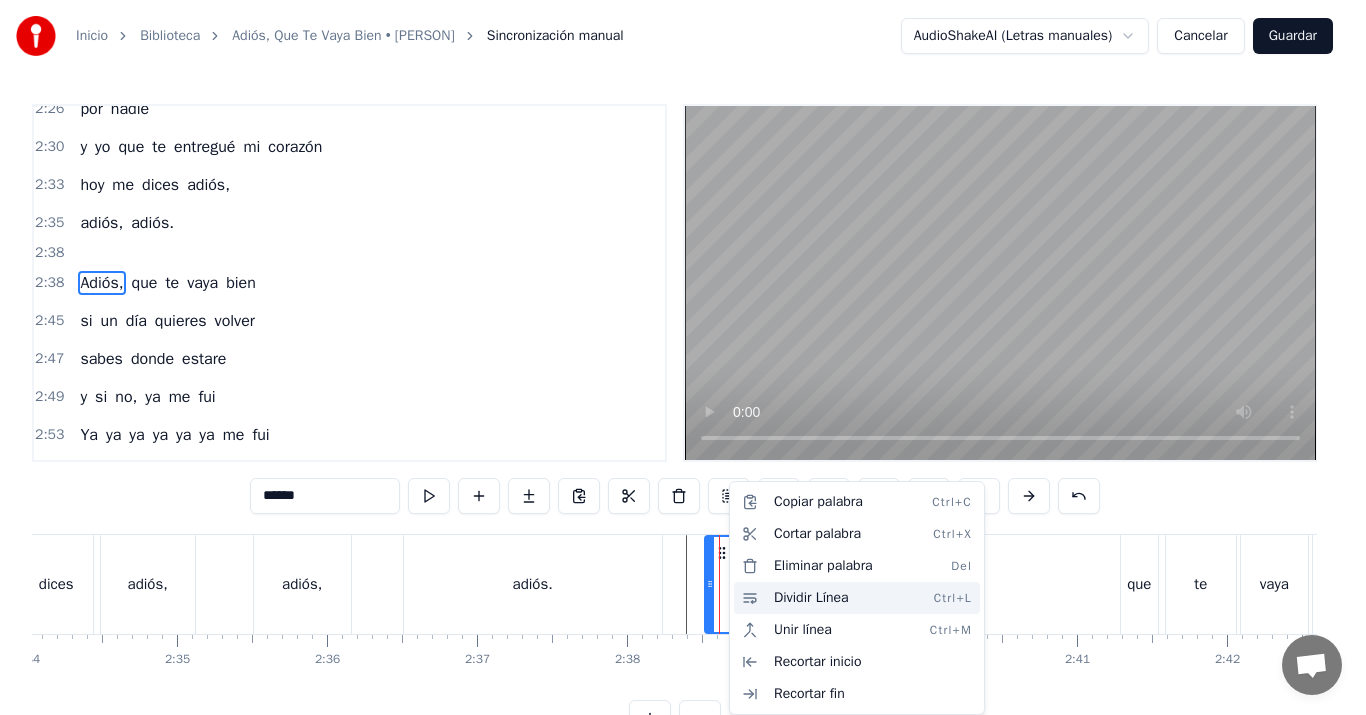 click on "Dividir Línea Ctrl+L" at bounding box center (857, 598) 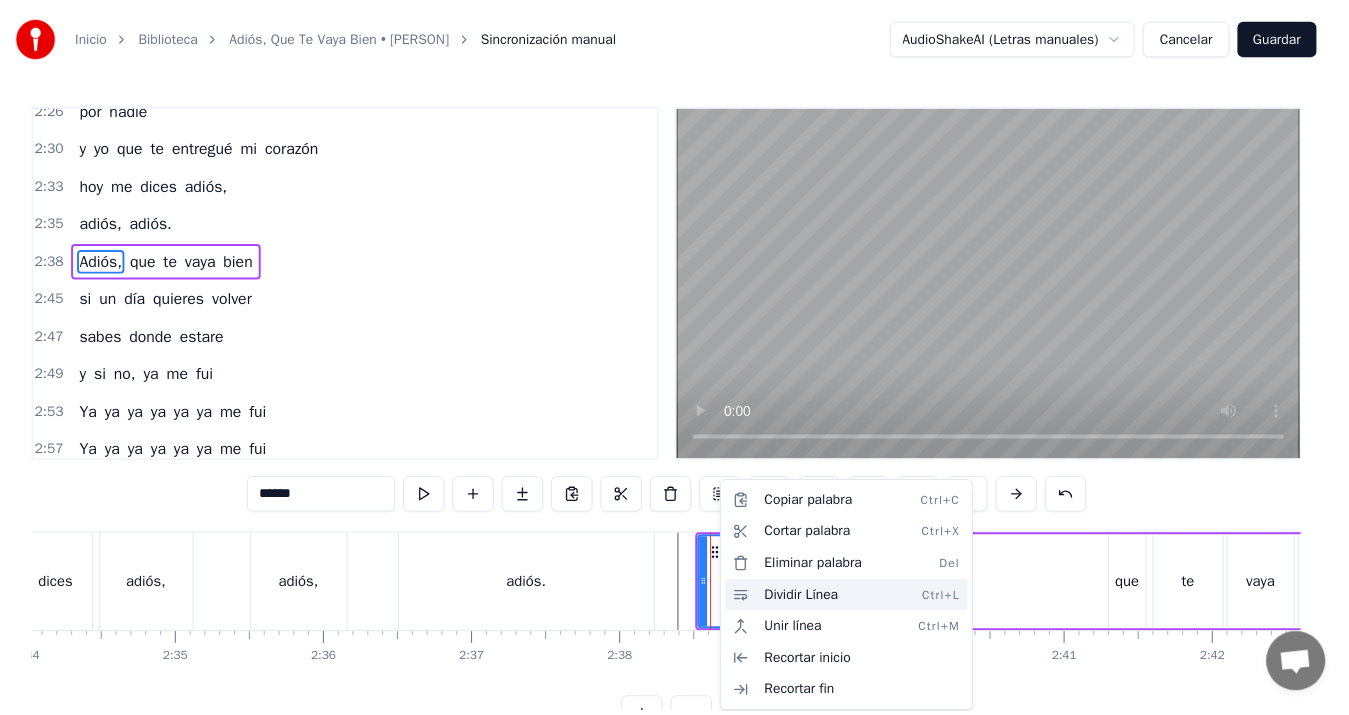 scroll, scrollTop: 1134, scrollLeft: 0, axis: vertical 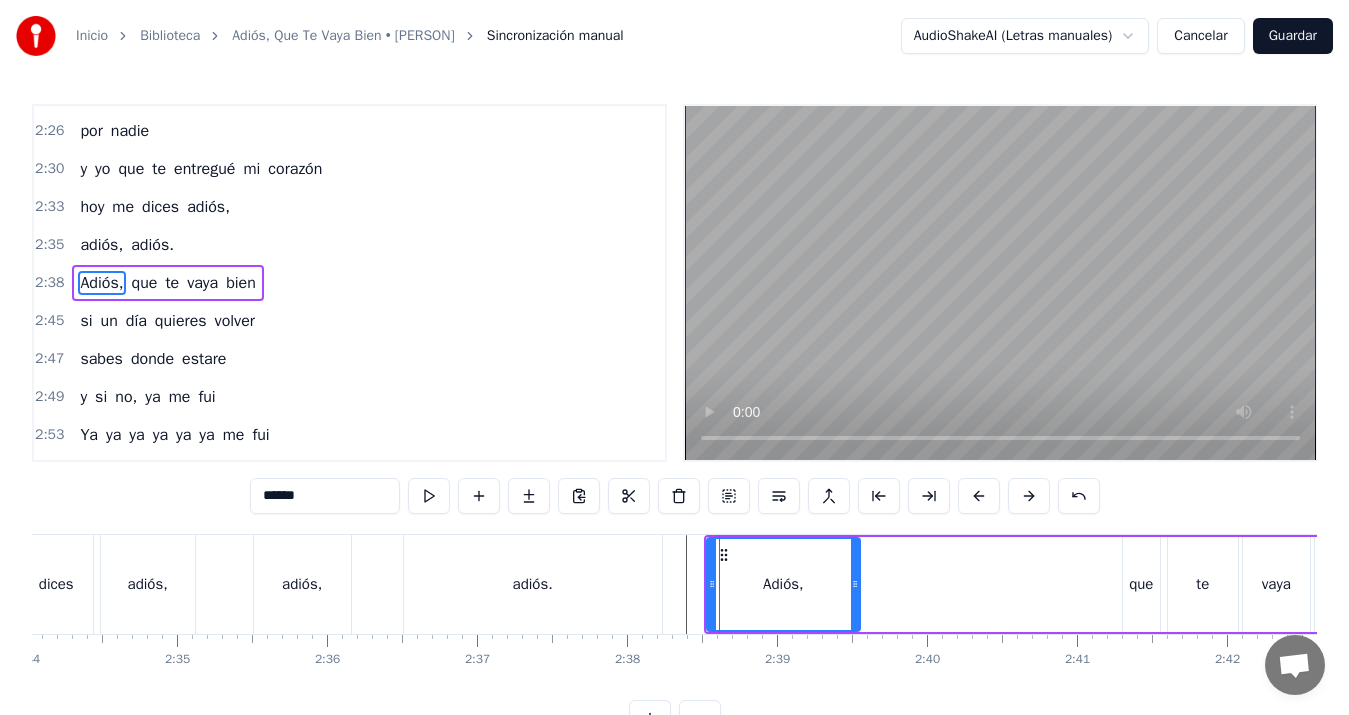 click on "Adiós," at bounding box center (783, 584) 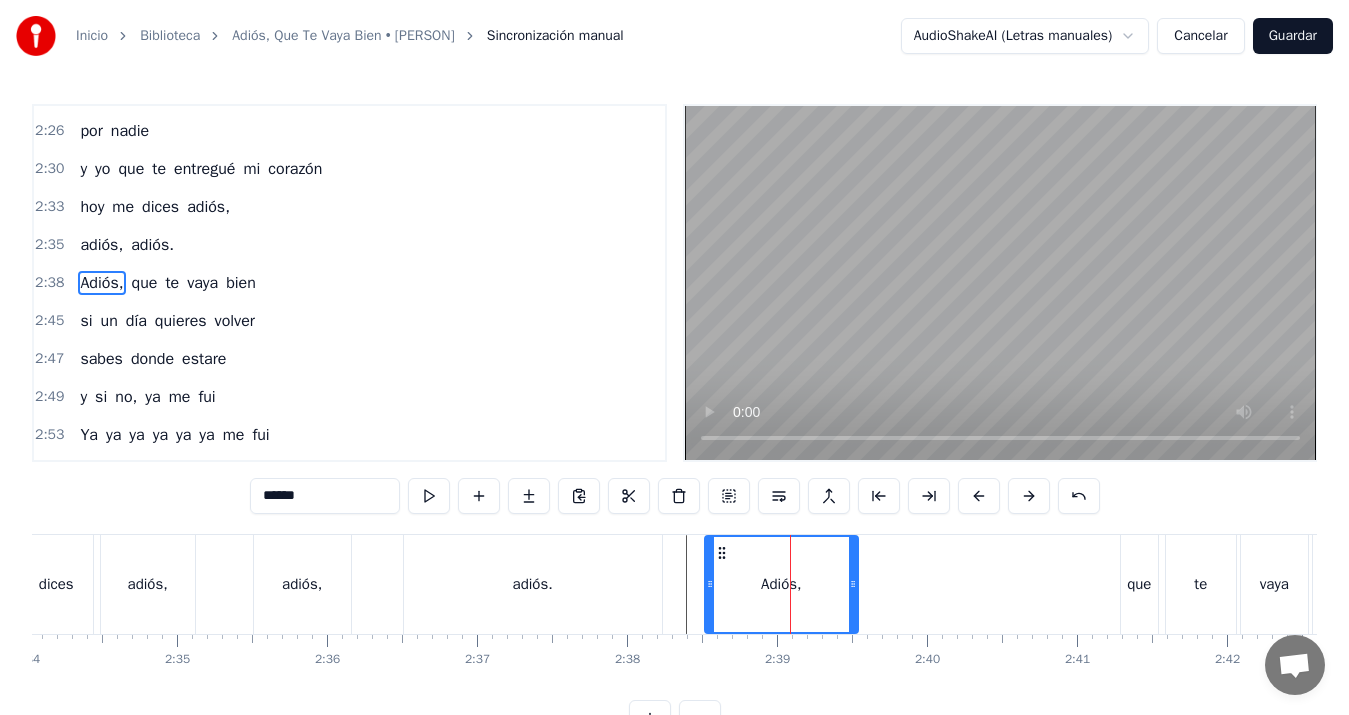 click at bounding box center (1000, 283) 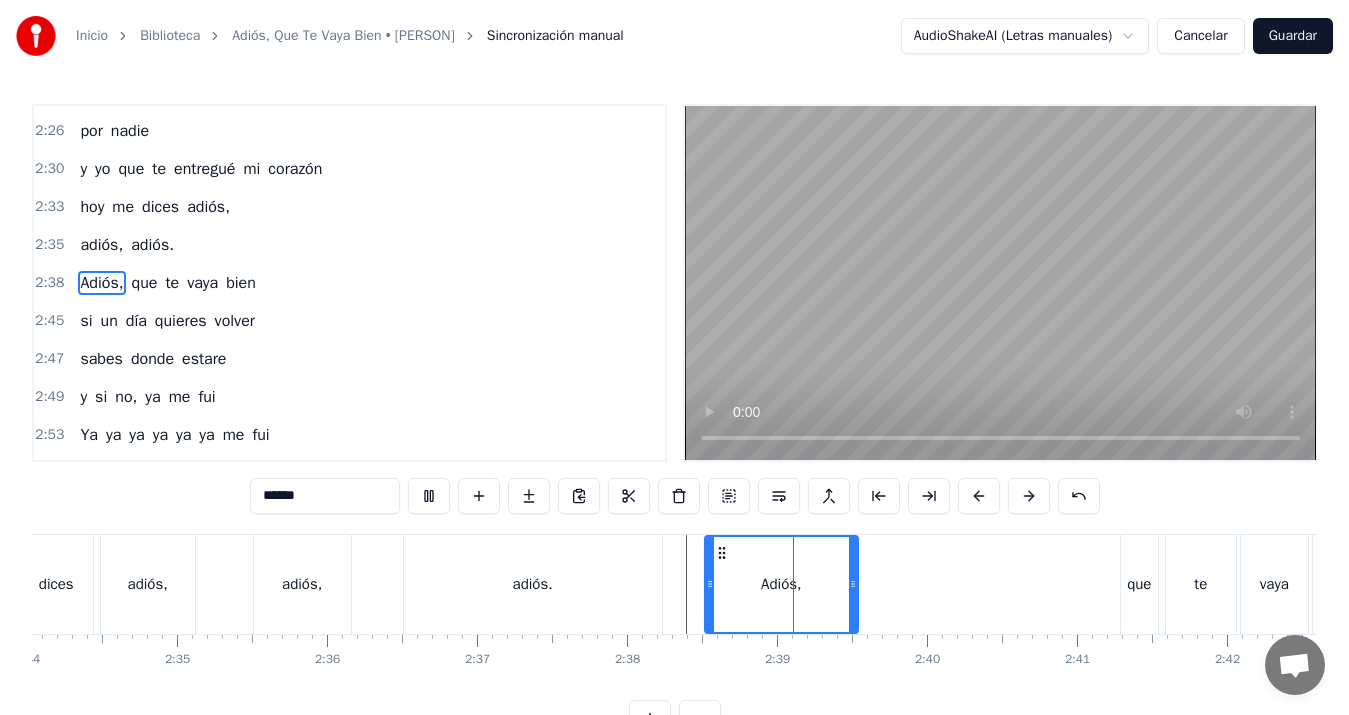 click at bounding box center [1000, 283] 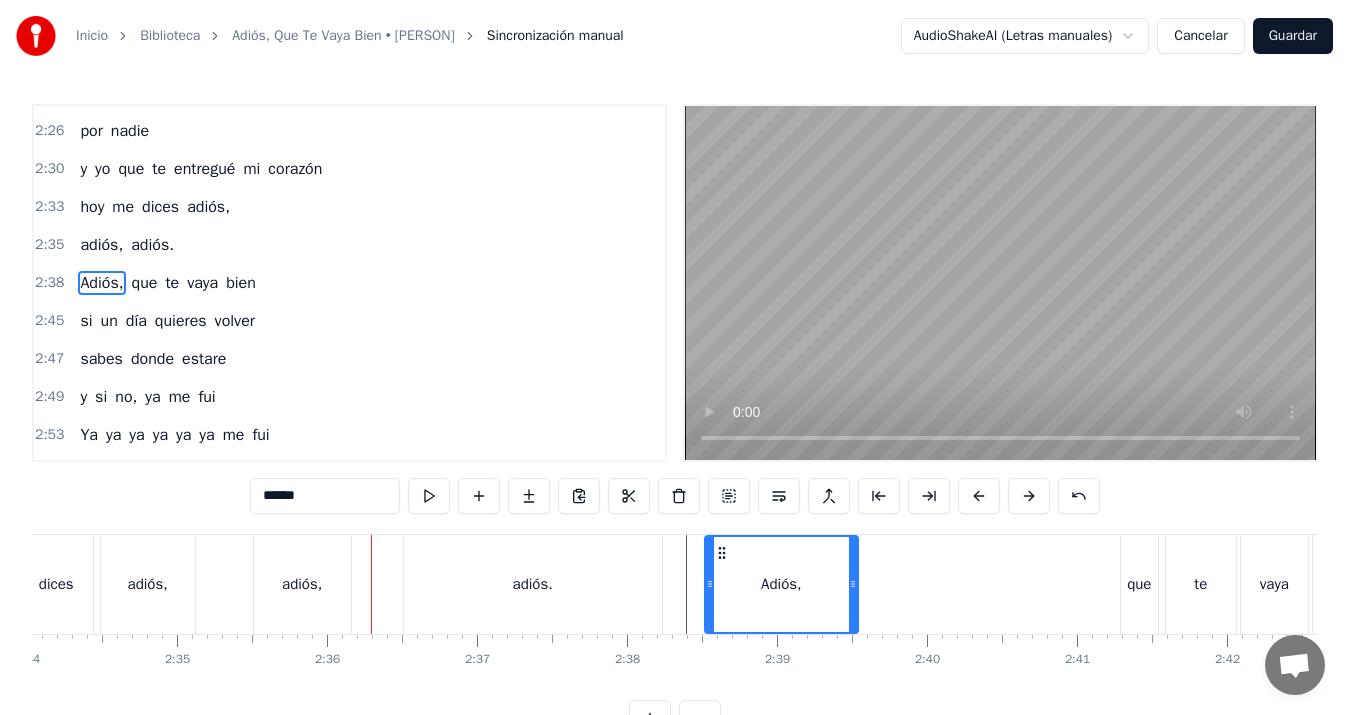 click on "adiós." at bounding box center [533, 584] 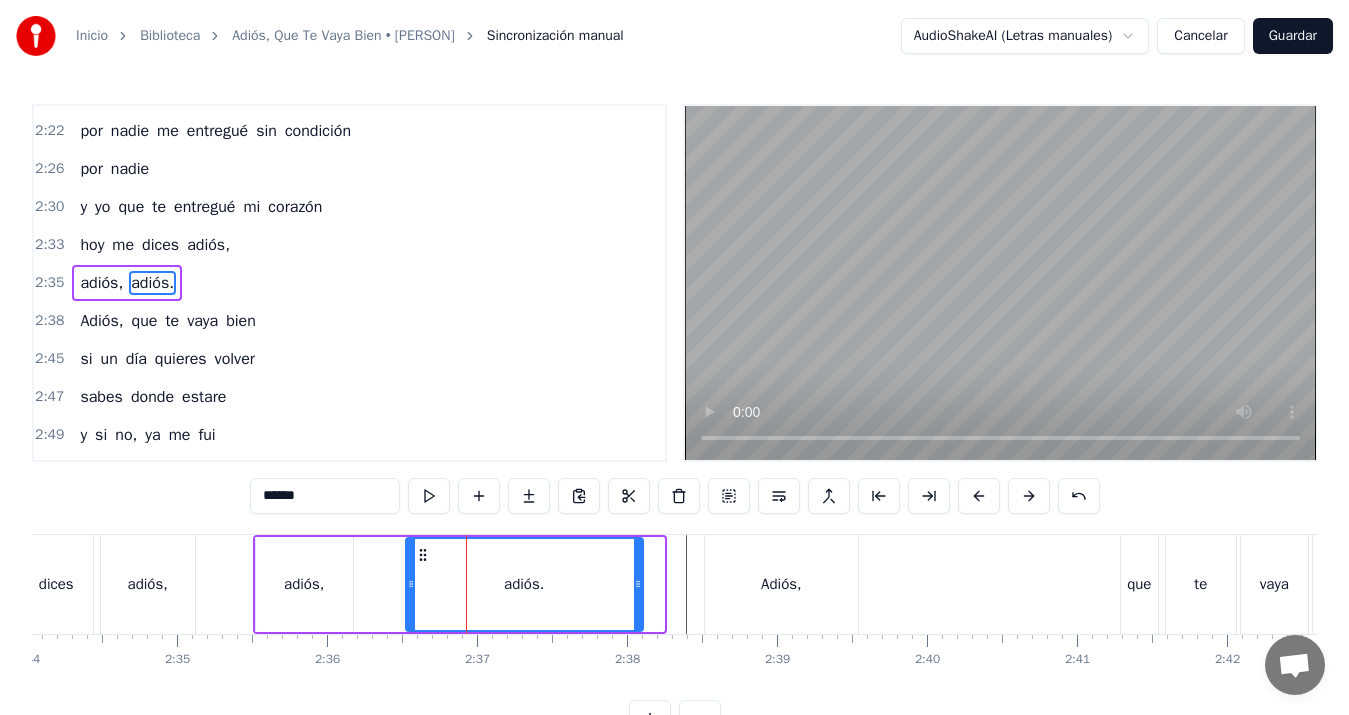 drag, startPoint x: 660, startPoint y: 582, endPoint x: 627, endPoint y: 577, distance: 33.37664 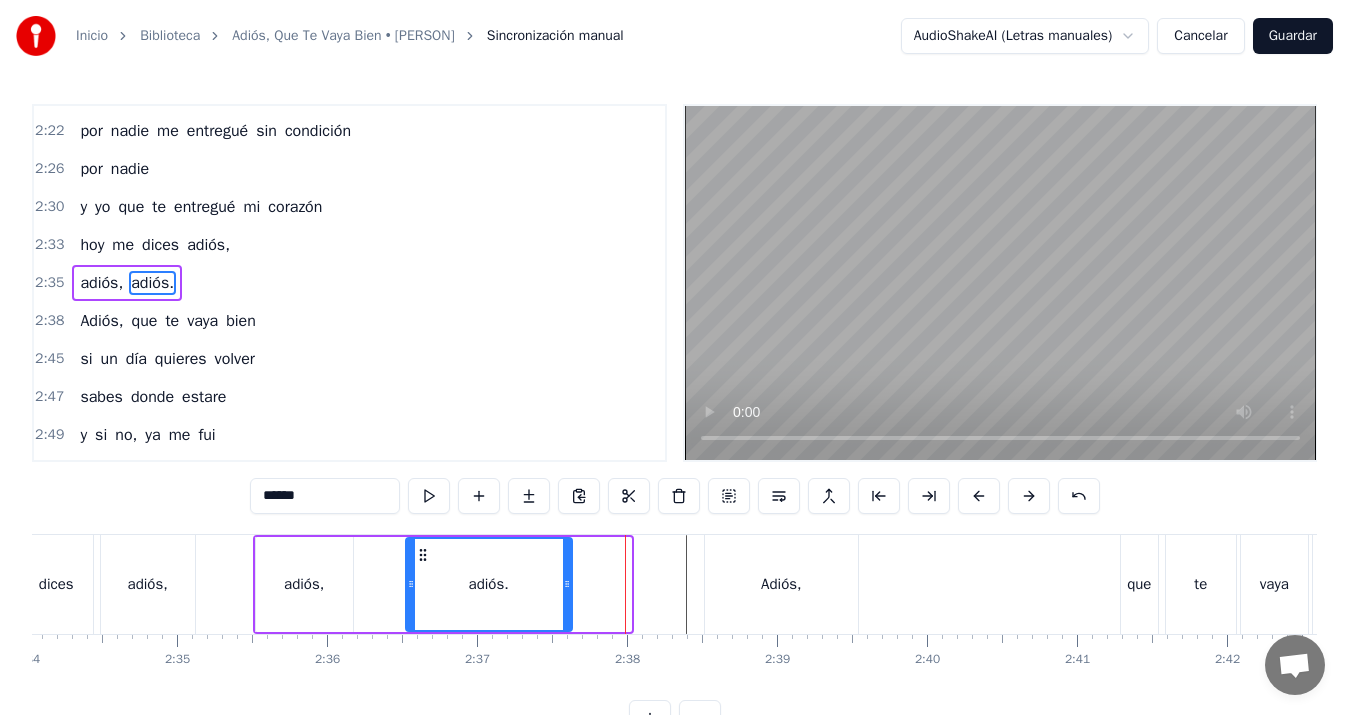 drag, startPoint x: 626, startPoint y: 585, endPoint x: 560, endPoint y: 580, distance: 66.189125 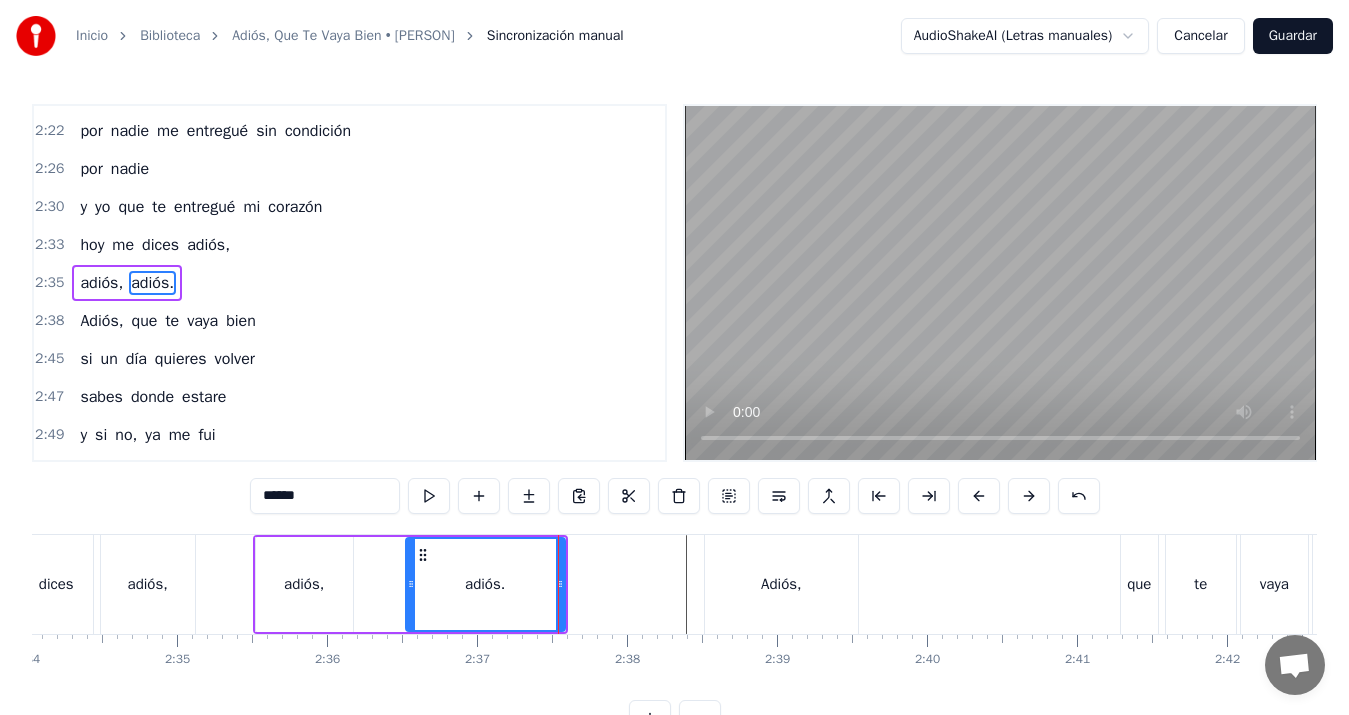 click on "adiós," at bounding box center [148, 584] 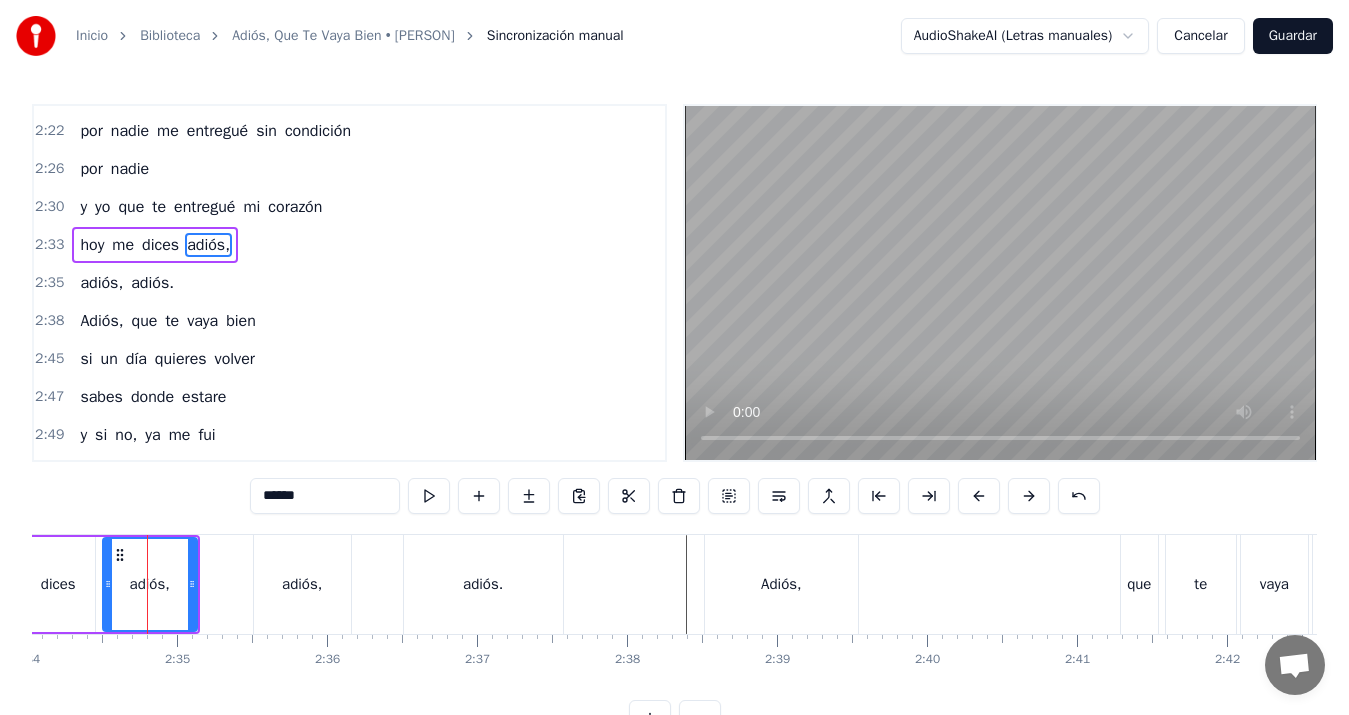 scroll, scrollTop: 1058, scrollLeft: 0, axis: vertical 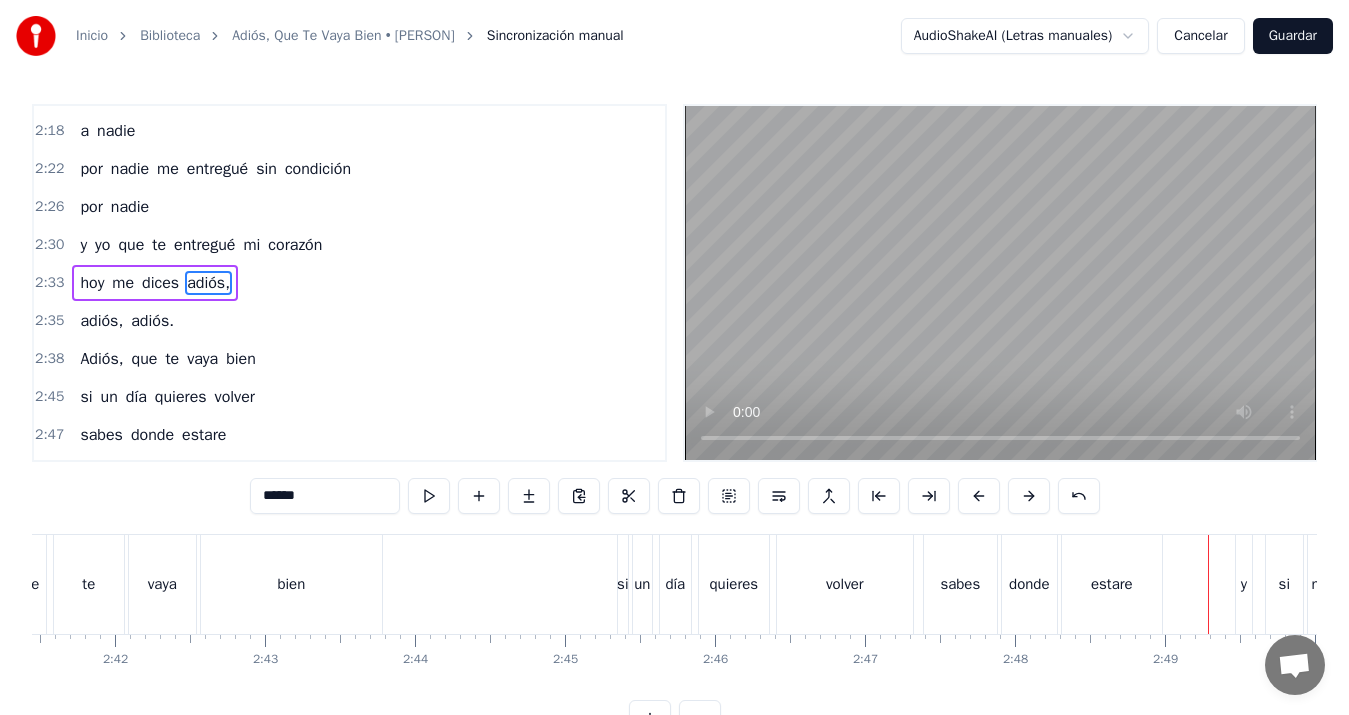 click on "estare" at bounding box center (1112, 584) 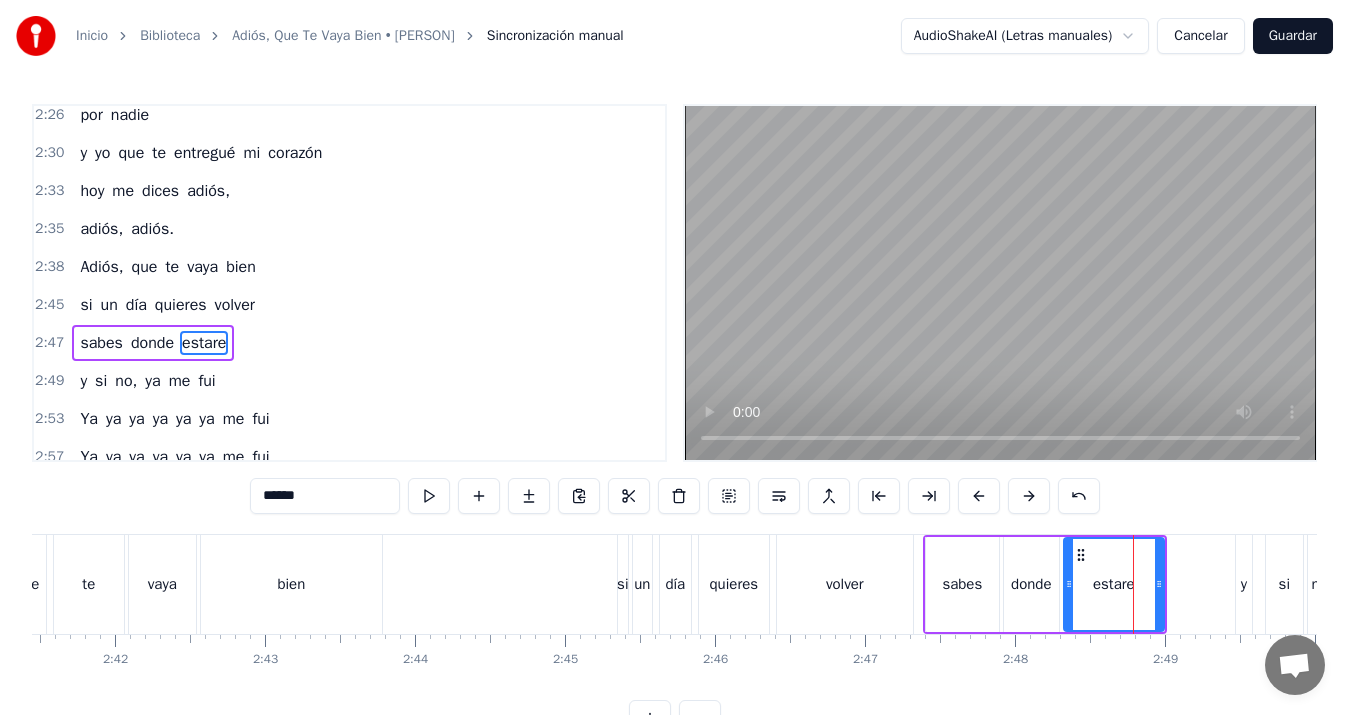 scroll, scrollTop: 1204, scrollLeft: 0, axis: vertical 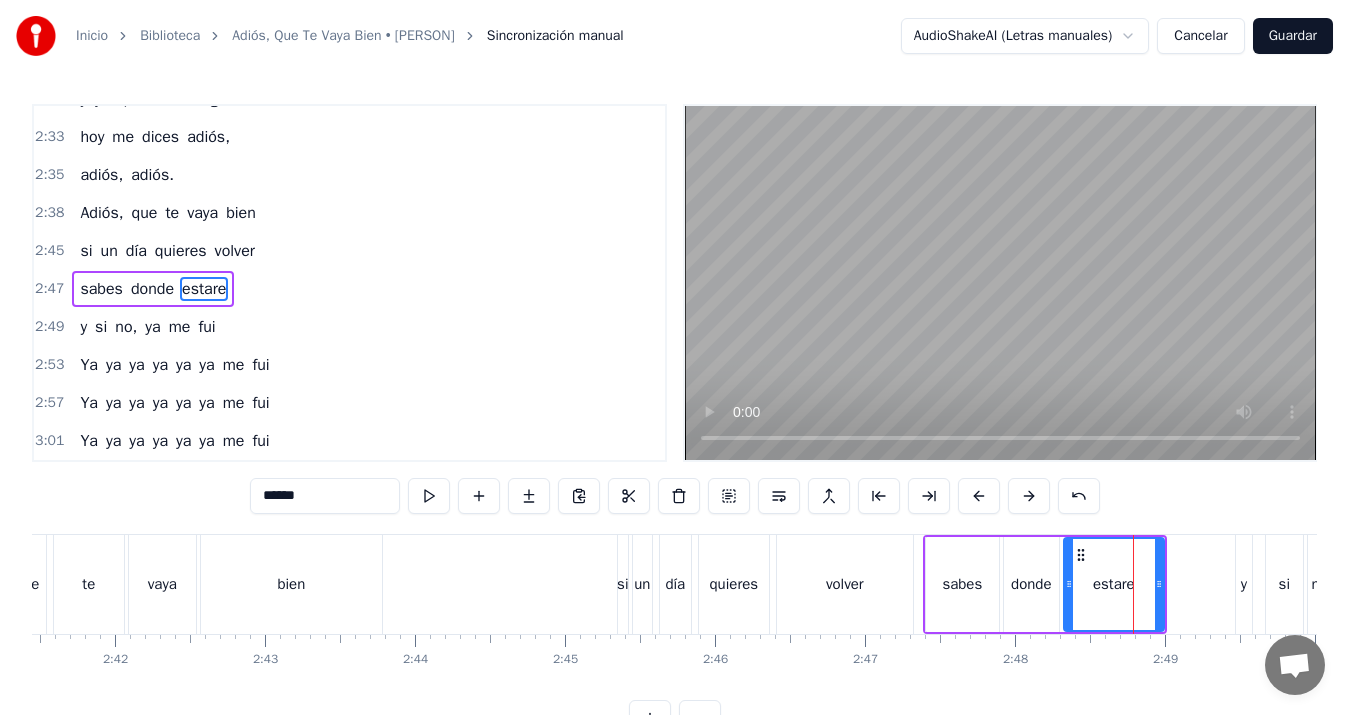 click on "******" at bounding box center (325, 496) 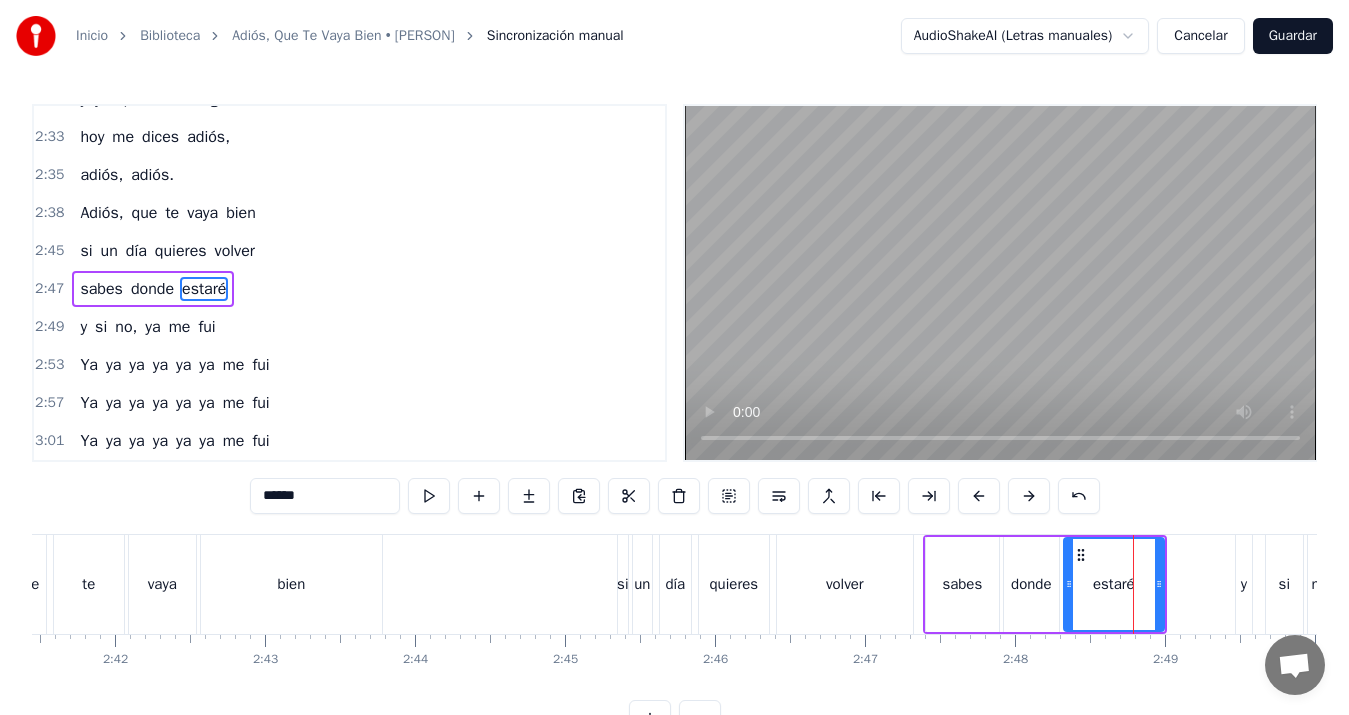 type on "******" 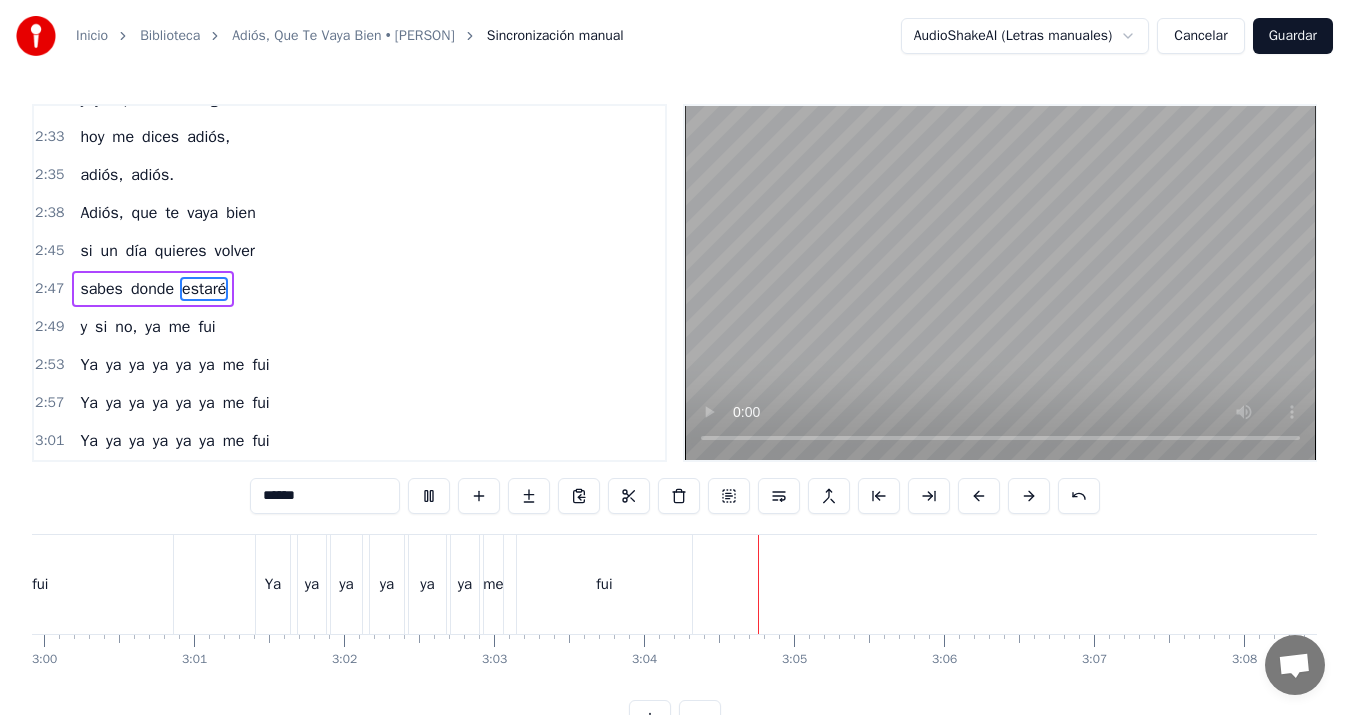 scroll, scrollTop: 0, scrollLeft: 27113, axis: horizontal 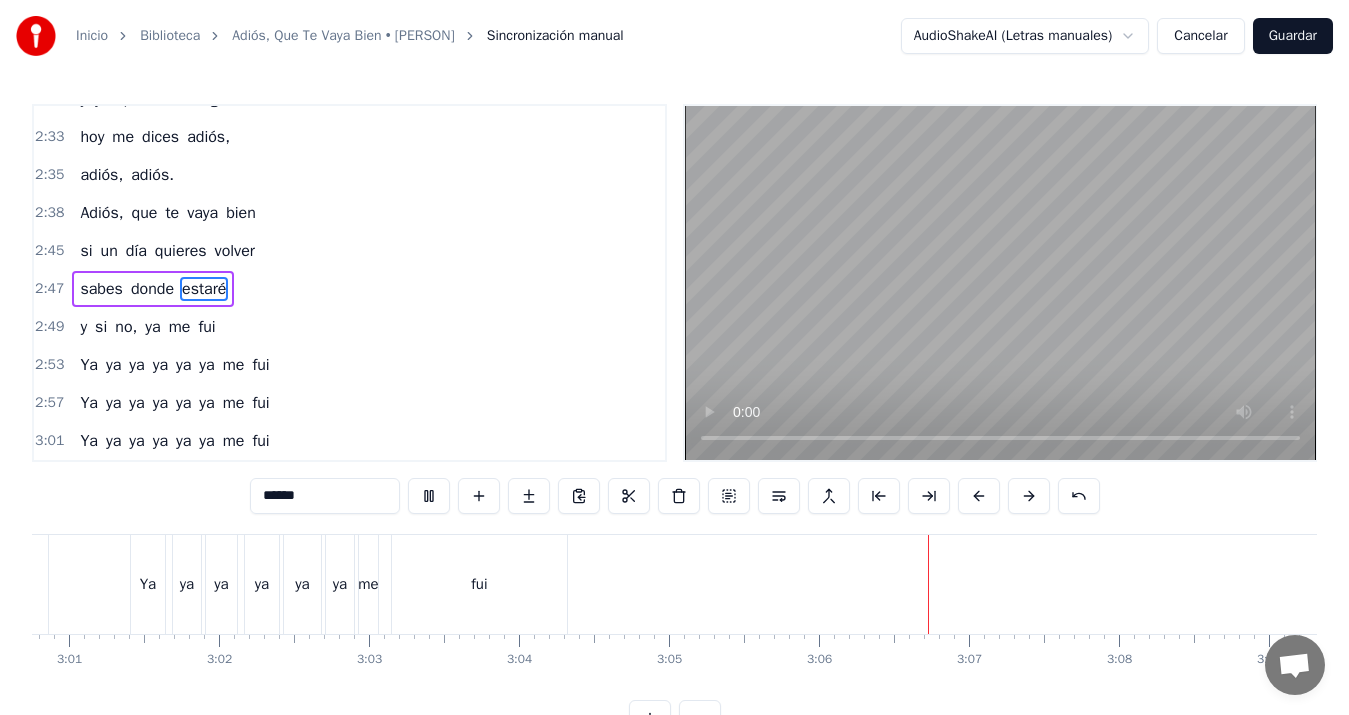 click on "Guardar" at bounding box center [1293, 36] 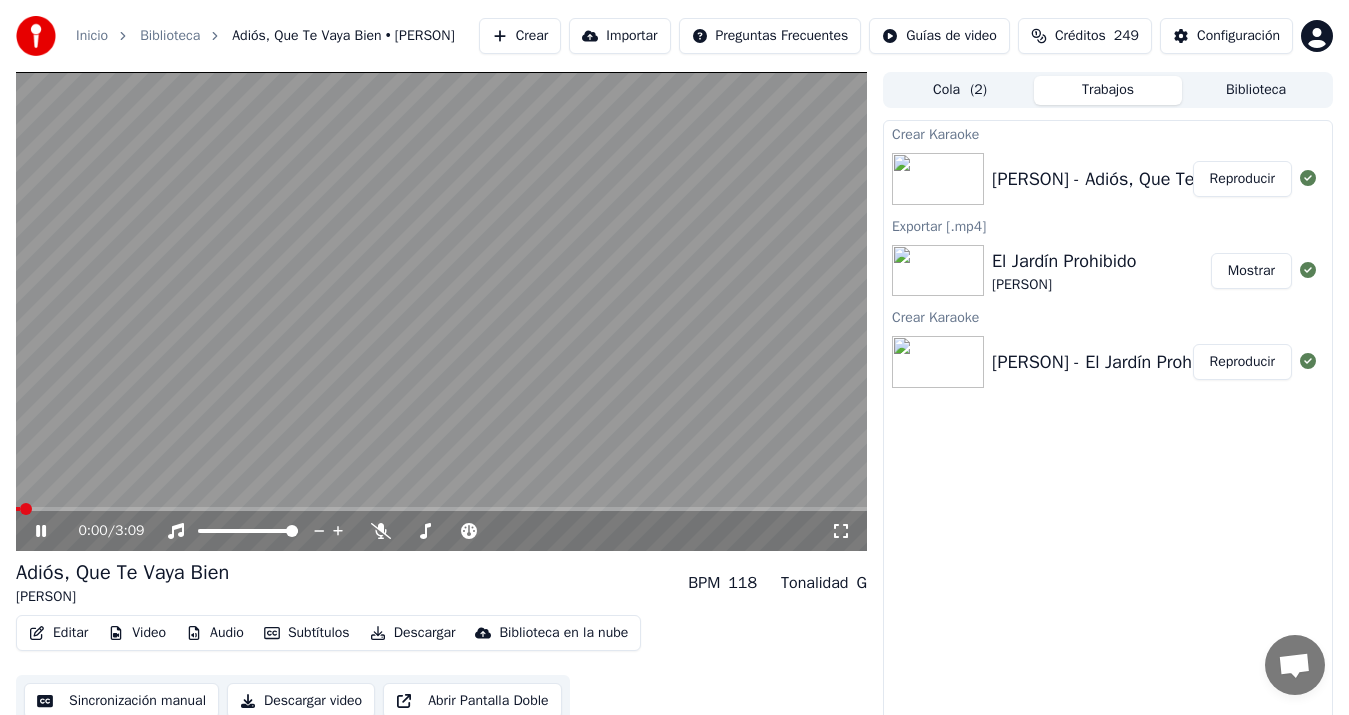 click at bounding box center (441, 311) 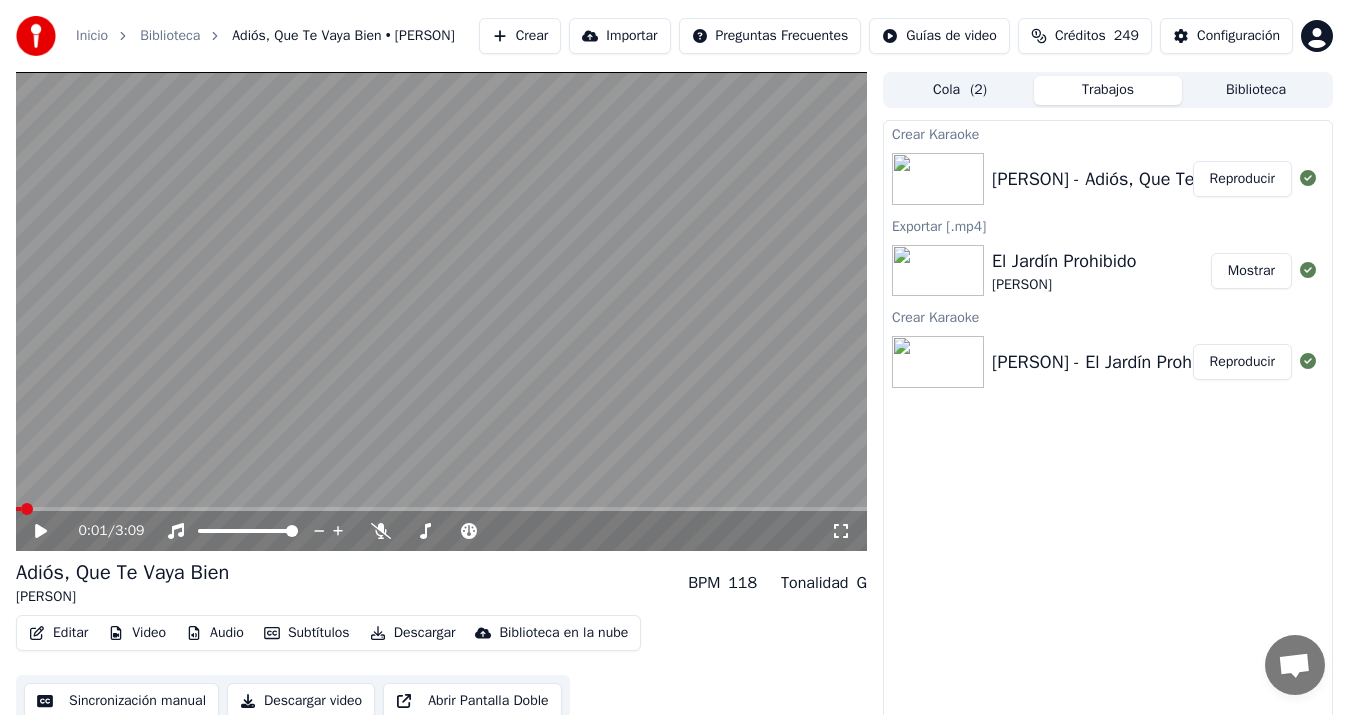 click on "Descargar video" at bounding box center [301, 701] 